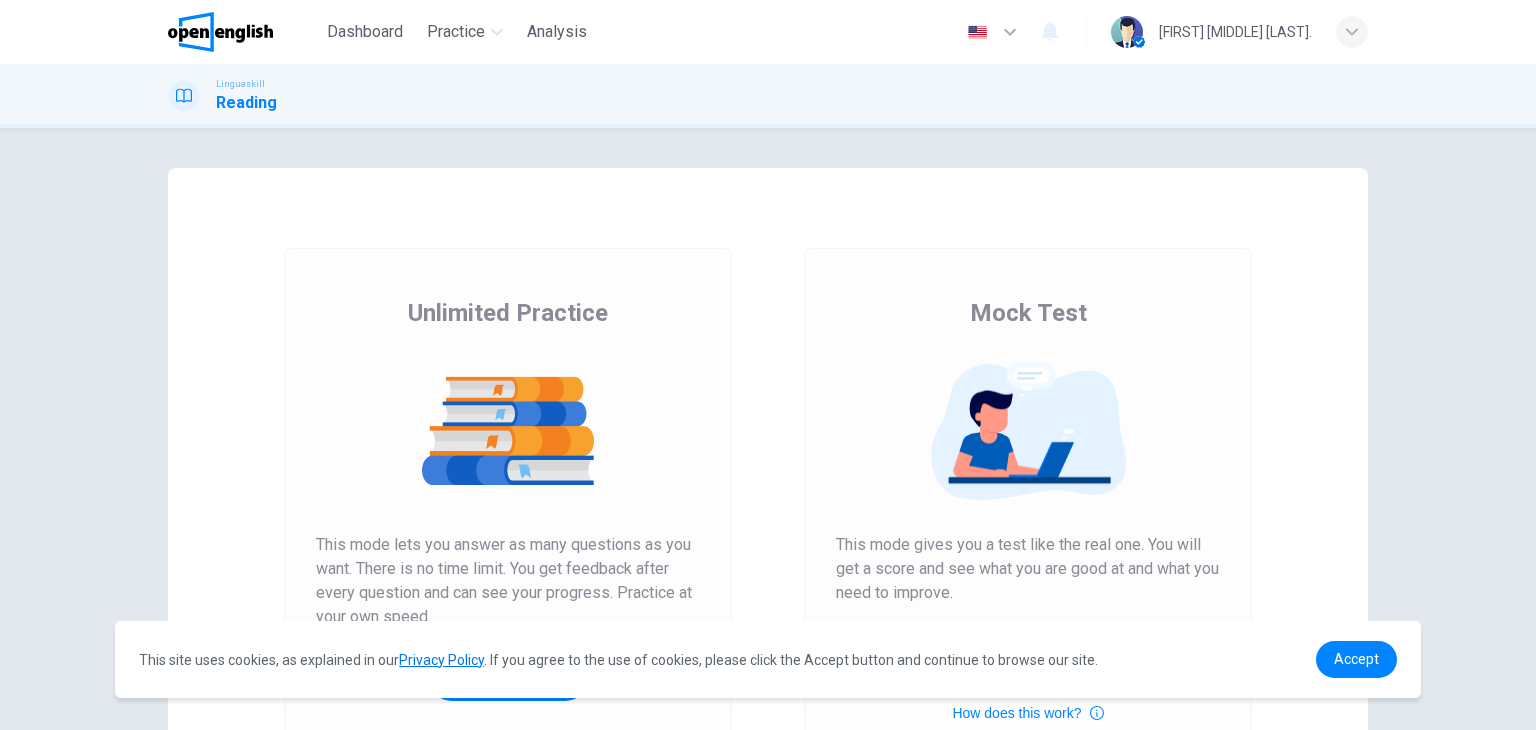 scroll, scrollTop: 0, scrollLeft: 0, axis: both 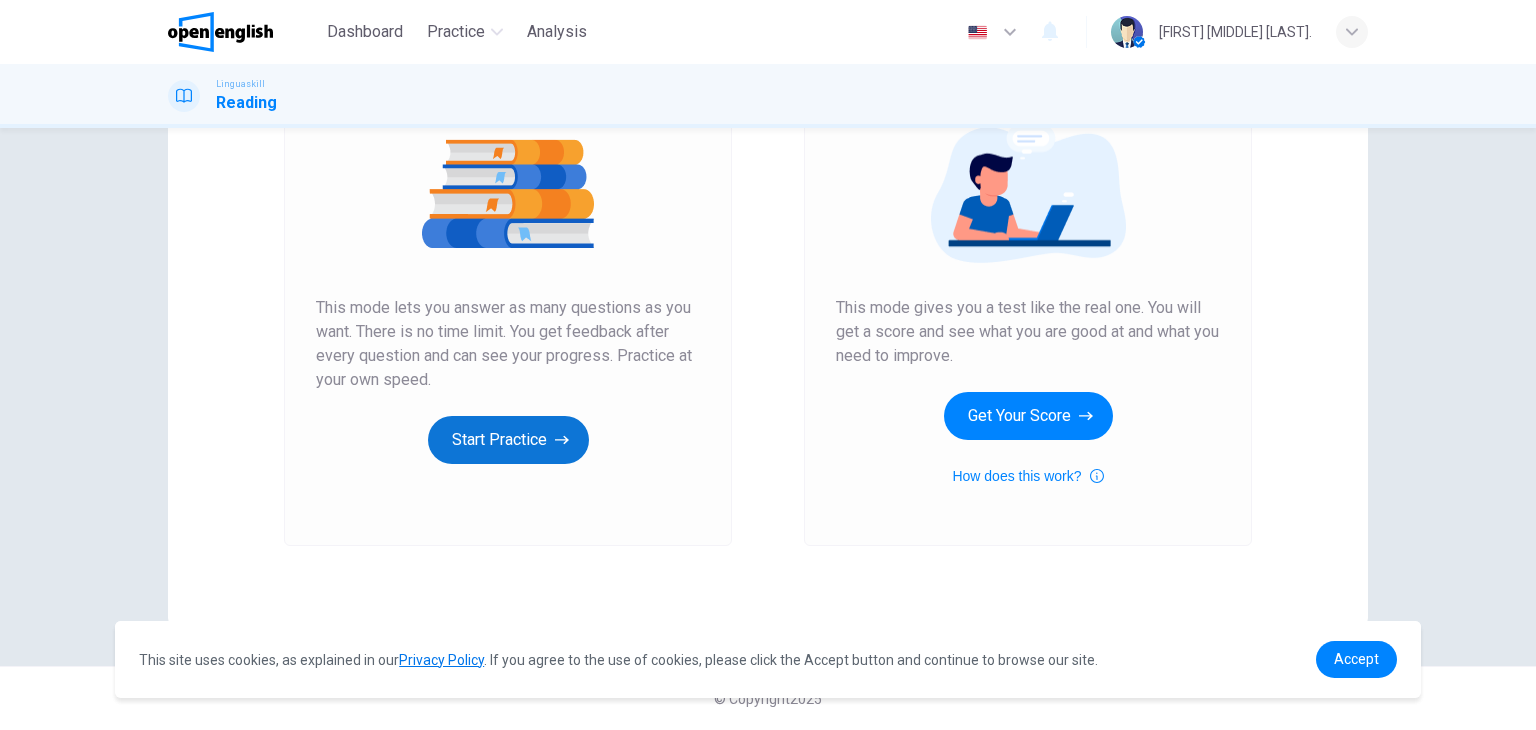 click on "Start Practice" at bounding box center (508, 440) 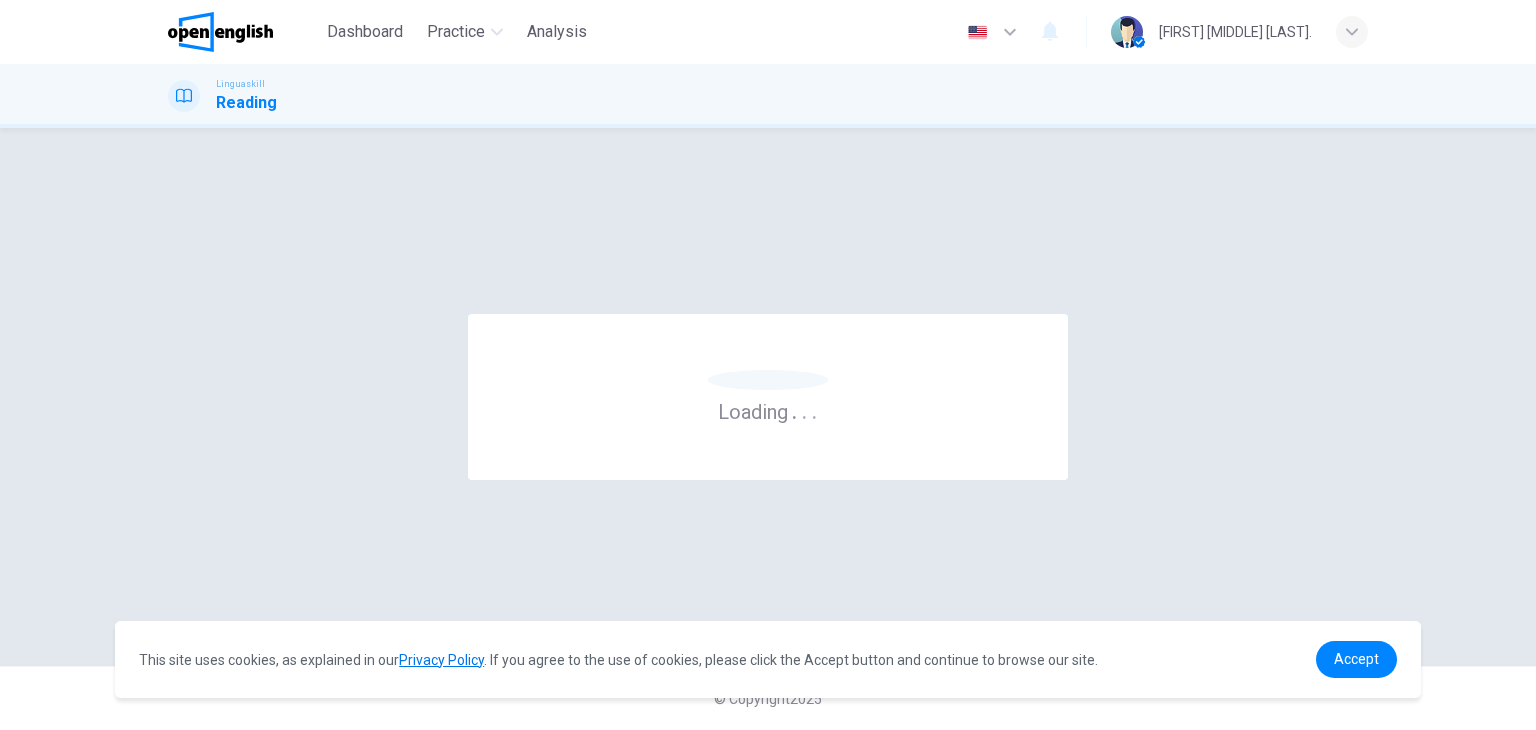 scroll, scrollTop: 0, scrollLeft: 0, axis: both 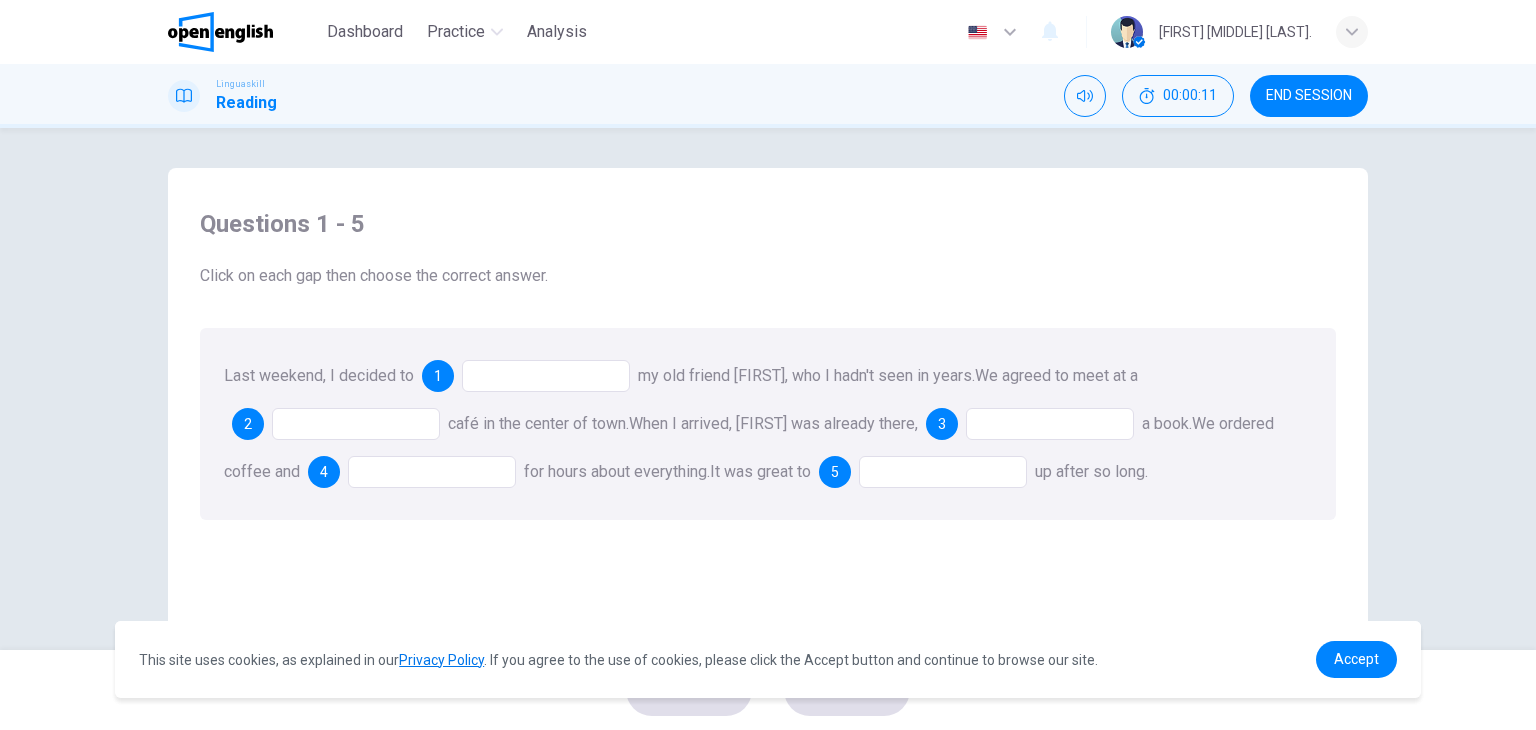 click on "Last weekend, I decided to 1 my old friend [FIRST], who I hadn't seen in years. We agreed to meet at a 2 café in the center of town. When I arrived, [FIRST] was already there, 3 a book. We ordered coffee and 4 for hours about everything. It was great to 5 up after so long." at bounding box center [768, 424] 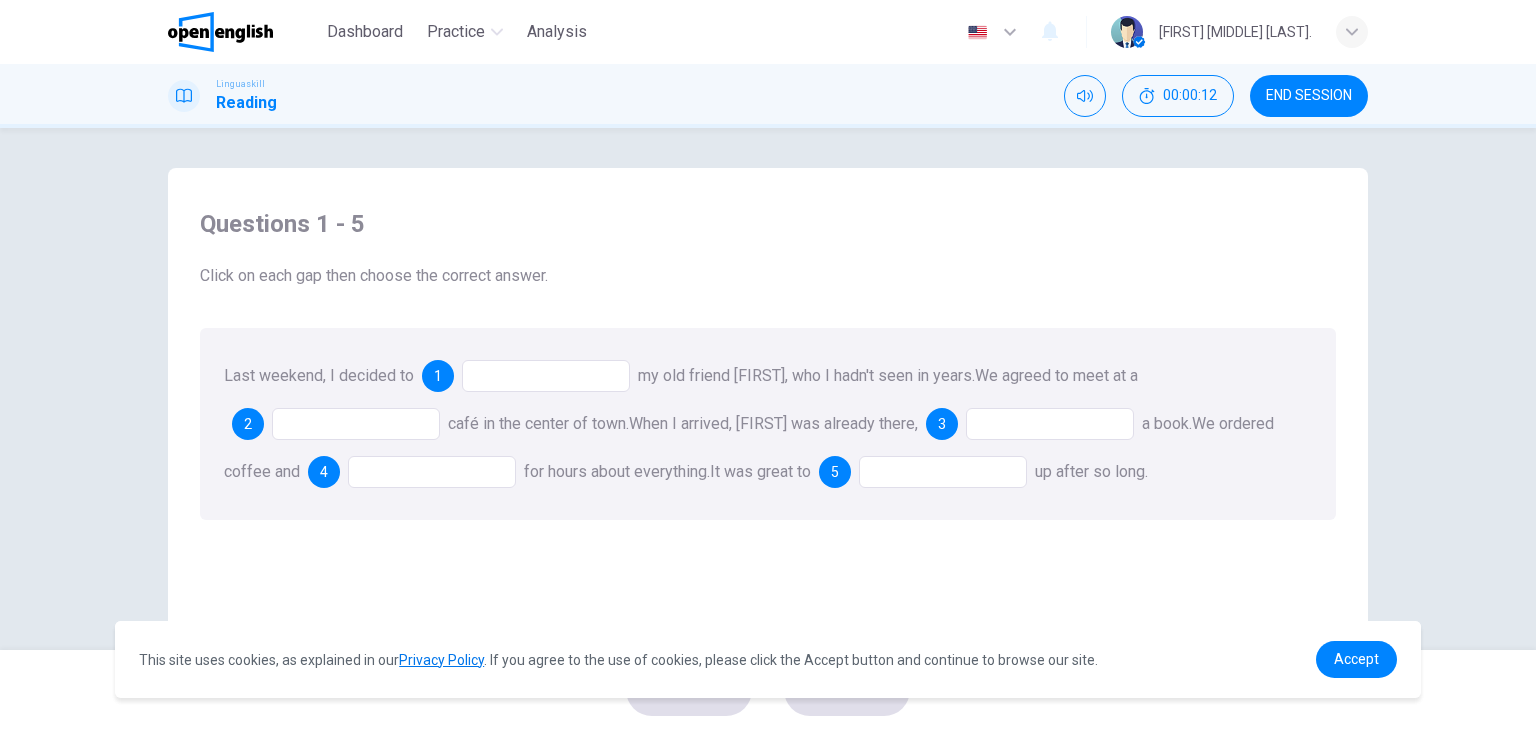 click at bounding box center [546, 376] 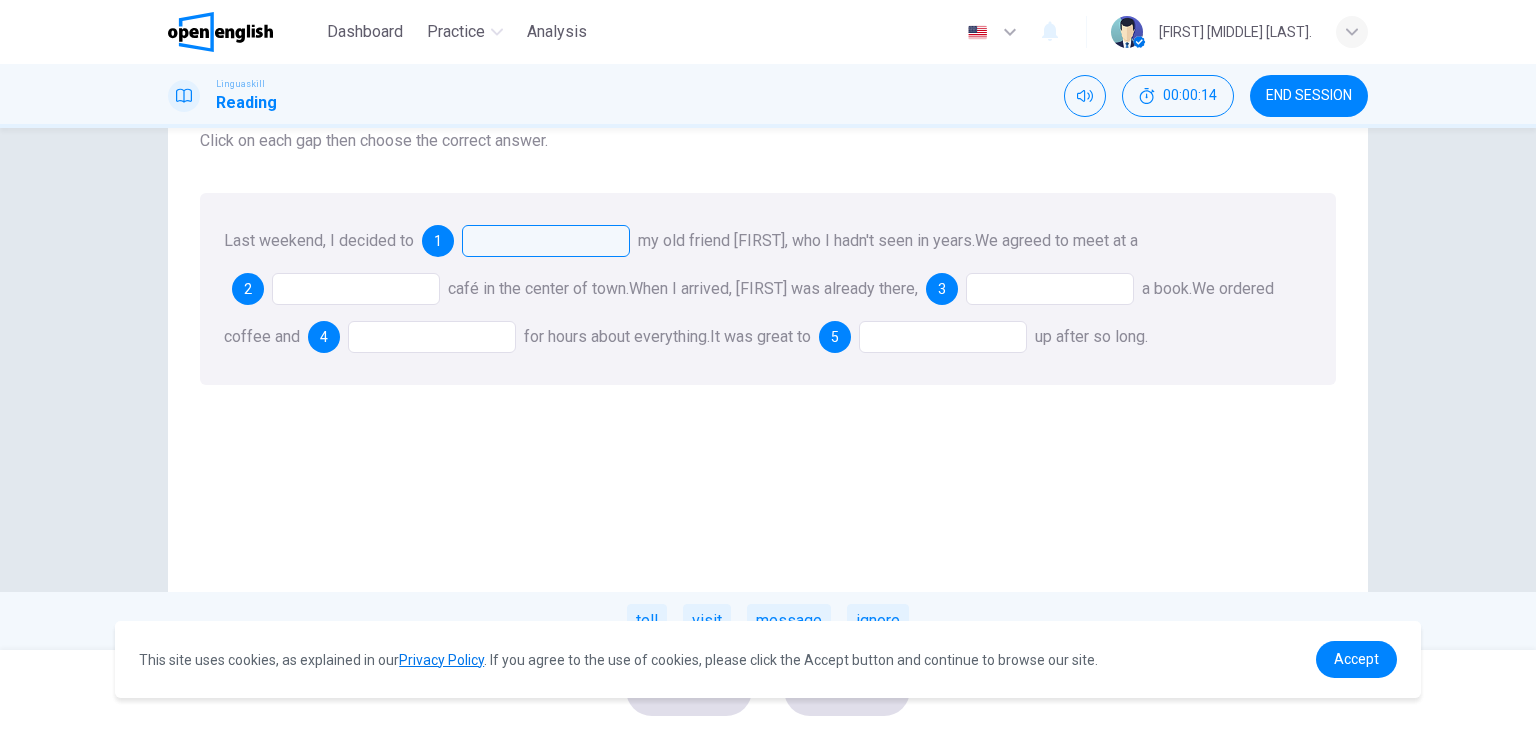 scroll, scrollTop: 100, scrollLeft: 0, axis: vertical 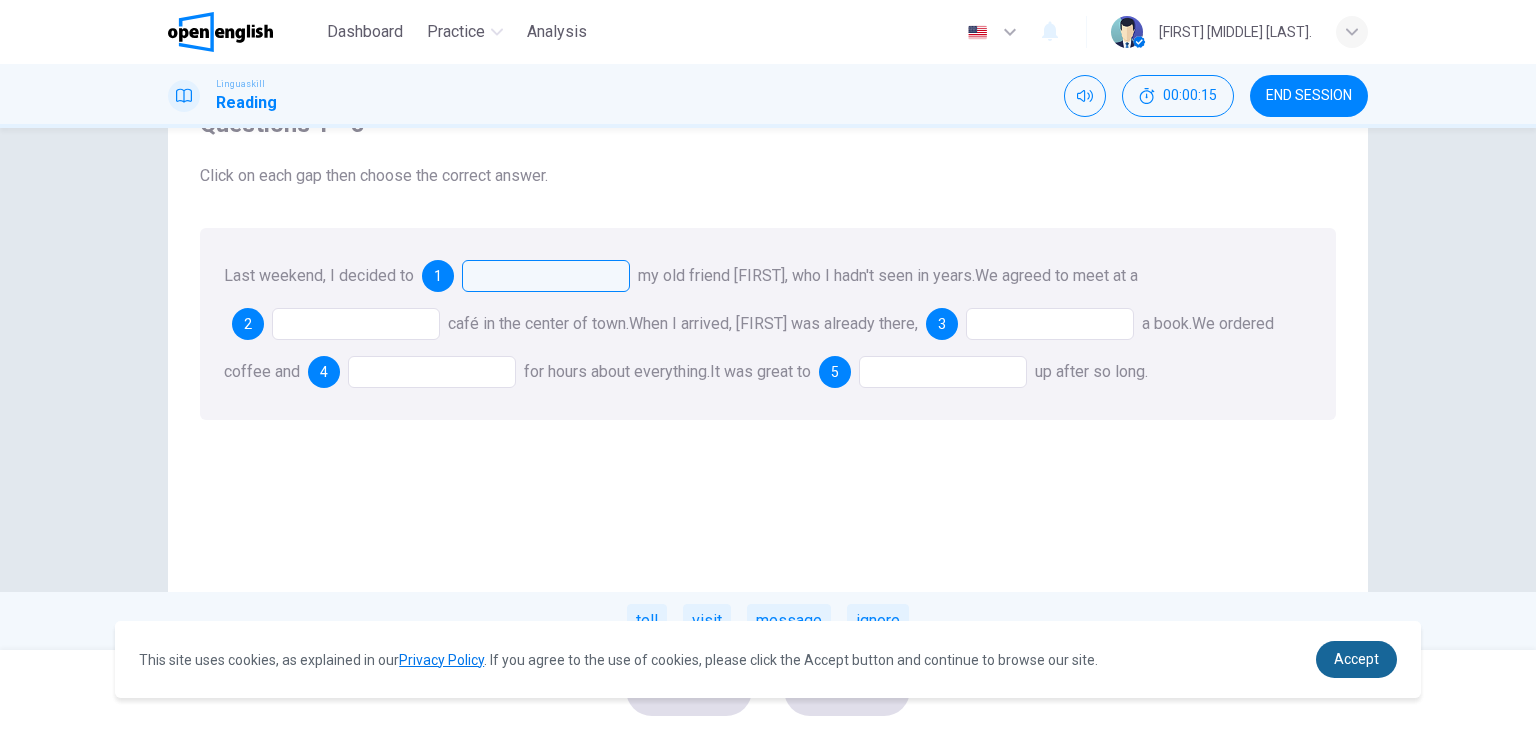 click on "Accept" at bounding box center (1356, 659) 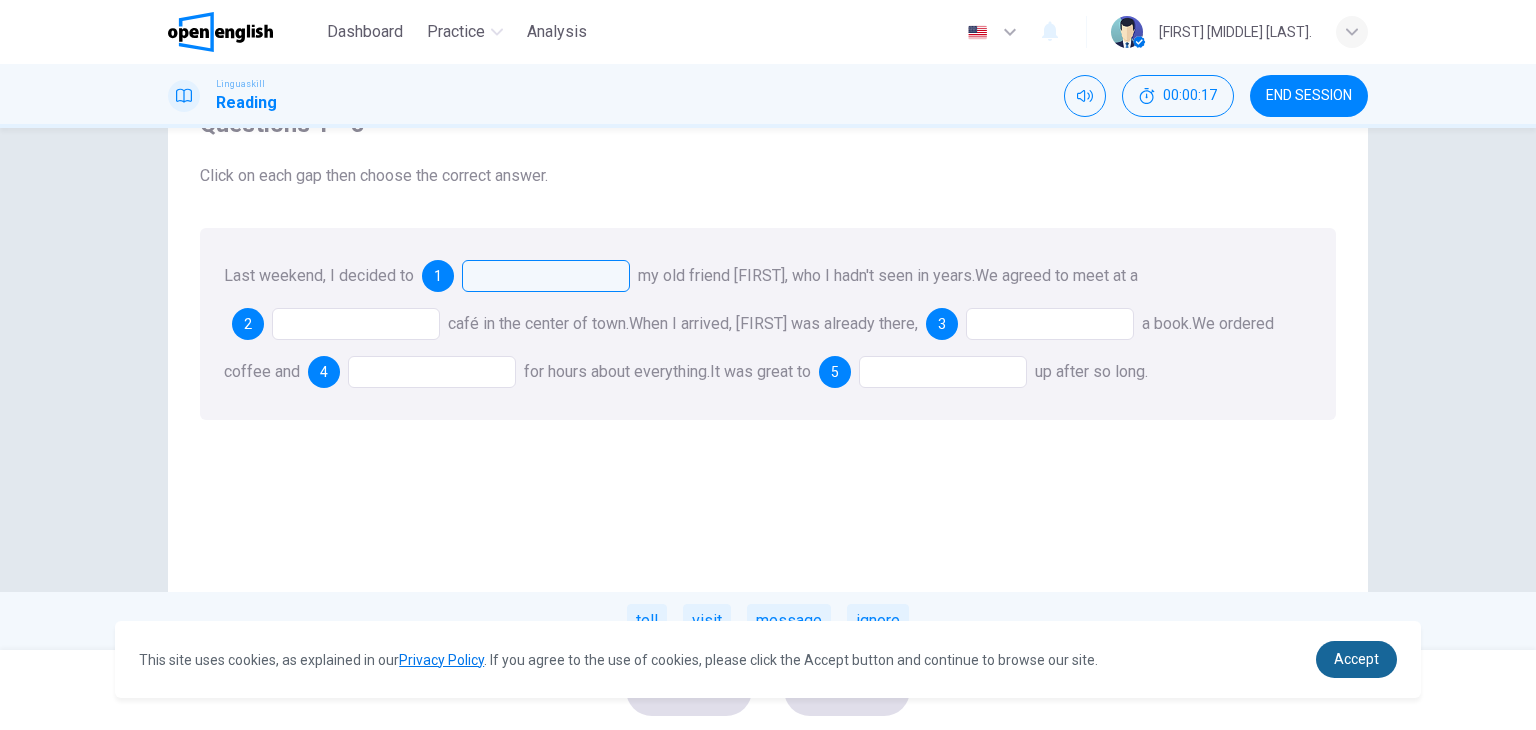 click on "Accept" at bounding box center [1356, 659] 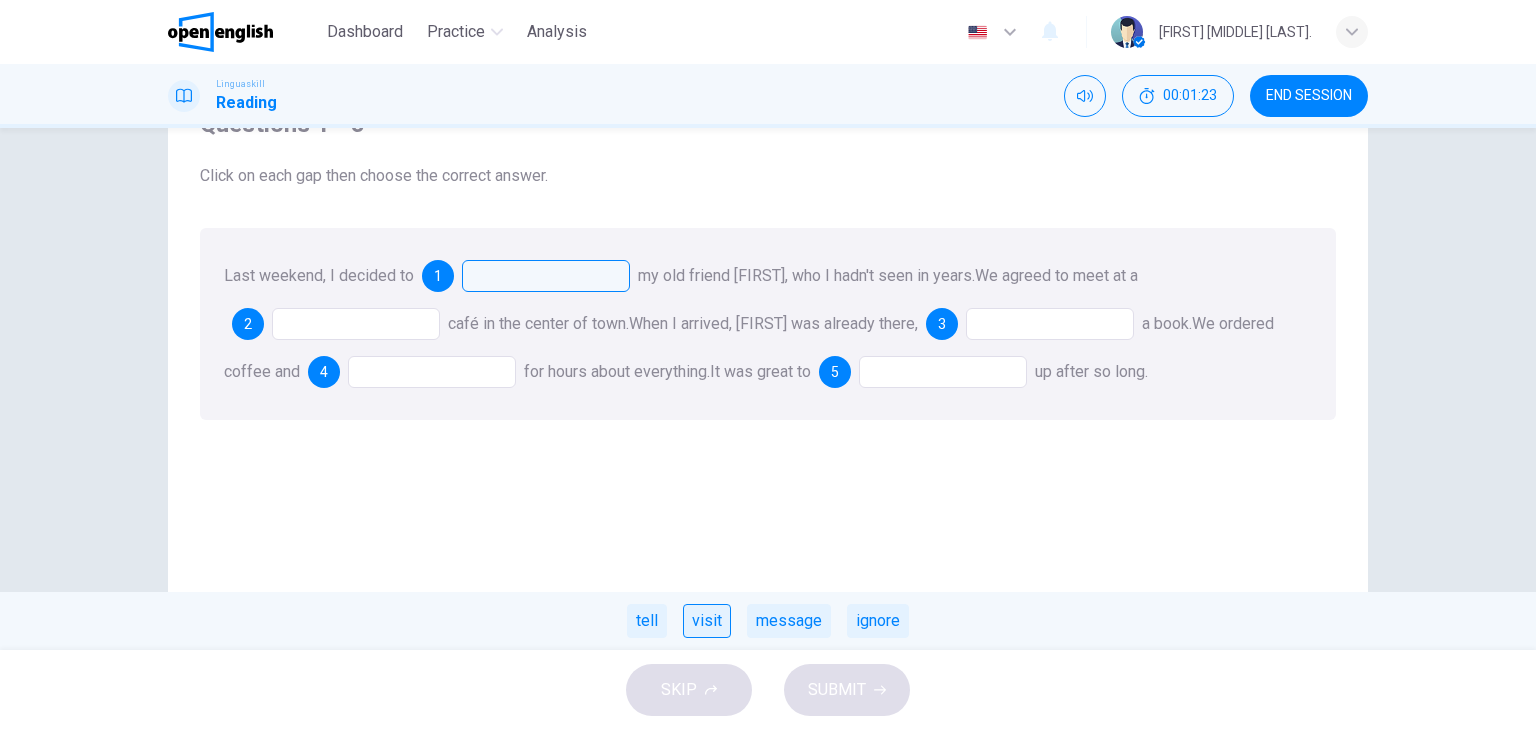 click on "visit" at bounding box center [707, 621] 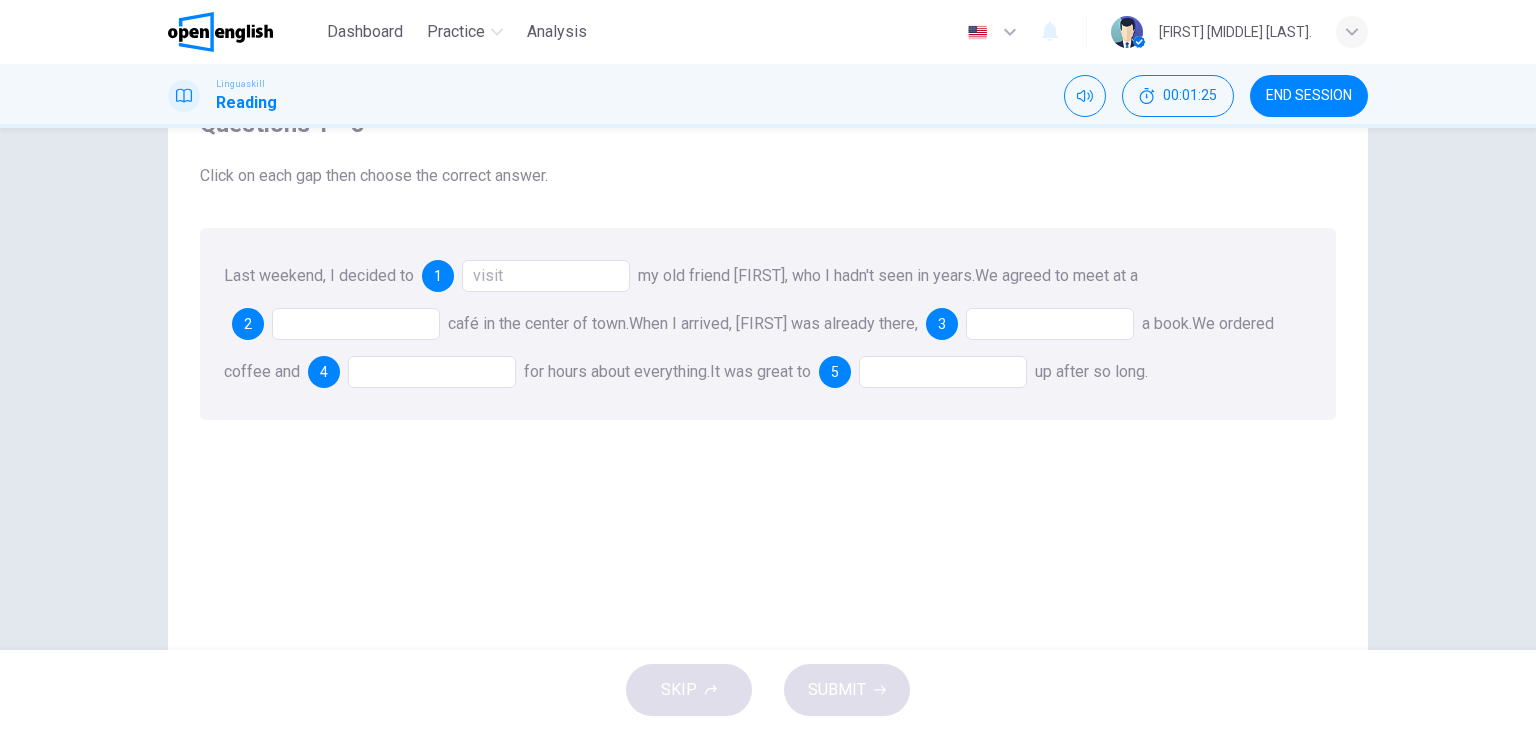click at bounding box center [356, 324] 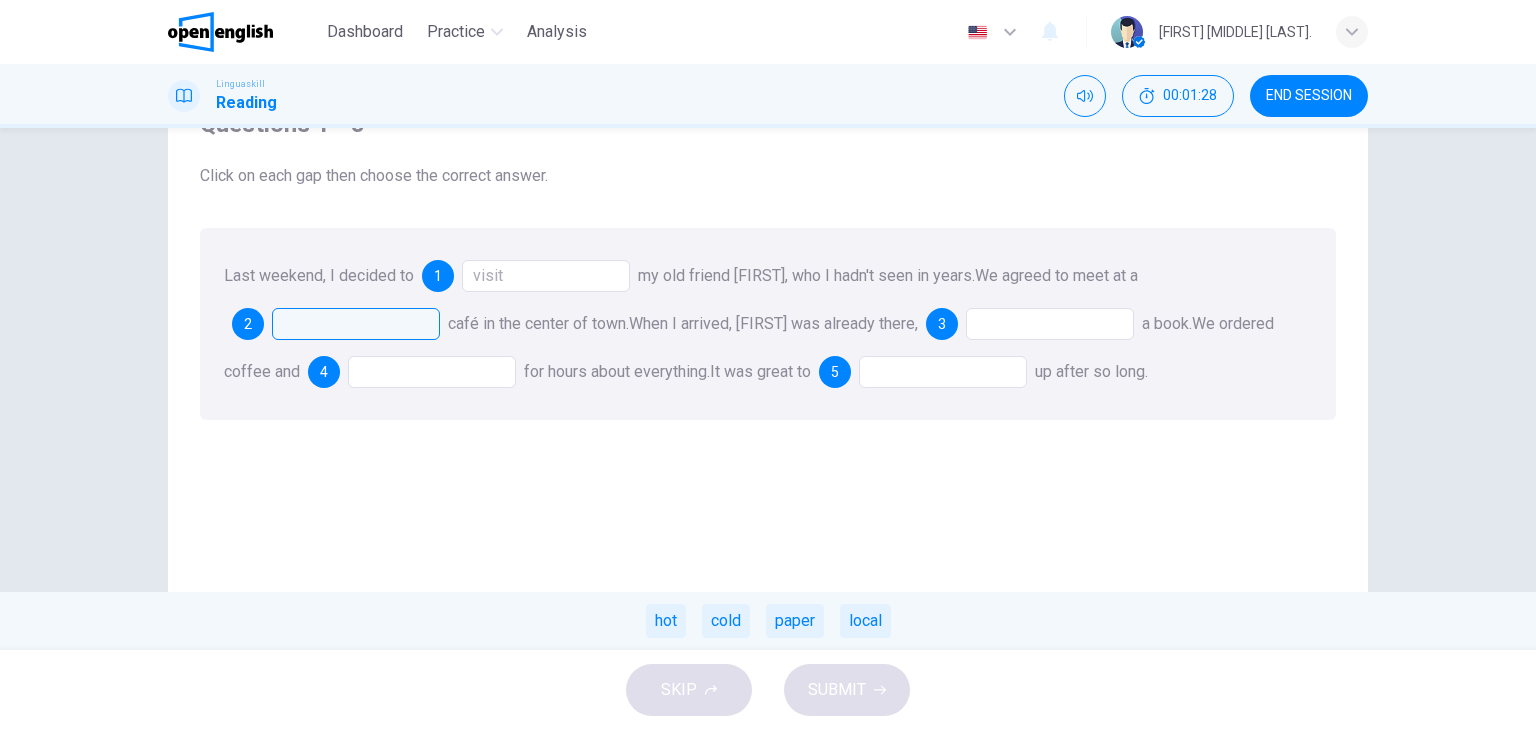 click on "hot" at bounding box center (666, 621) 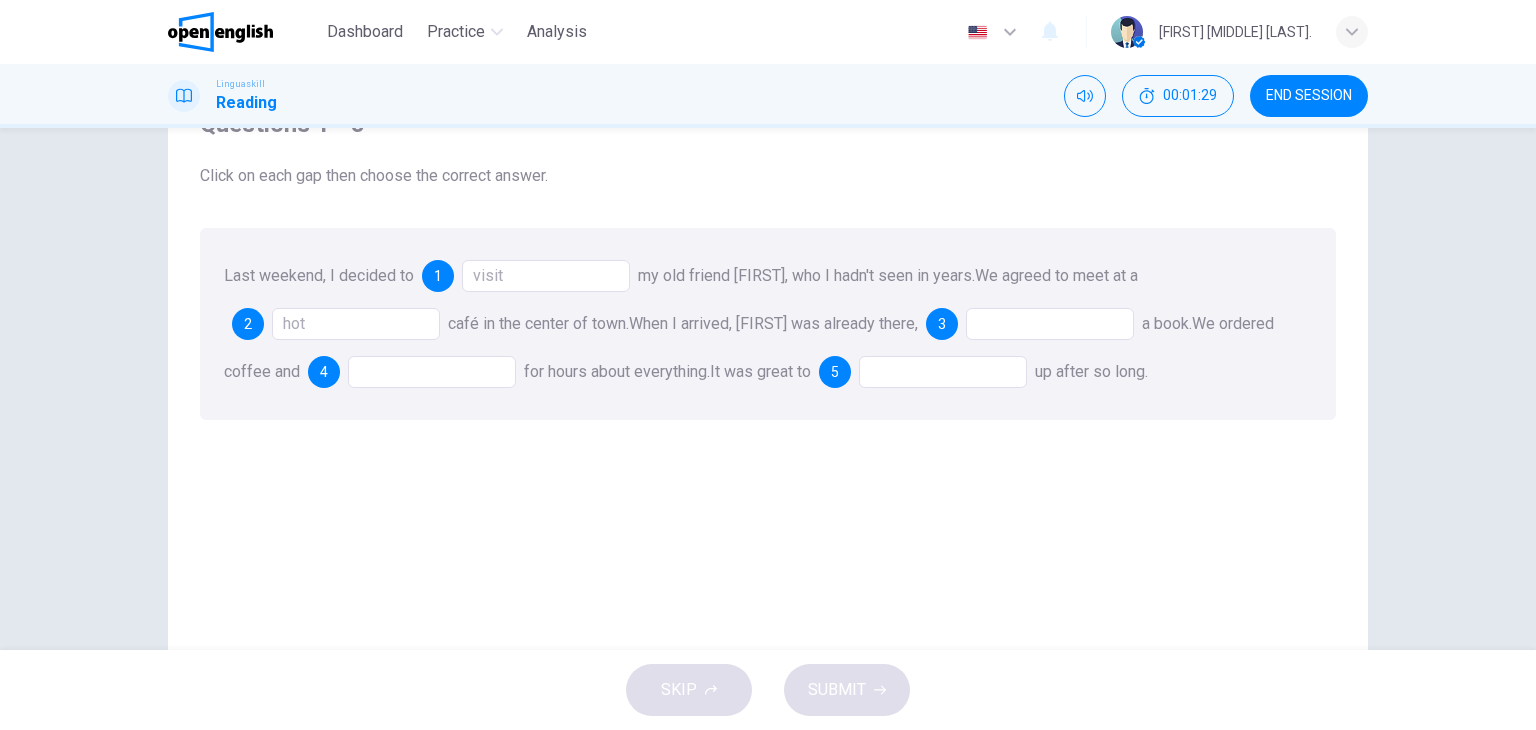 click at bounding box center (1050, 324) 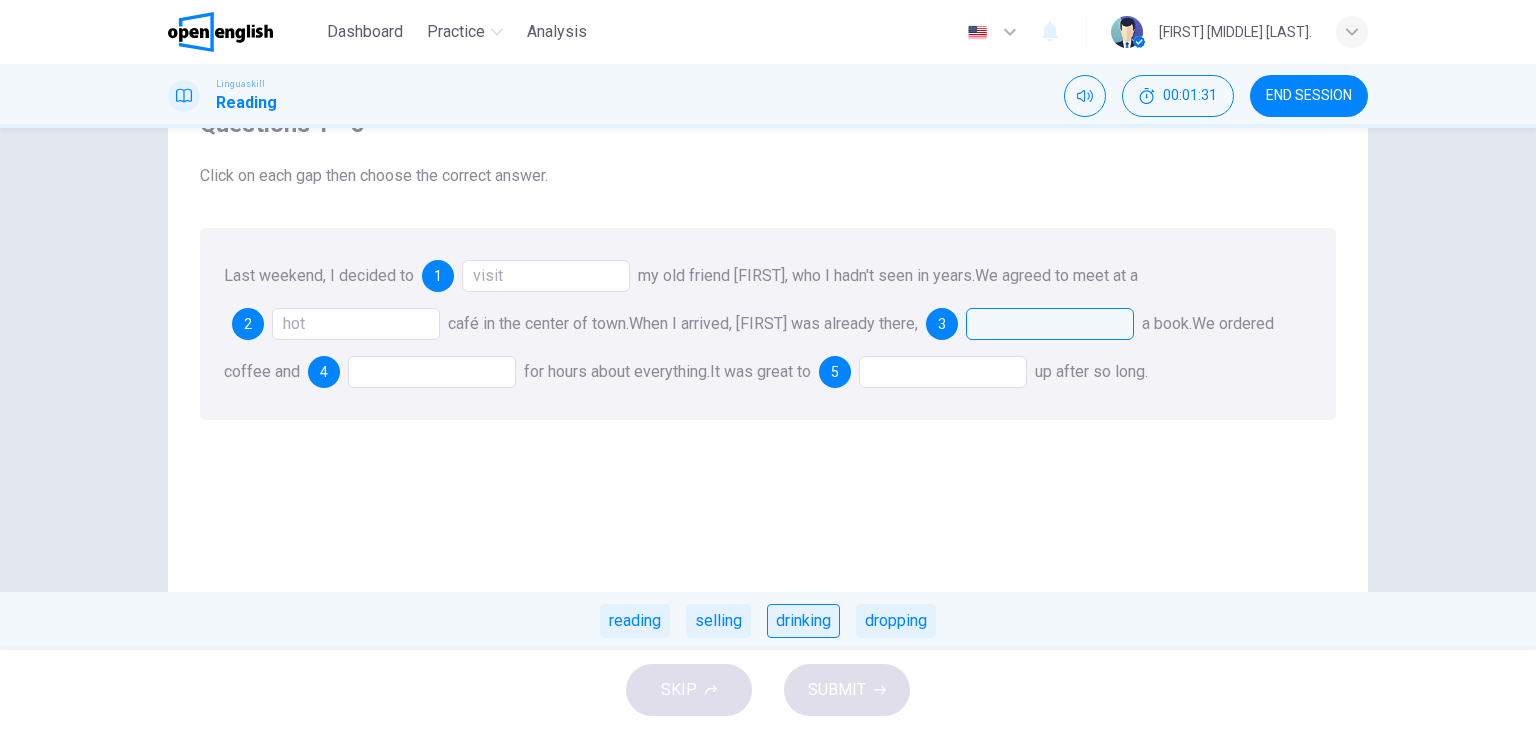 click on "drinking" at bounding box center (803, 621) 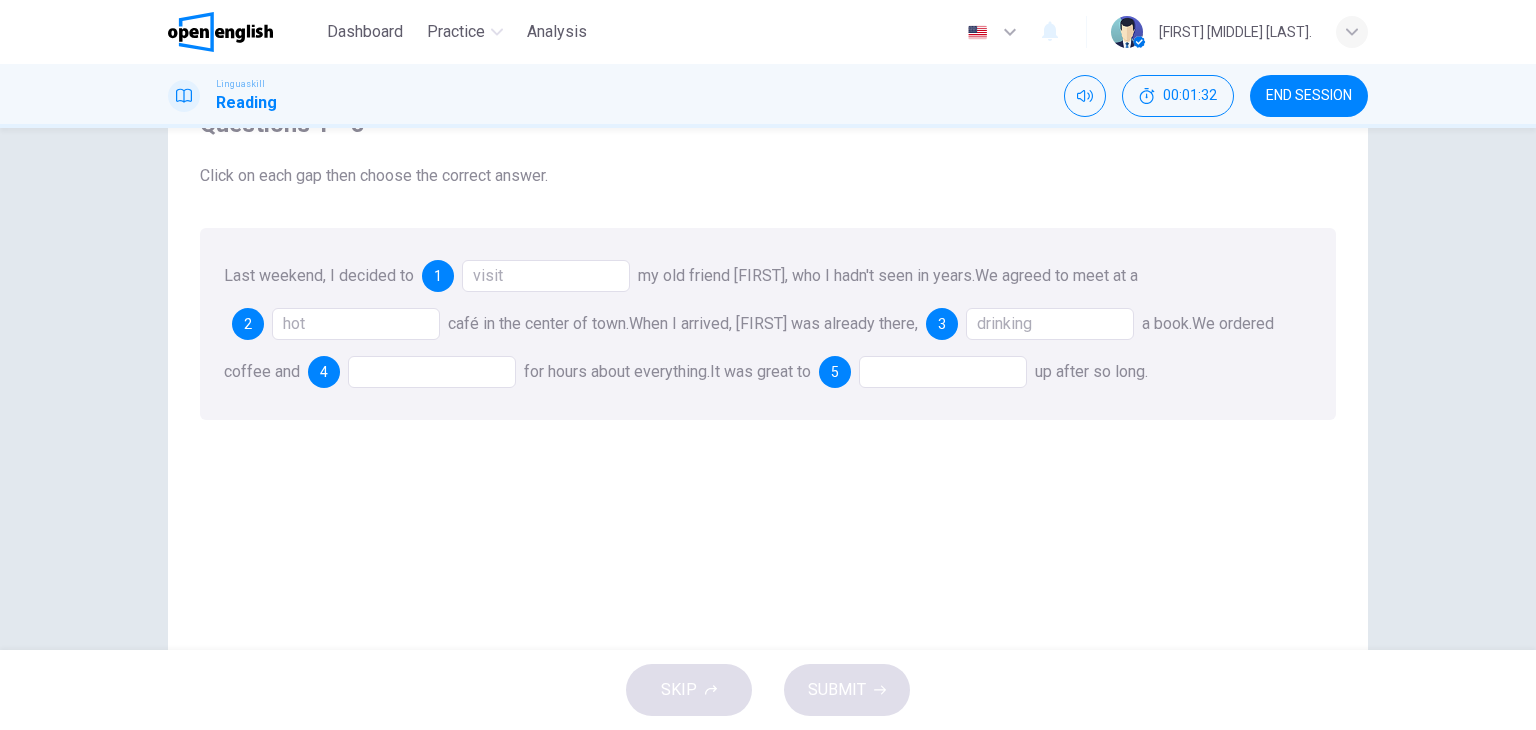 click at bounding box center (432, 372) 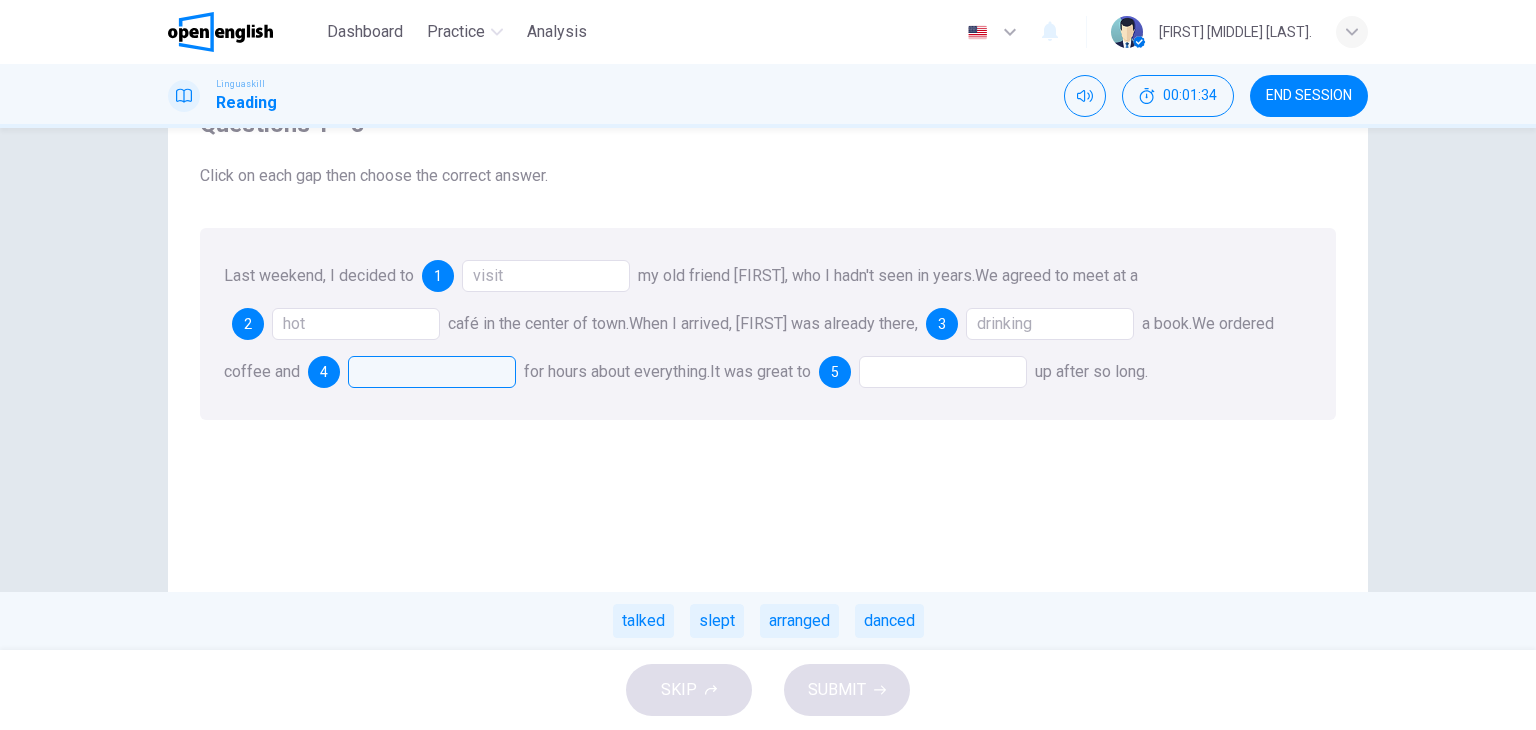 click on "slept" at bounding box center [717, 621] 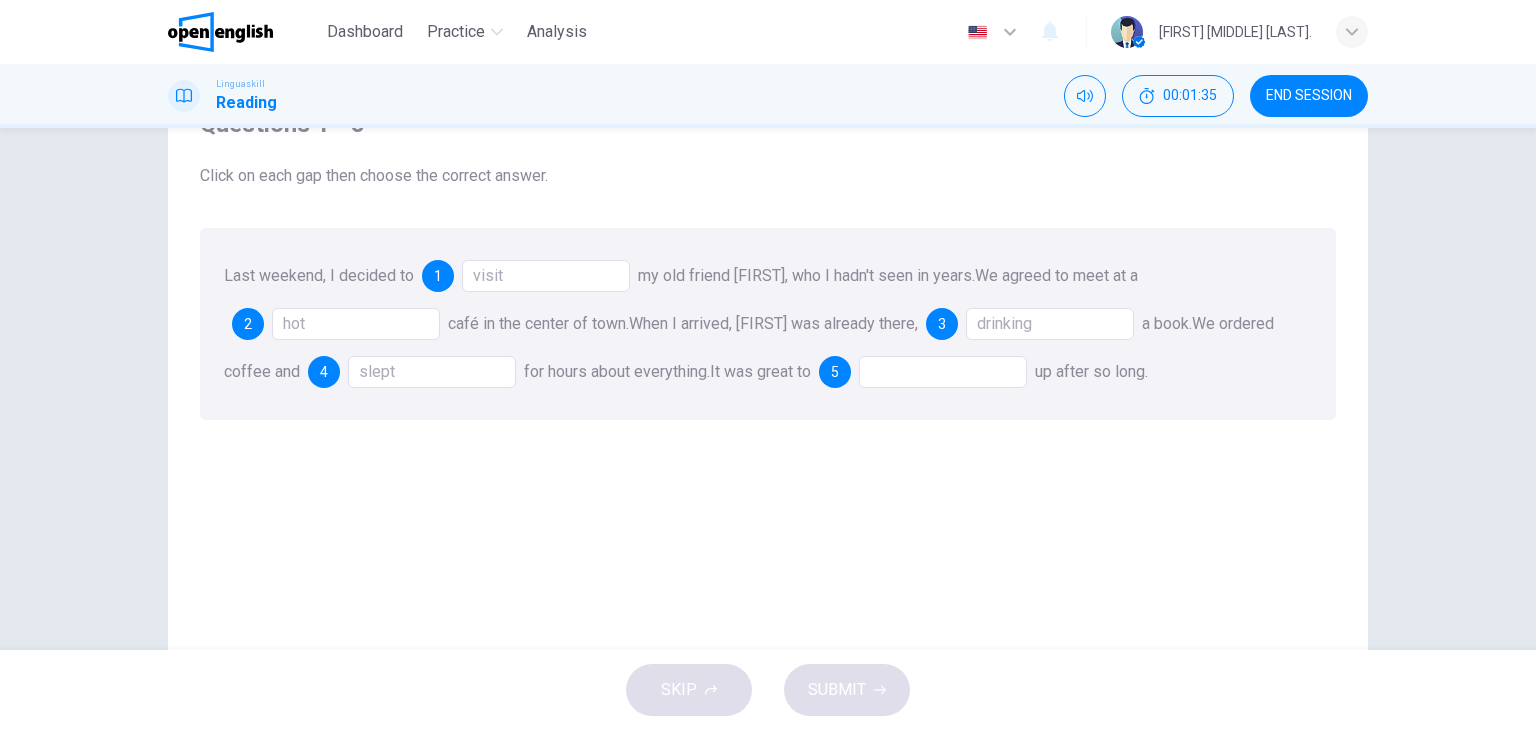 drag, startPoint x: 984, startPoint y: 364, endPoint x: 988, endPoint y: 381, distance: 17.464249 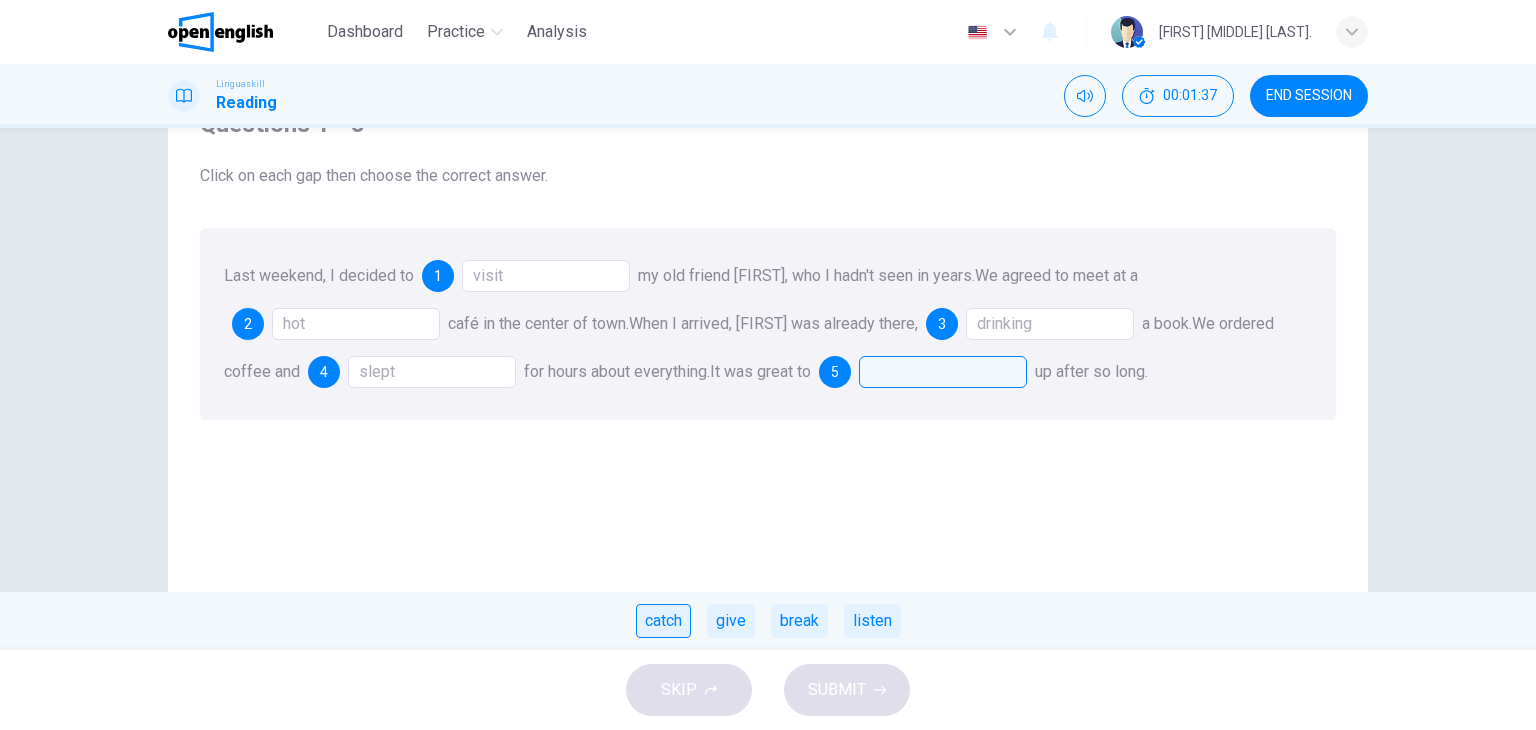 click on "catch" at bounding box center (663, 621) 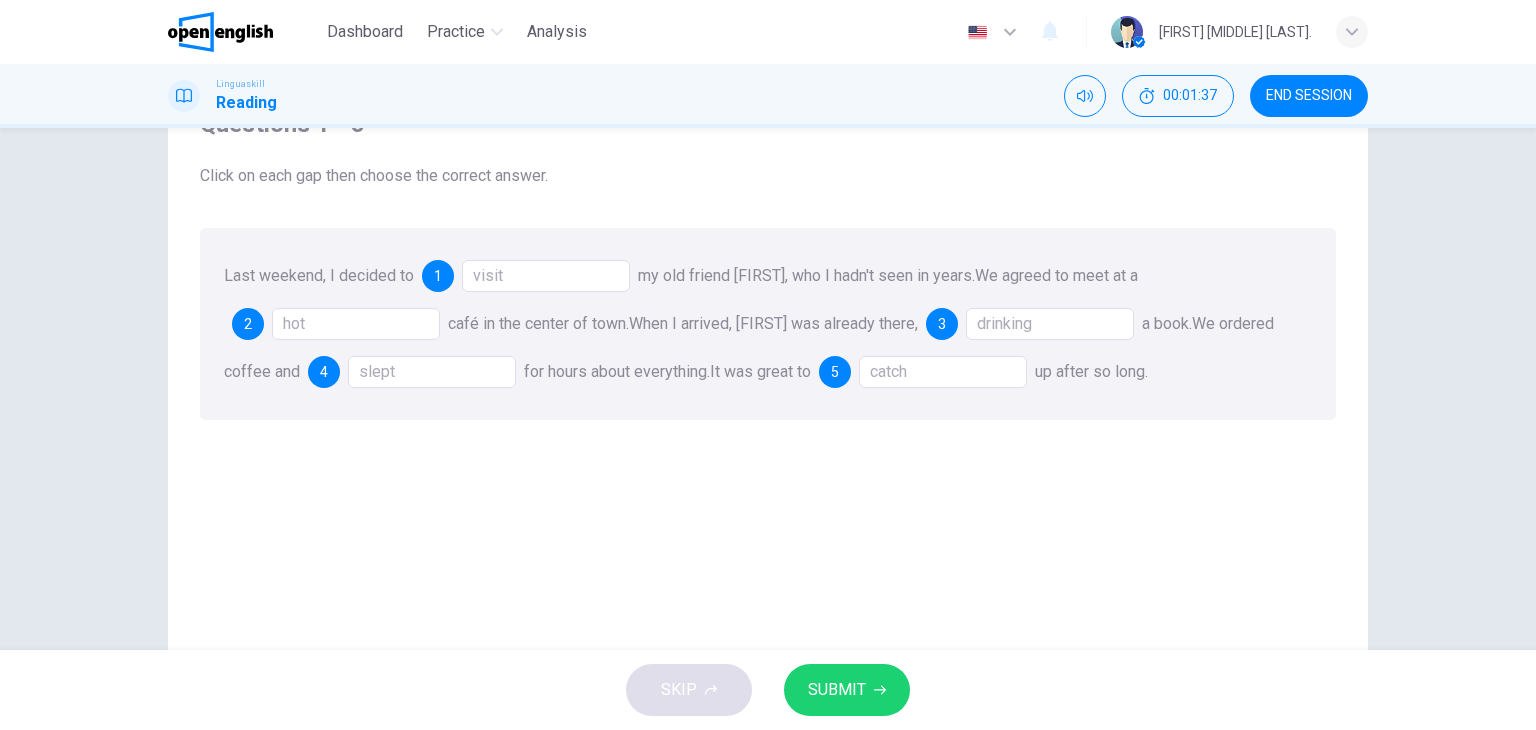 click on "SUBMIT" at bounding box center (837, 690) 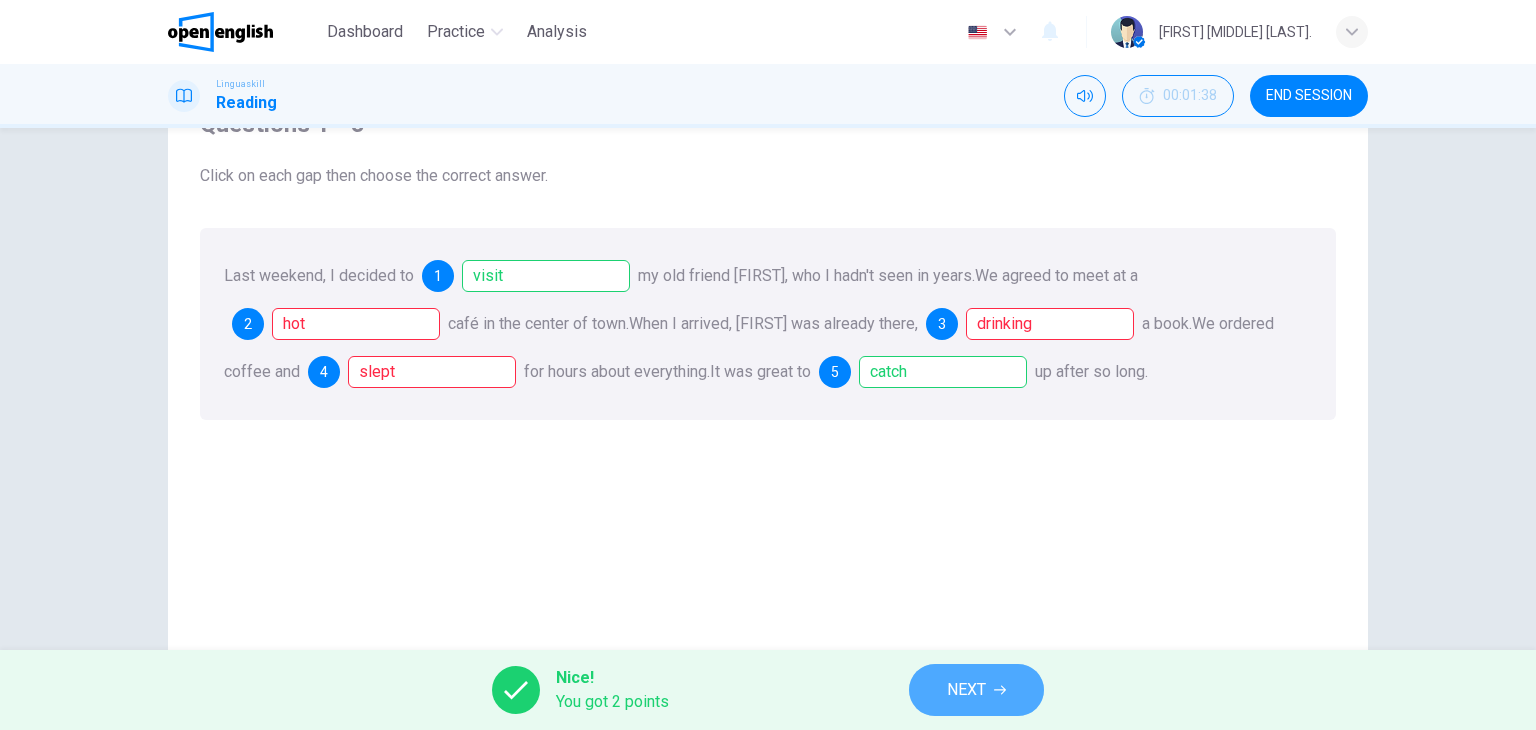 click on "NEXT" at bounding box center [976, 690] 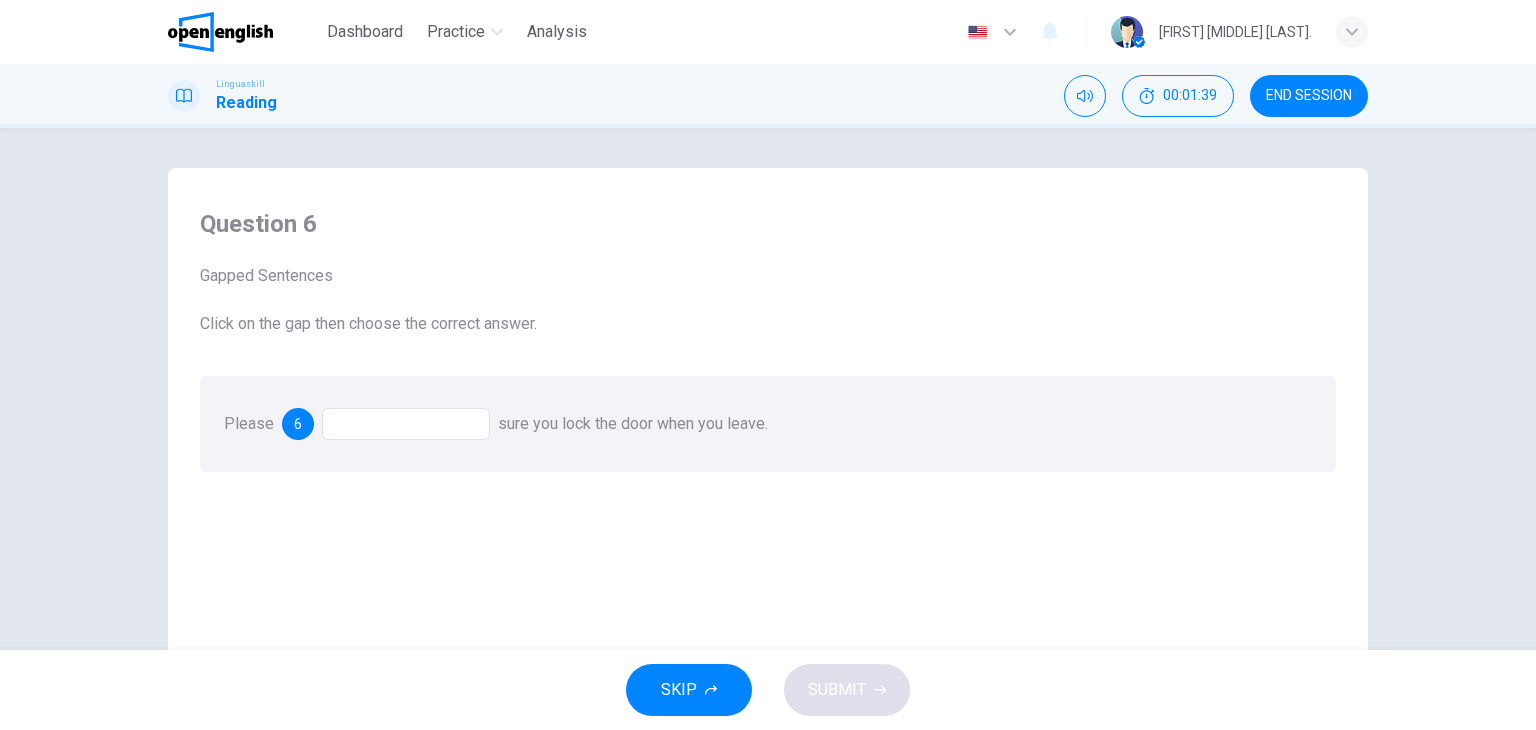 click at bounding box center (406, 424) 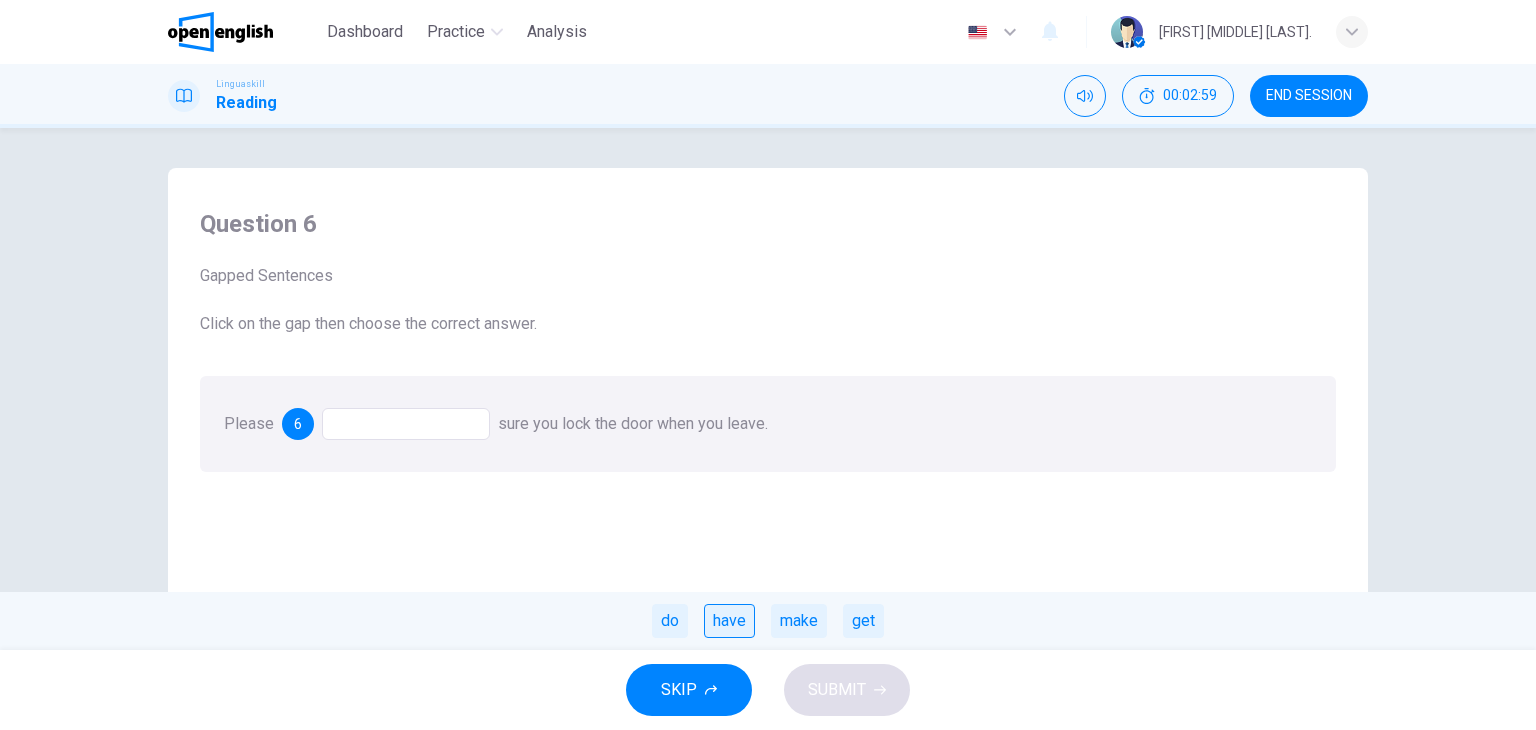 drag, startPoint x: 738, startPoint y: 620, endPoint x: 752, endPoint y: 619, distance: 14.035668 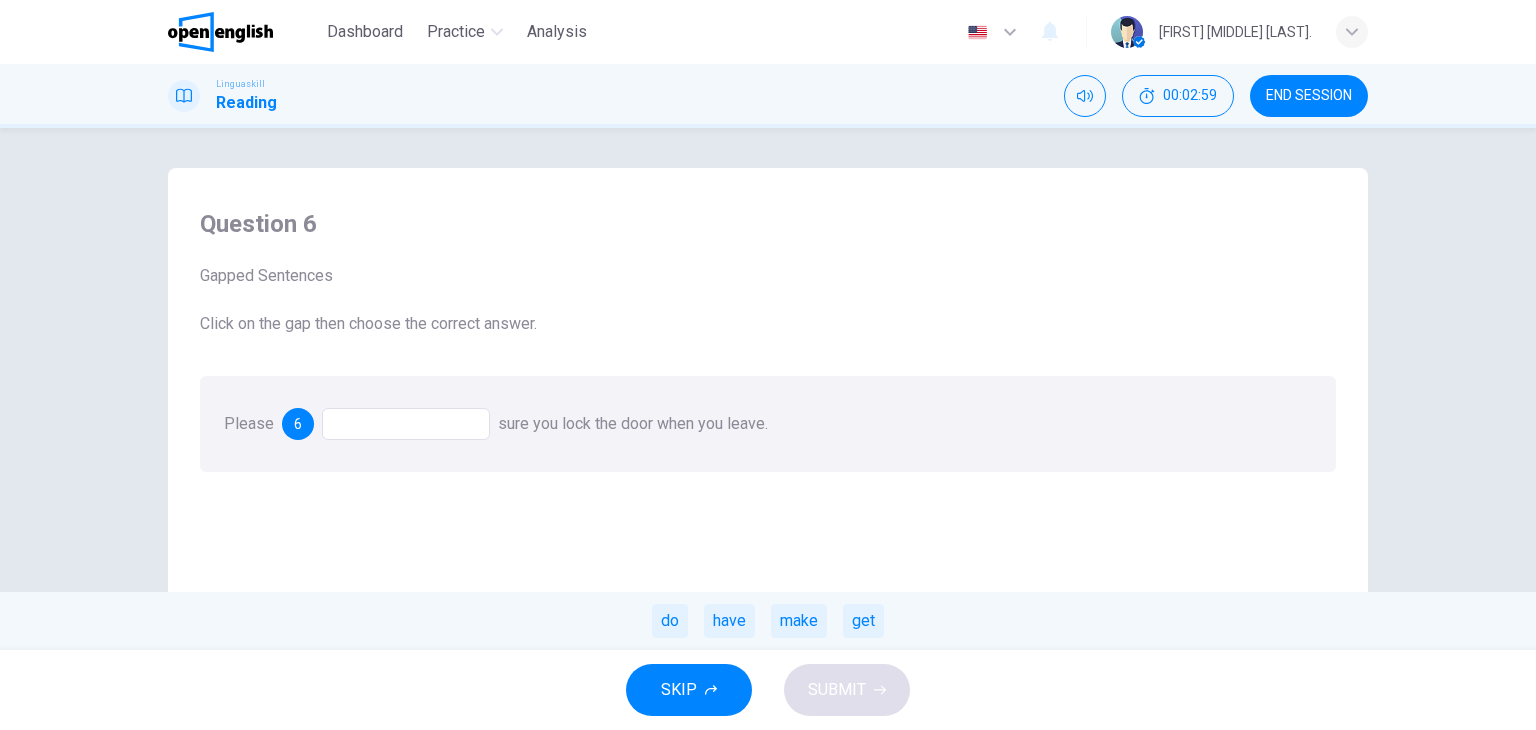 click on "have" at bounding box center (729, 621) 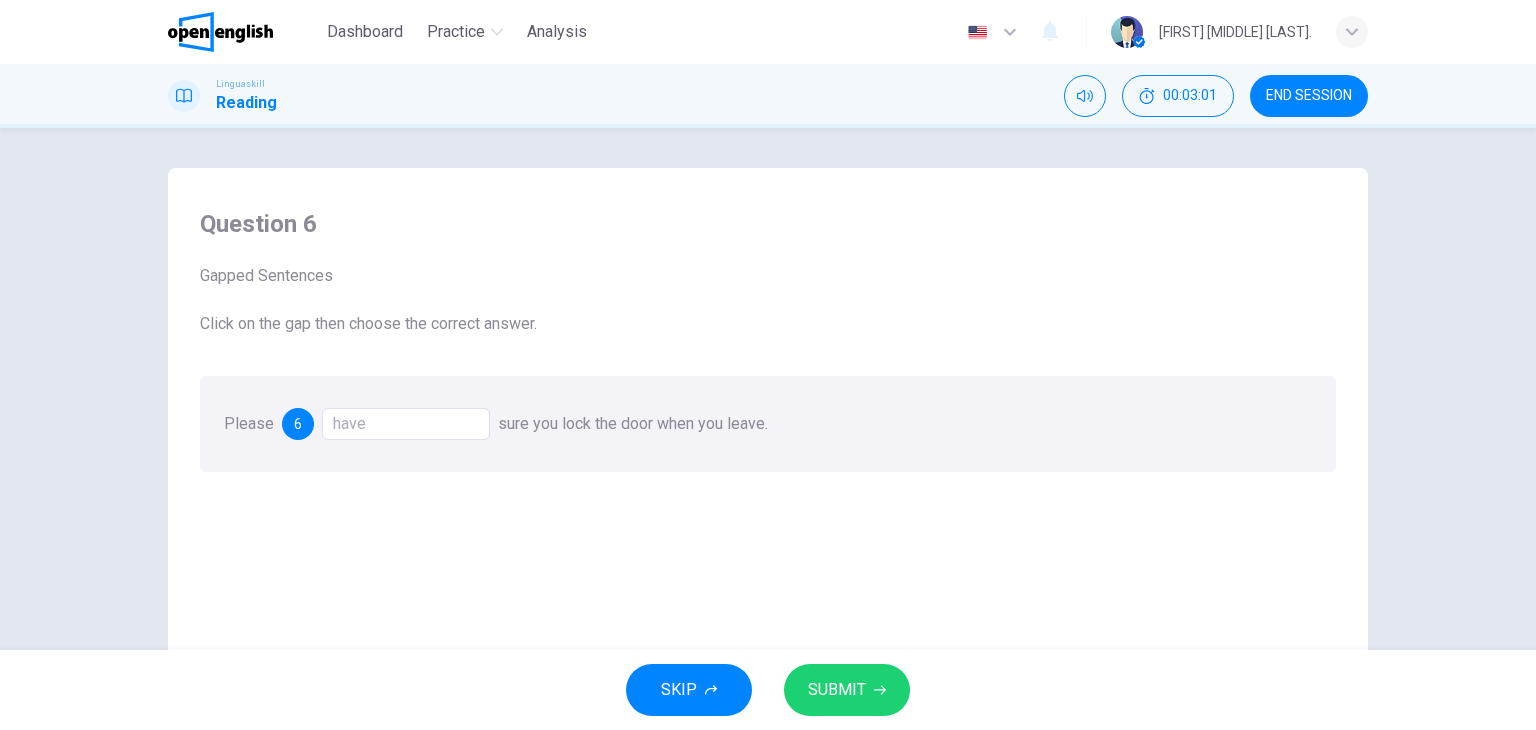 click on "SUBMIT" at bounding box center (837, 690) 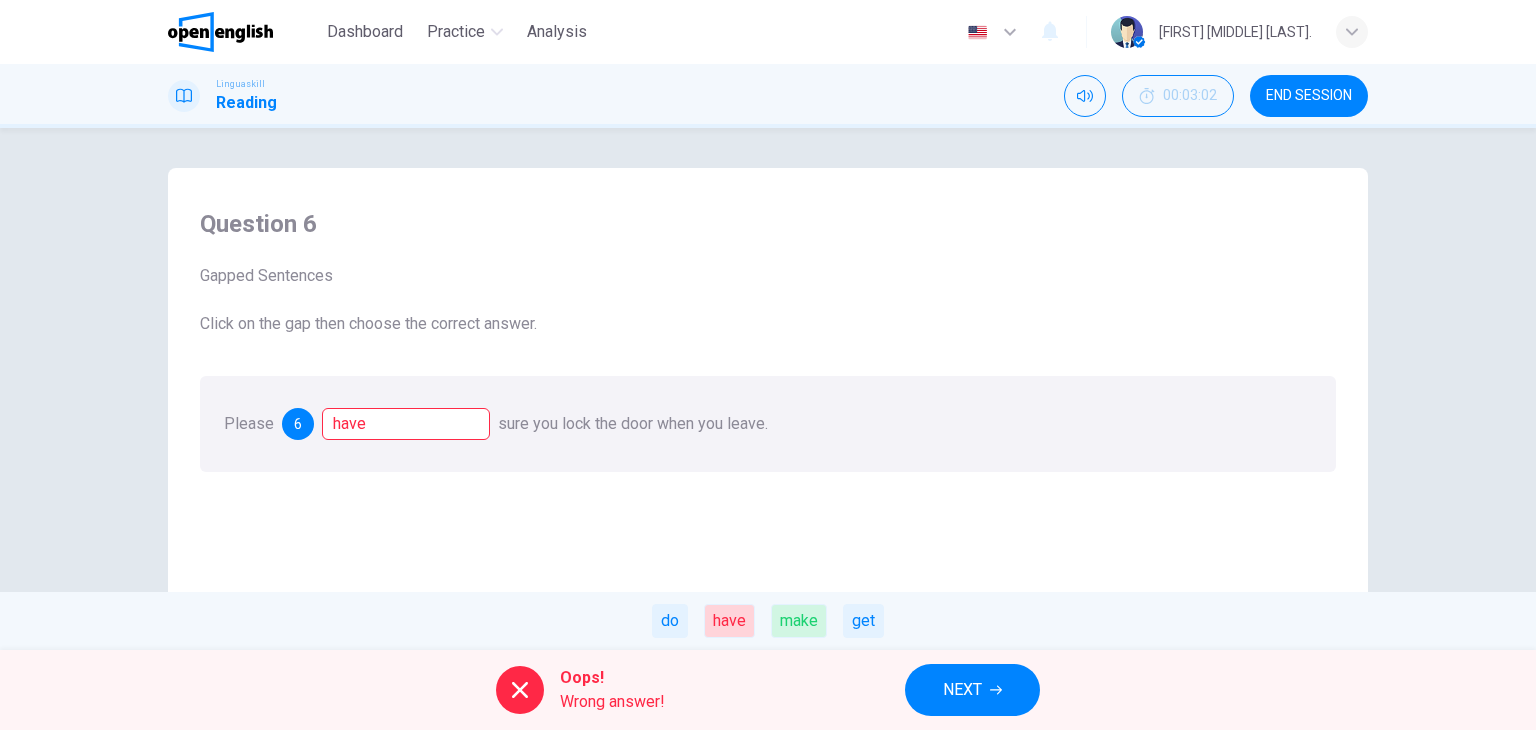 click on "NEXT" at bounding box center (962, 690) 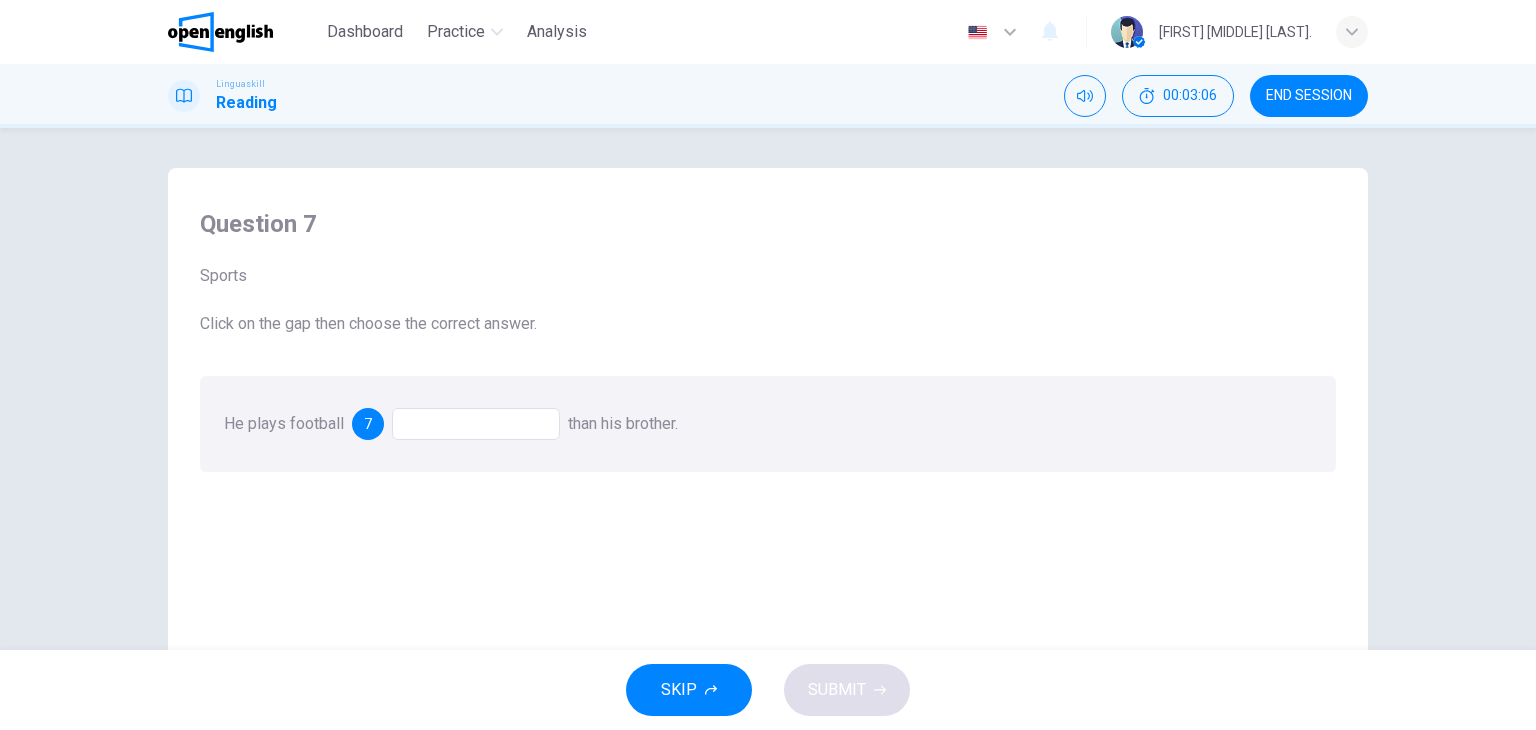 click at bounding box center [476, 424] 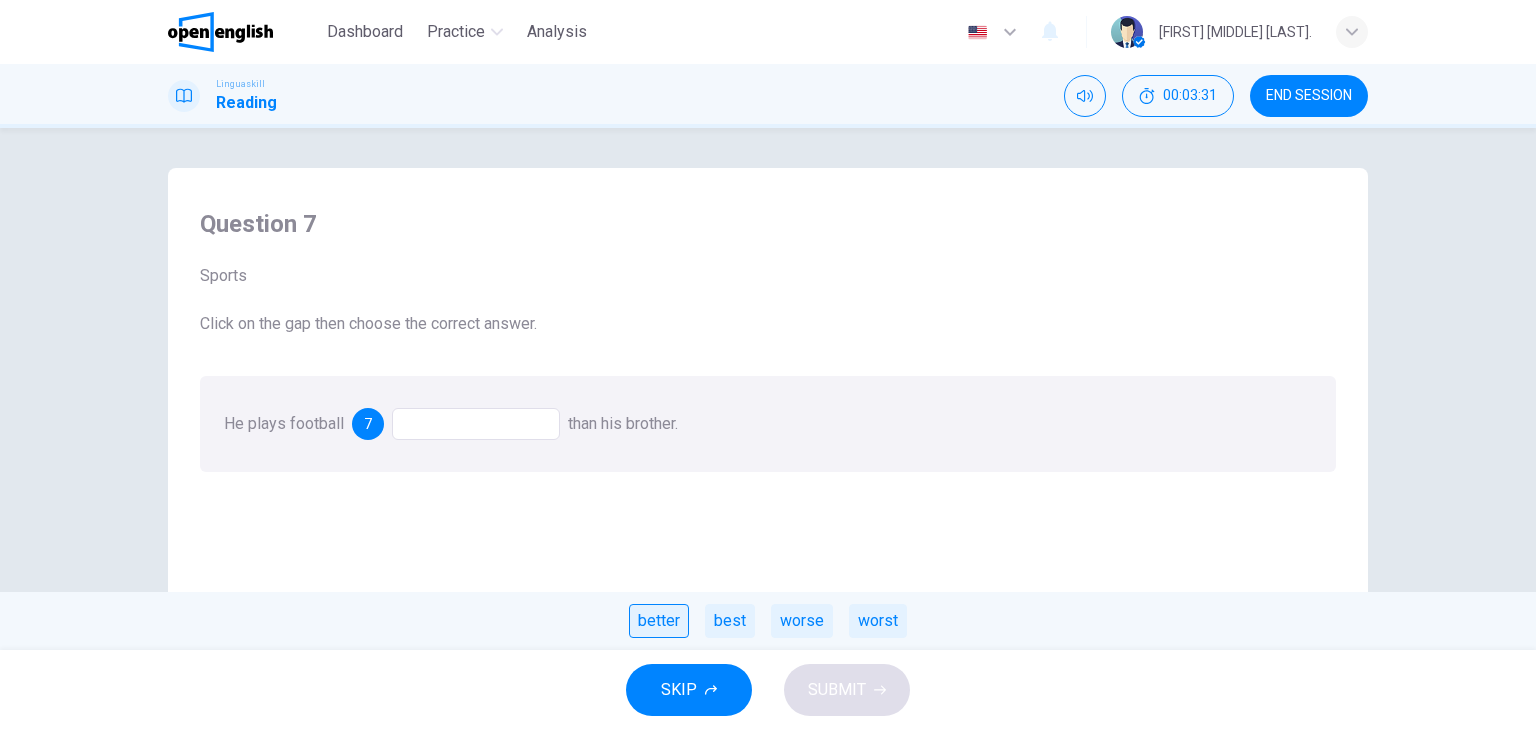 click on "better" at bounding box center (659, 621) 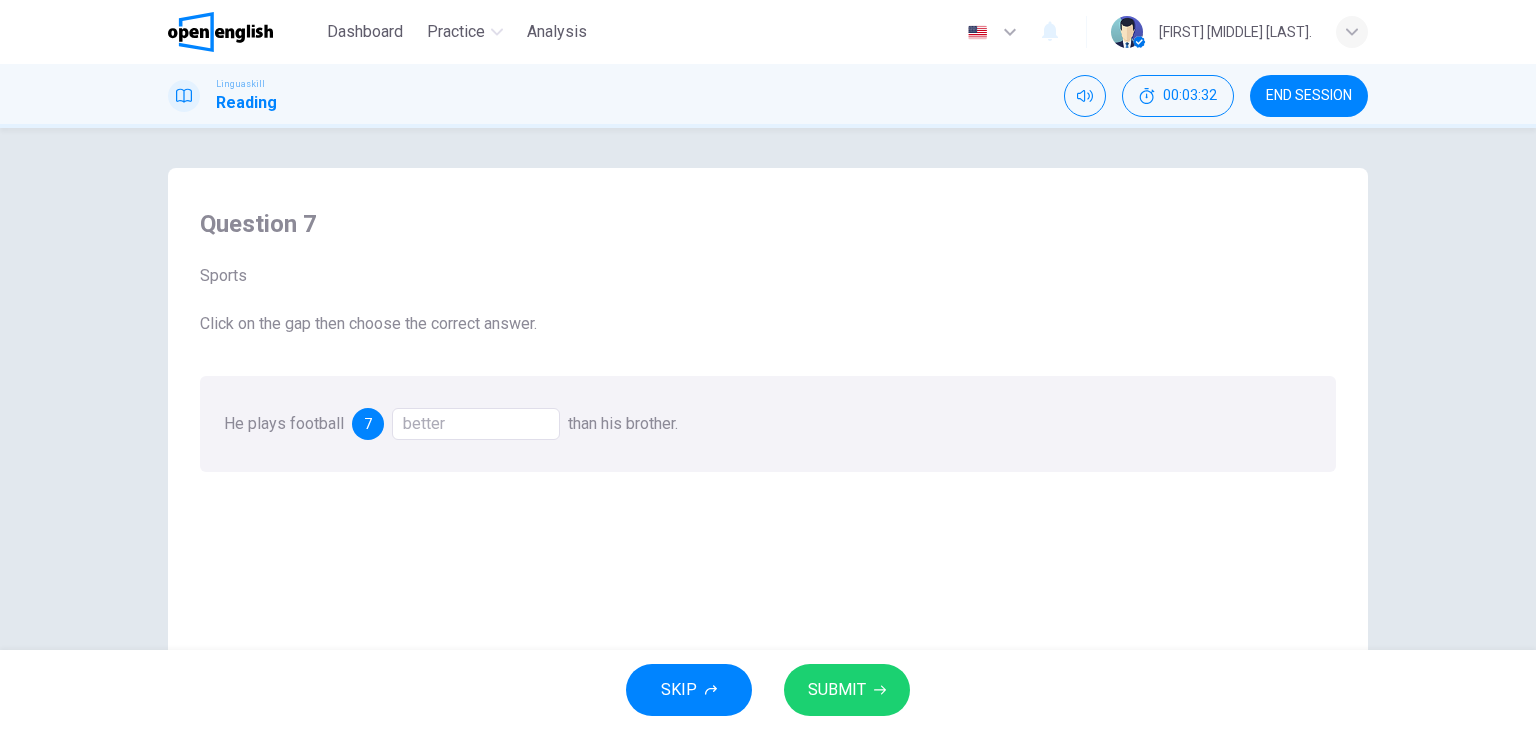 click on "SUBMIT" at bounding box center (847, 690) 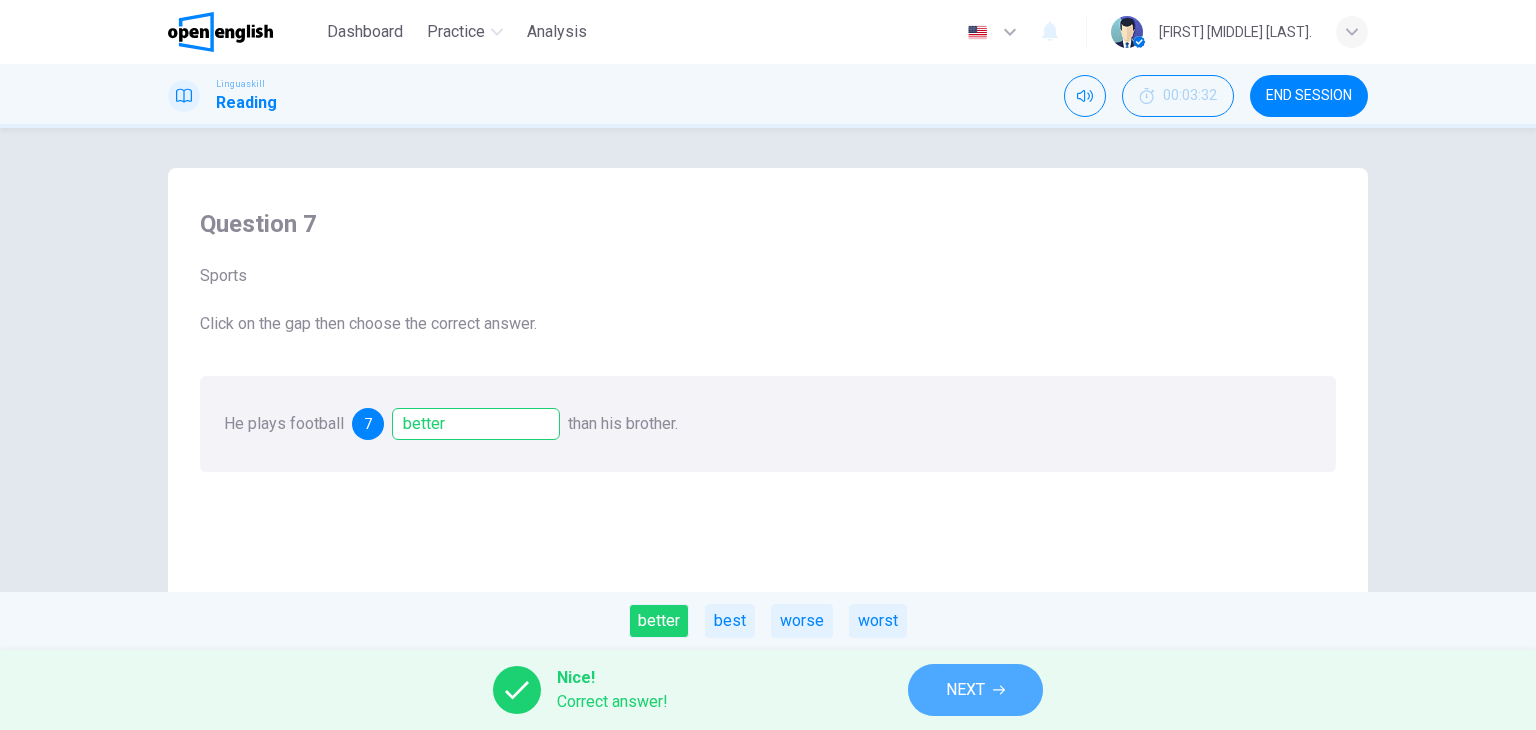 click on "NEXT" at bounding box center [965, 690] 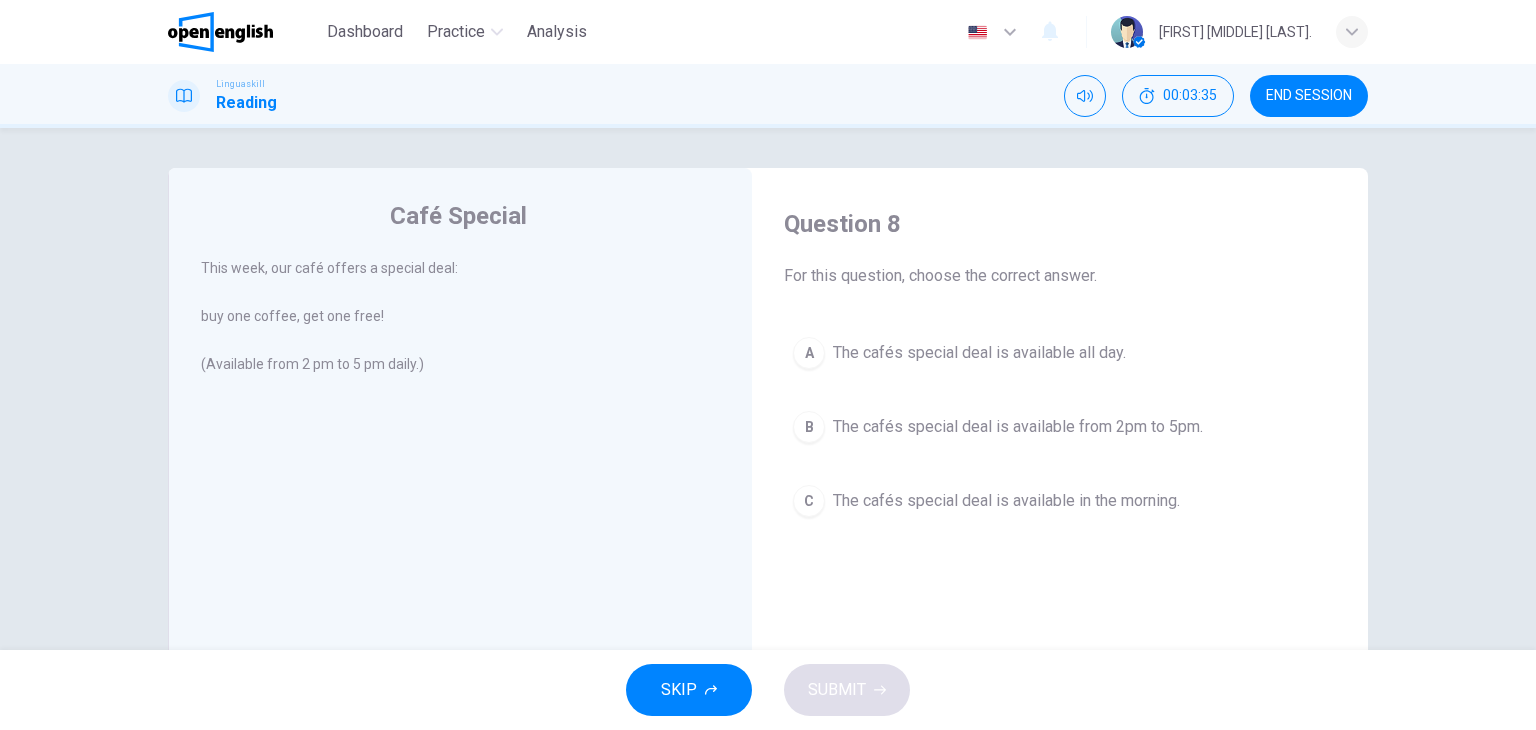 click on "Café Special This week, our café offers a special deal: buy one coffee, get one free!
(Available from 2 pm to 5 pm daily.)" at bounding box center [460, 515] 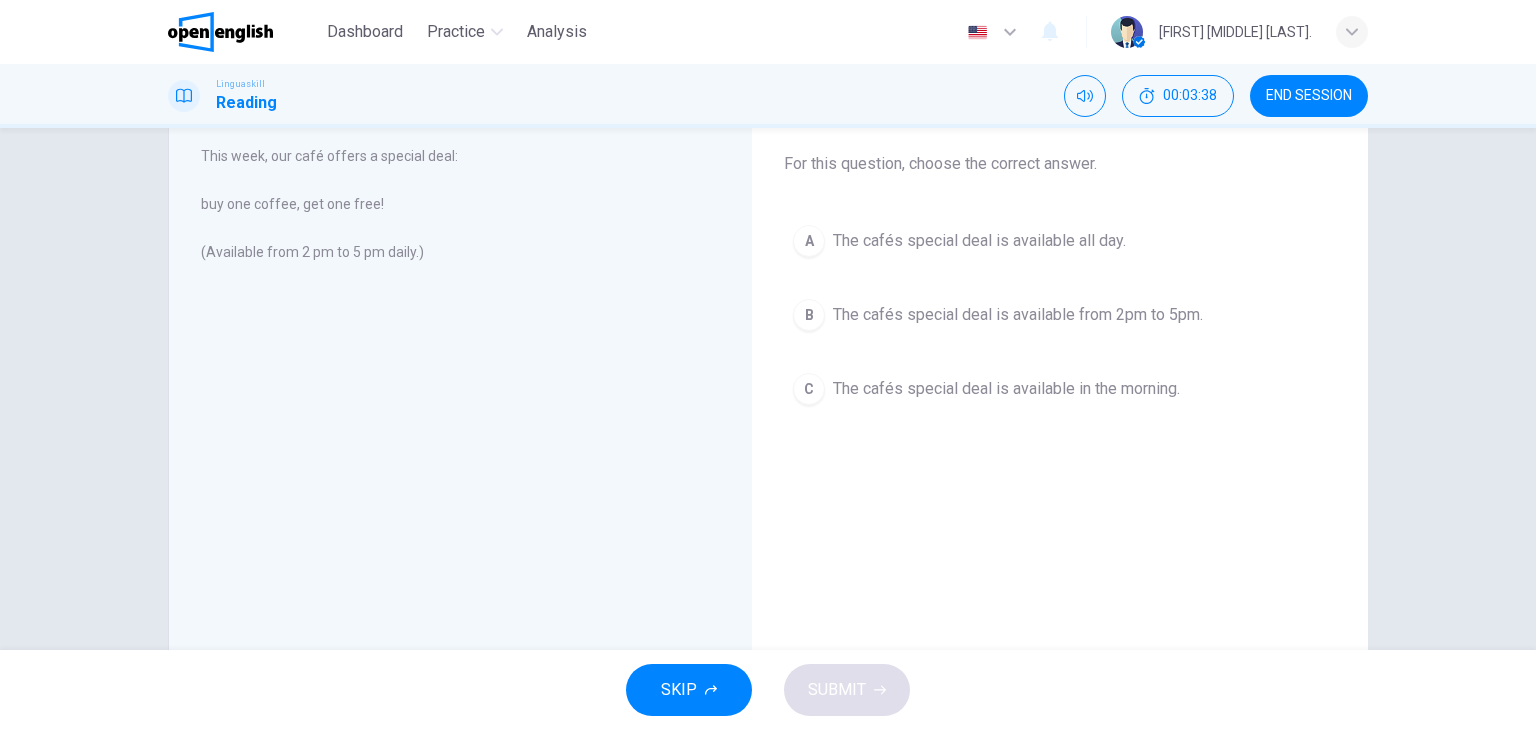 scroll, scrollTop: 0, scrollLeft: 0, axis: both 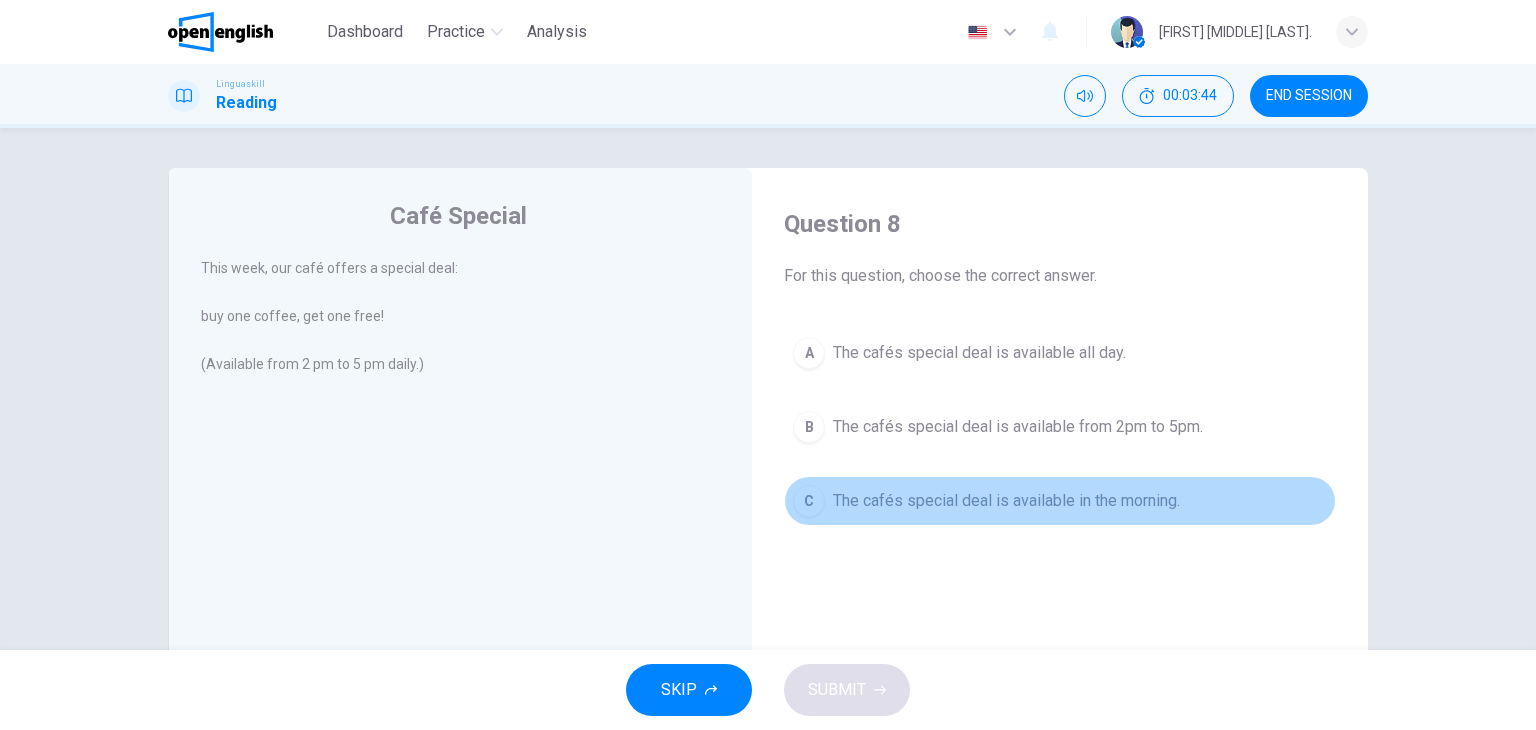 click on "C The cafés special deal is available in the morning." at bounding box center (1060, 501) 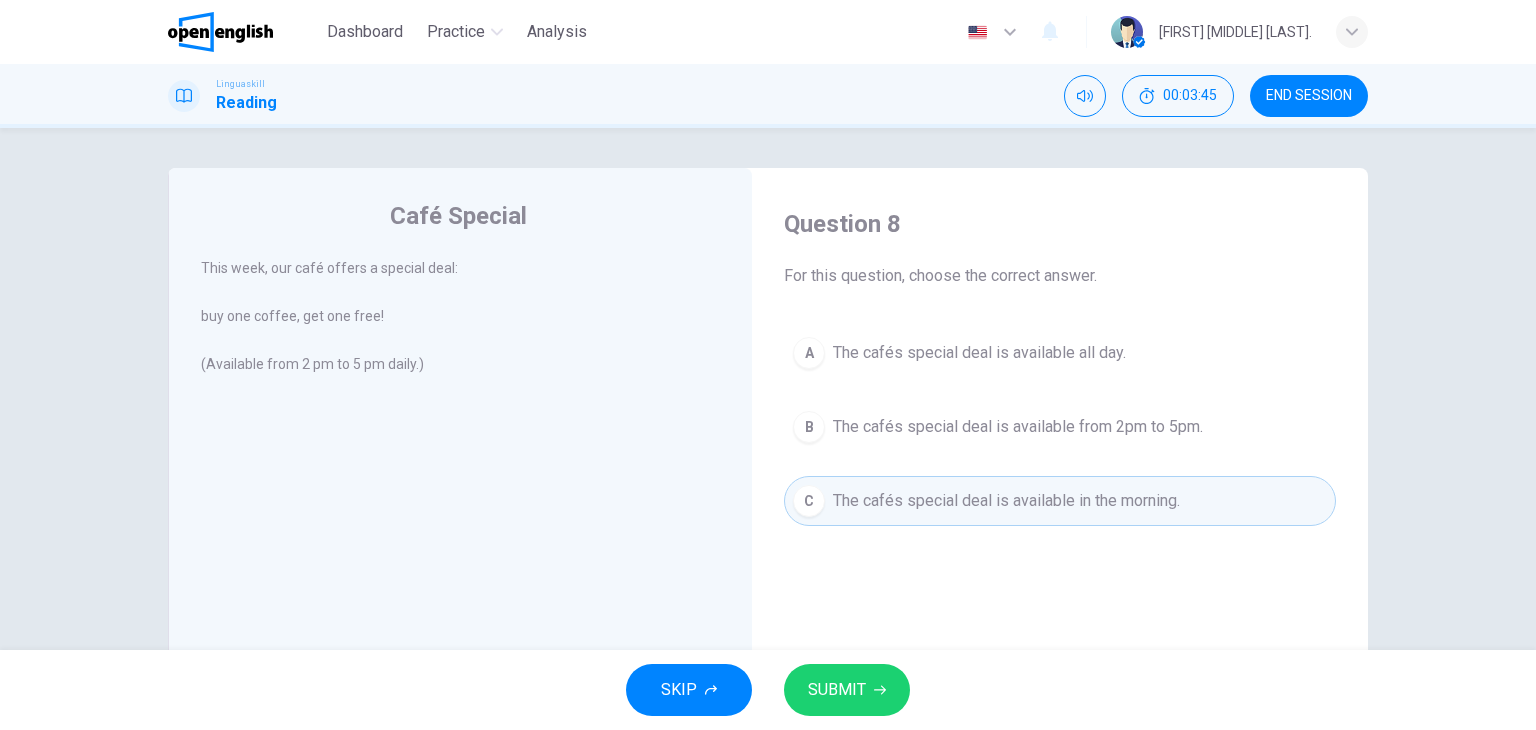 click on "SUBMIT" at bounding box center (837, 690) 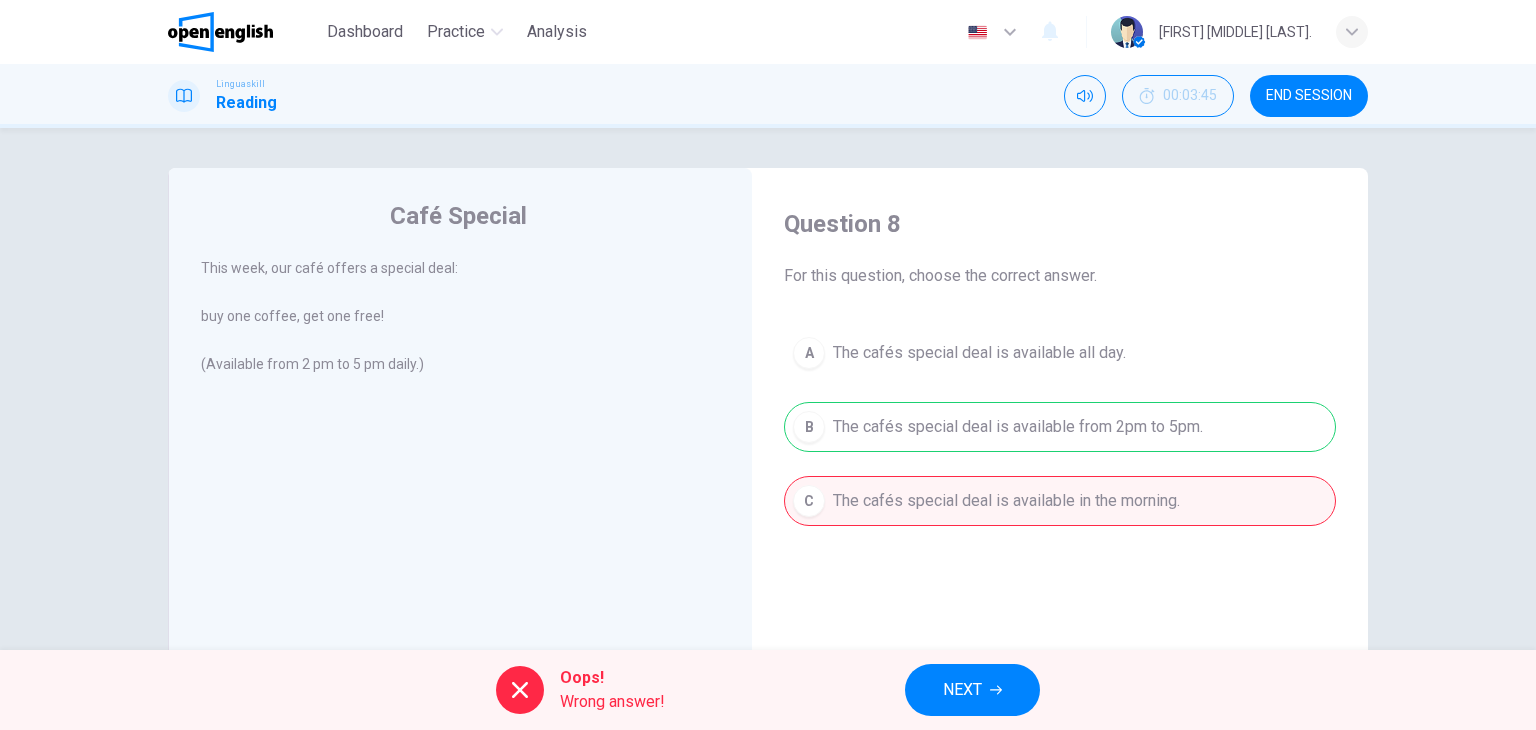 click on "NEXT" at bounding box center [962, 690] 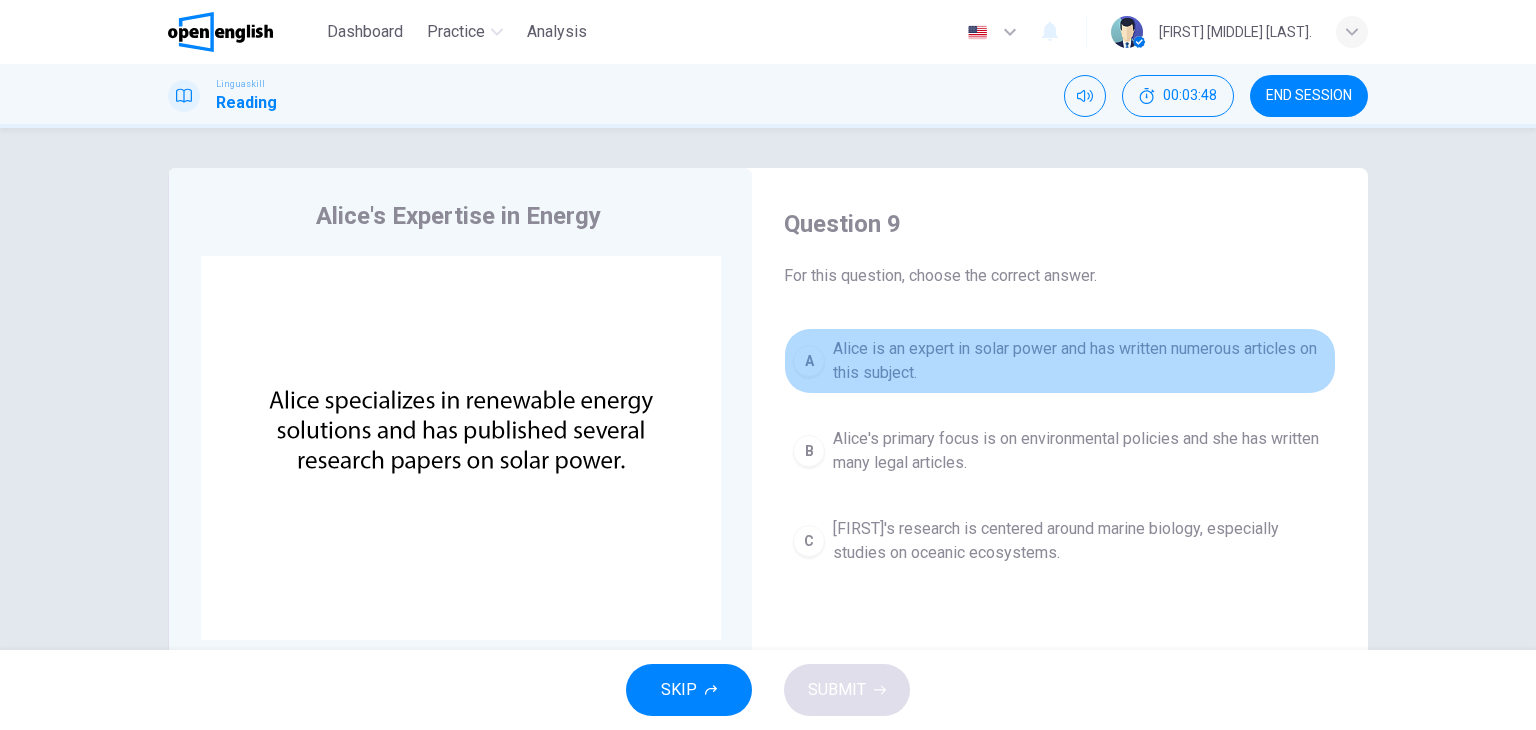 click on "A" at bounding box center [809, 361] 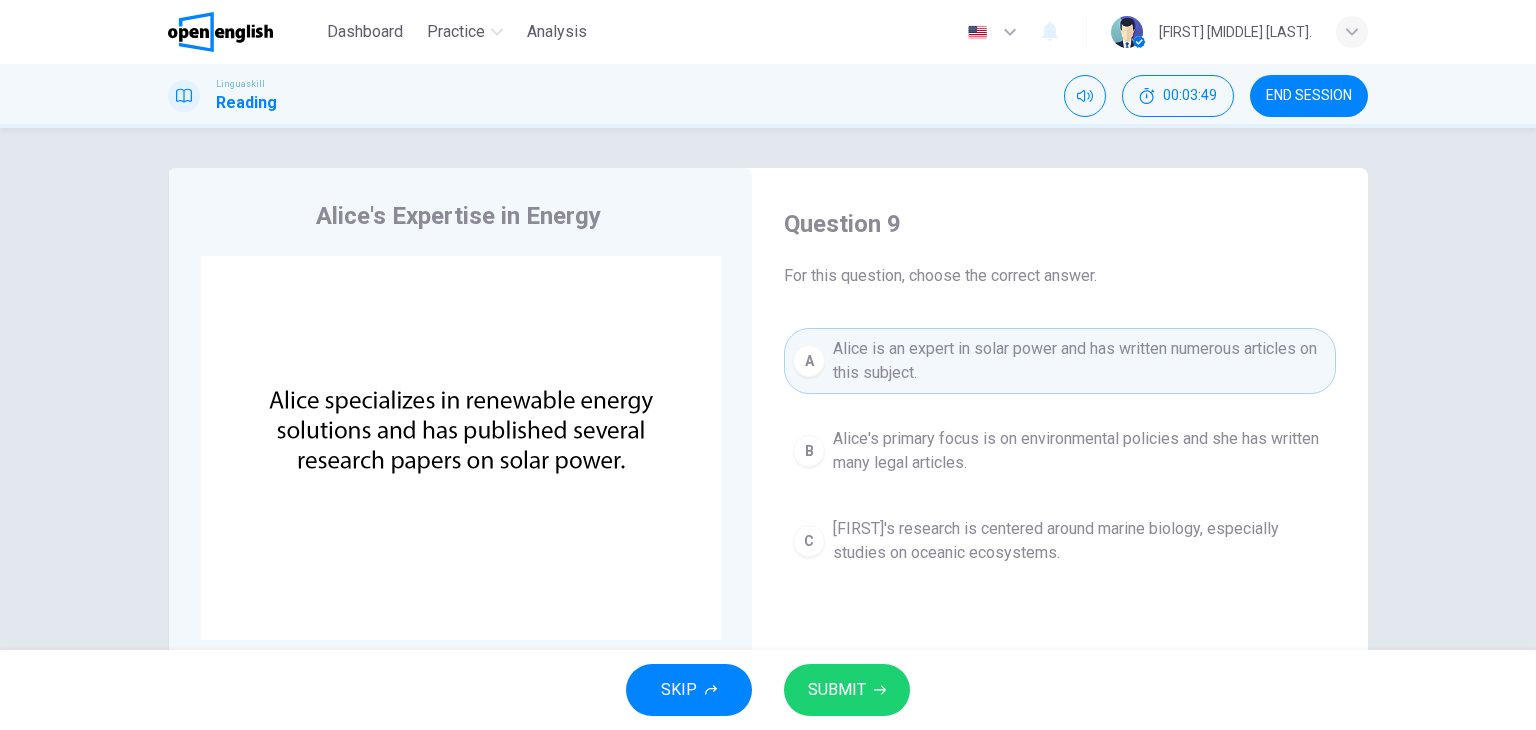 click on "SUBMIT" at bounding box center [847, 690] 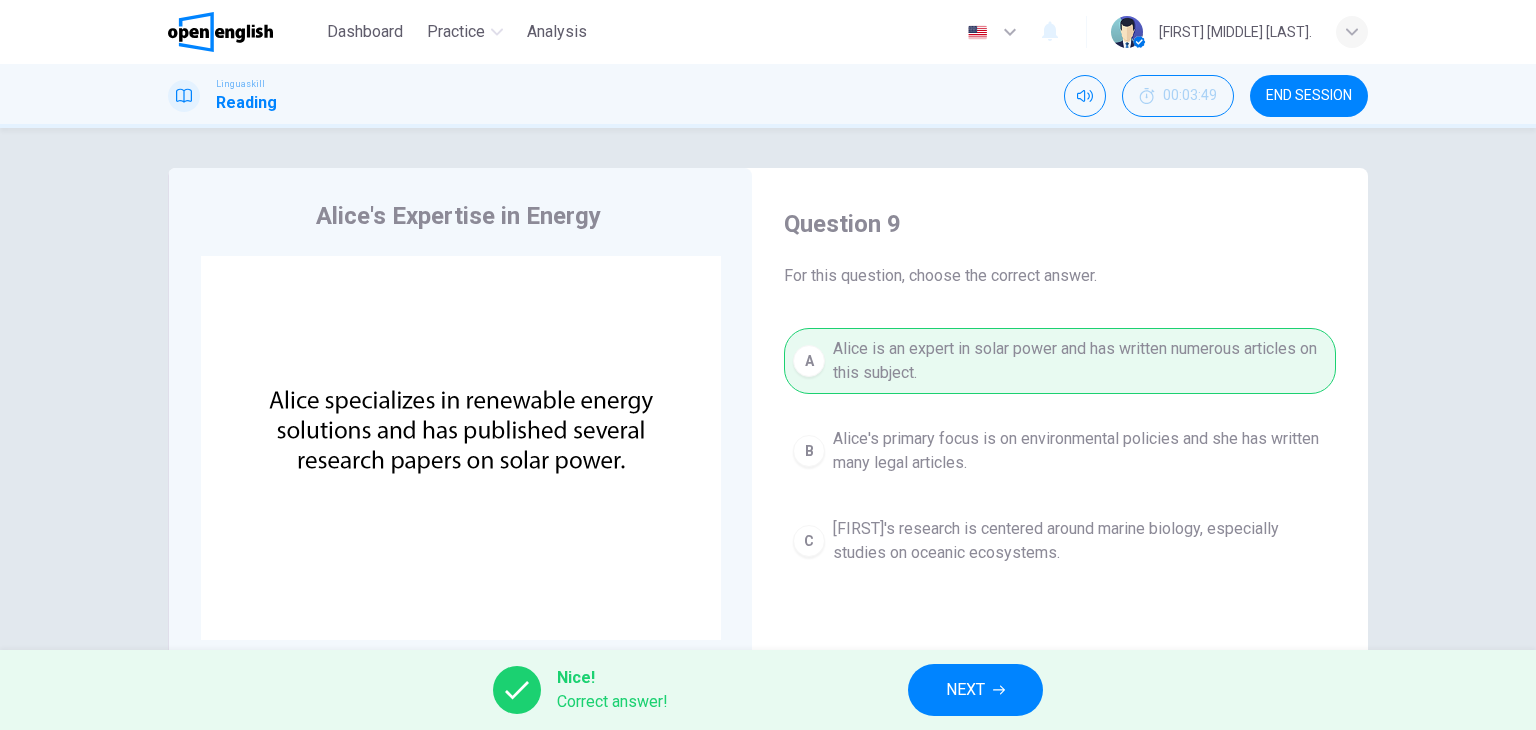 click on "NEXT" at bounding box center [965, 690] 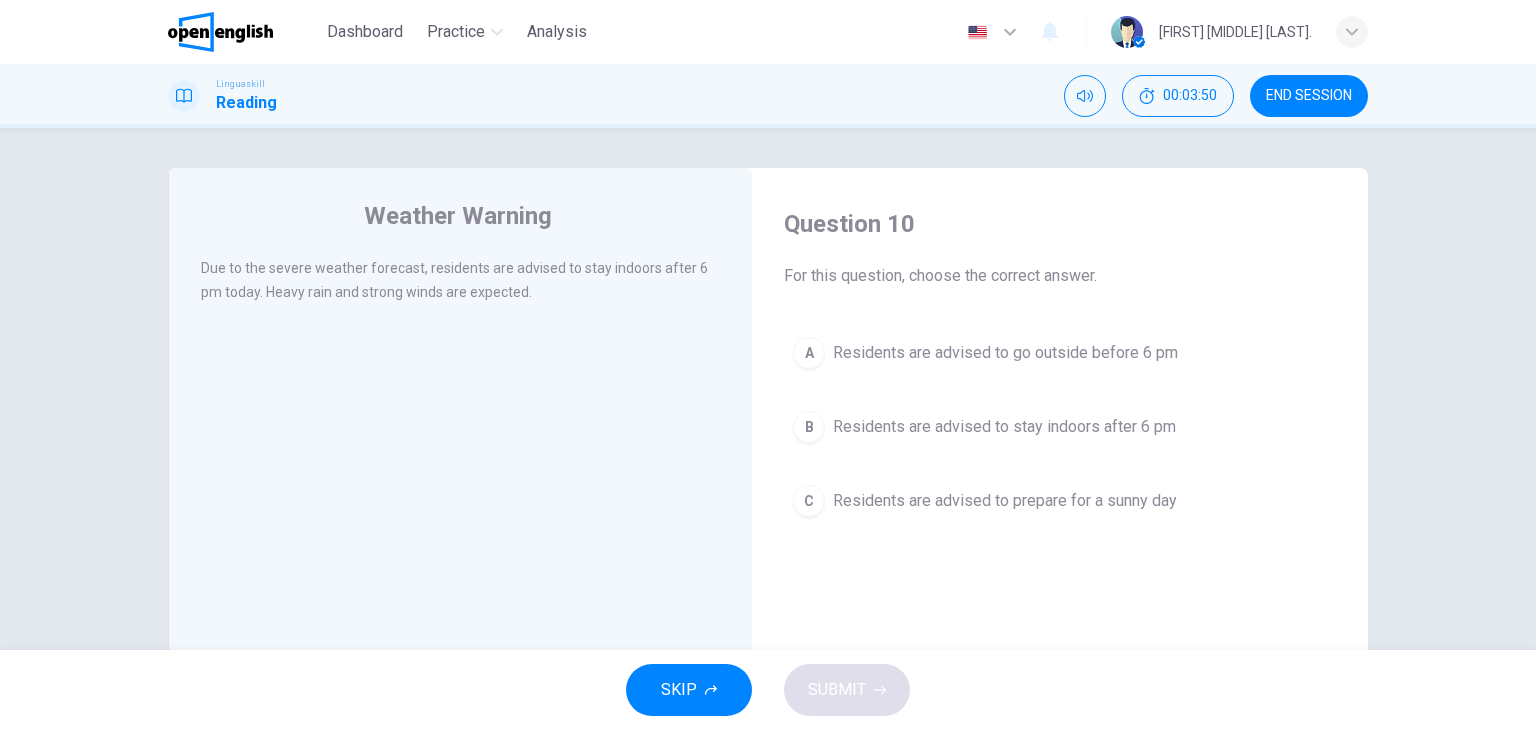 click on "B" at bounding box center [809, 427] 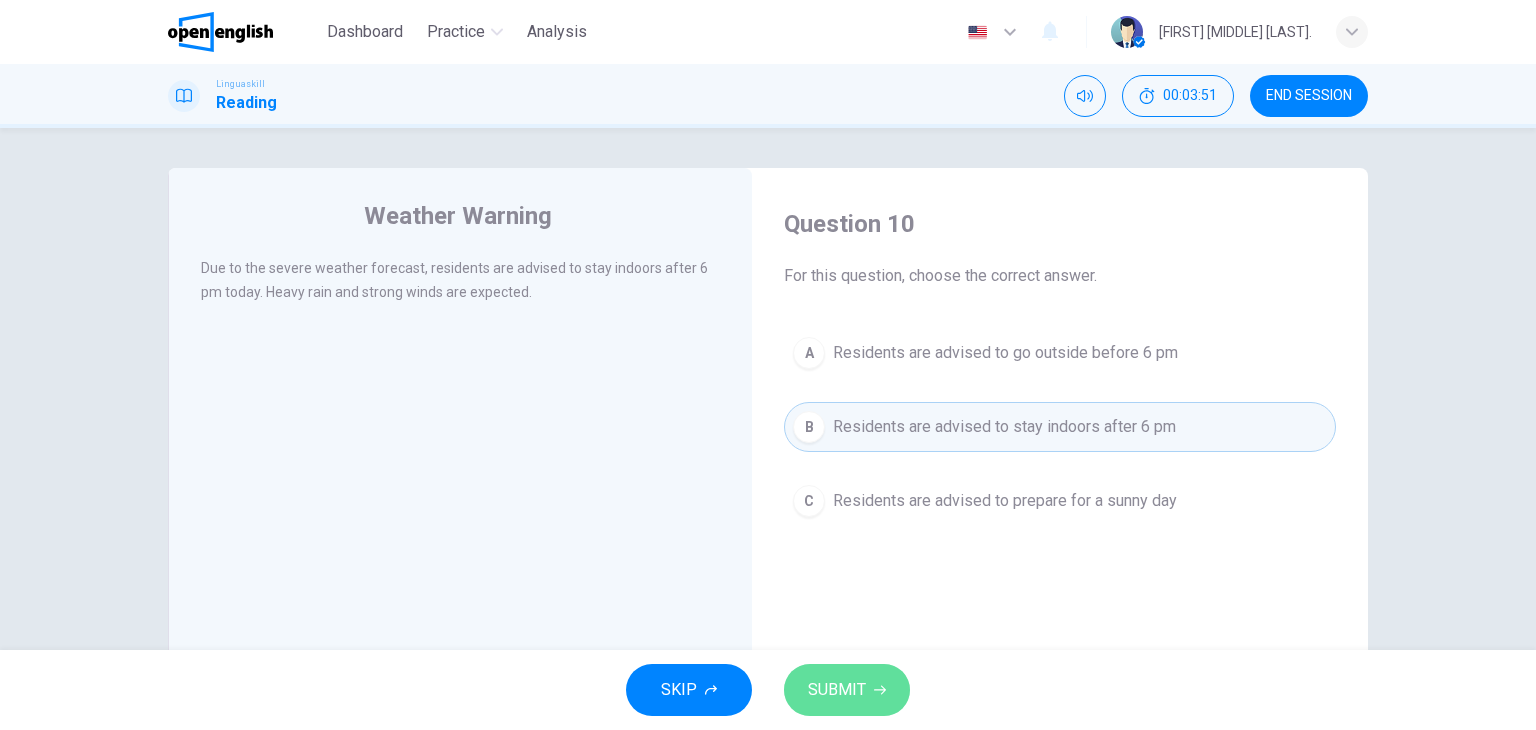 click on "SUBMIT" at bounding box center [837, 690] 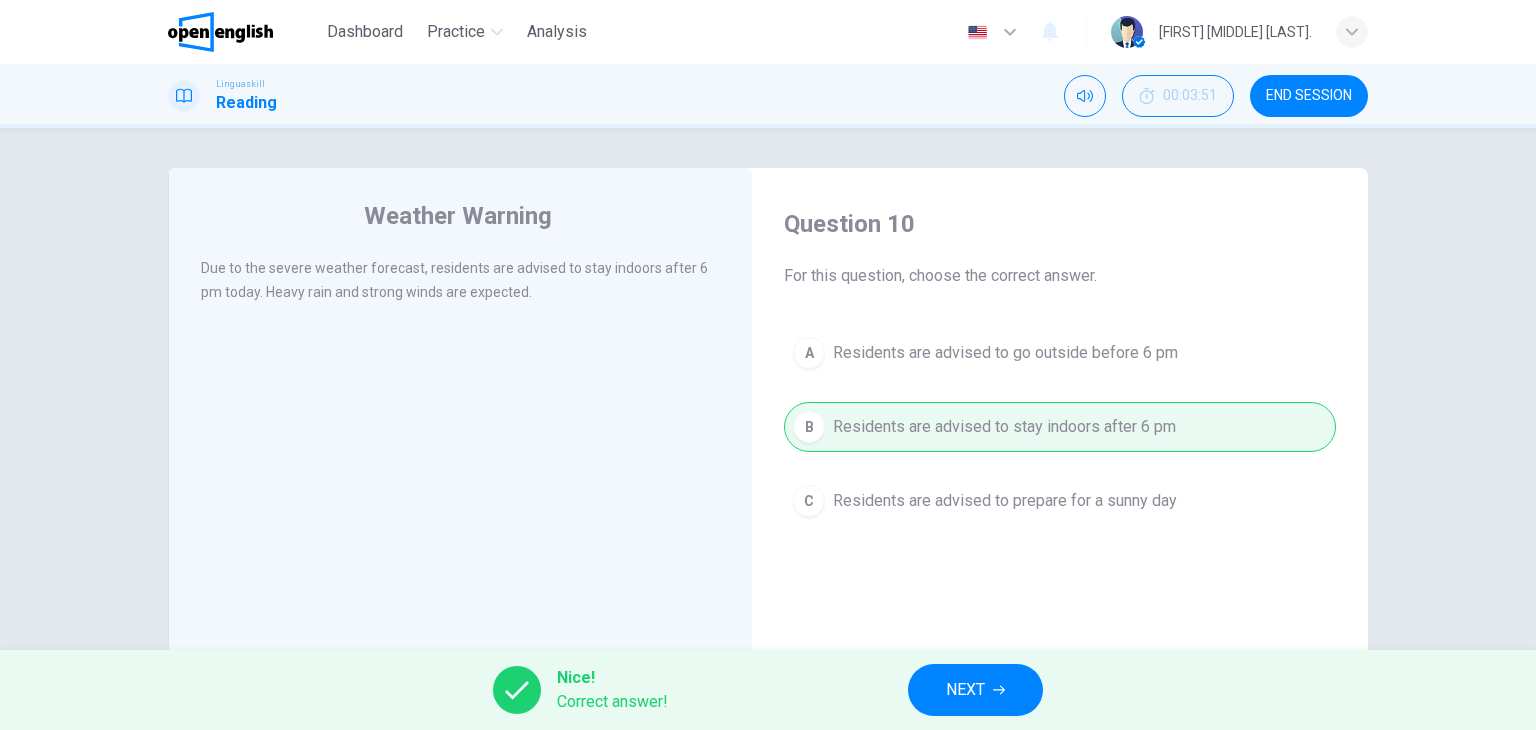 click on "NEXT" at bounding box center (975, 690) 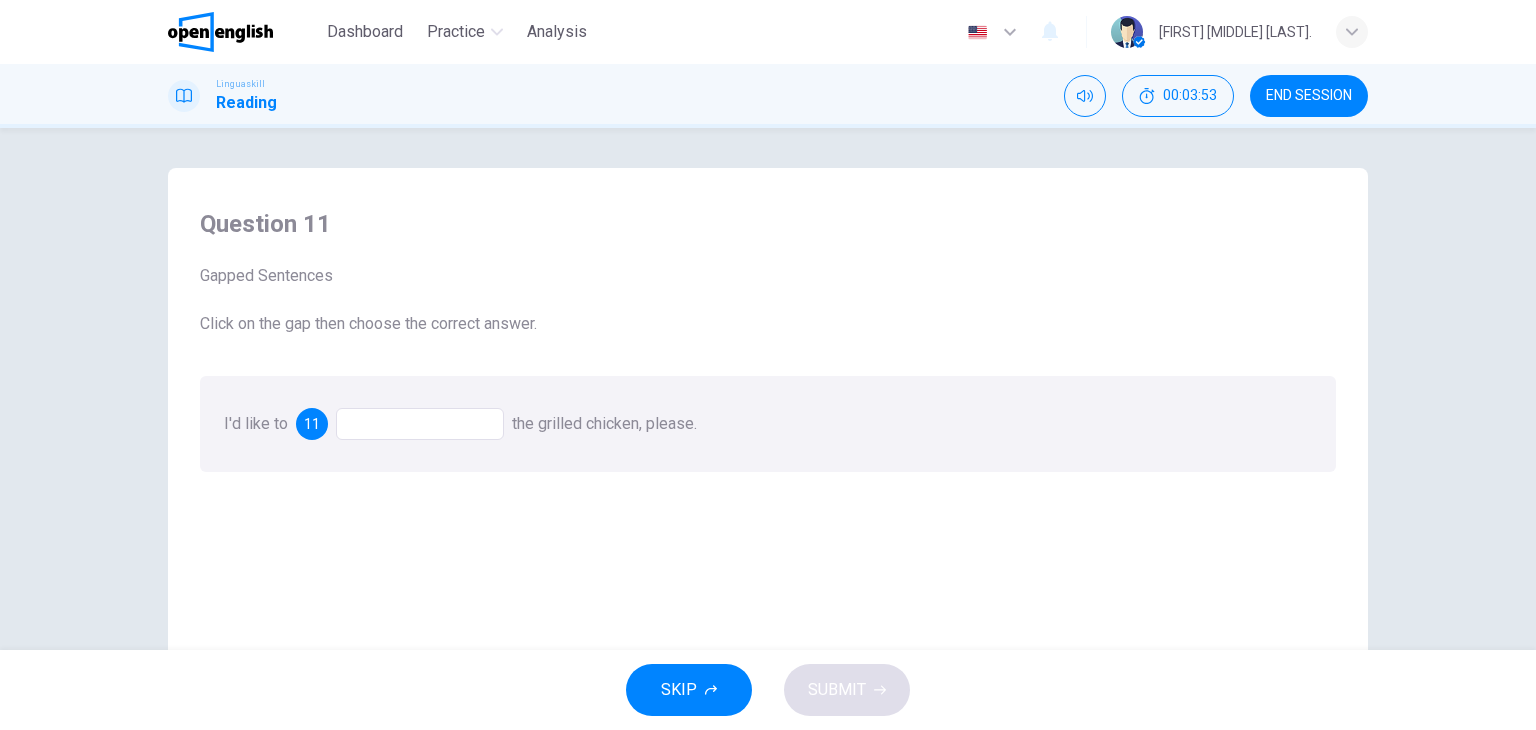 click at bounding box center (420, 424) 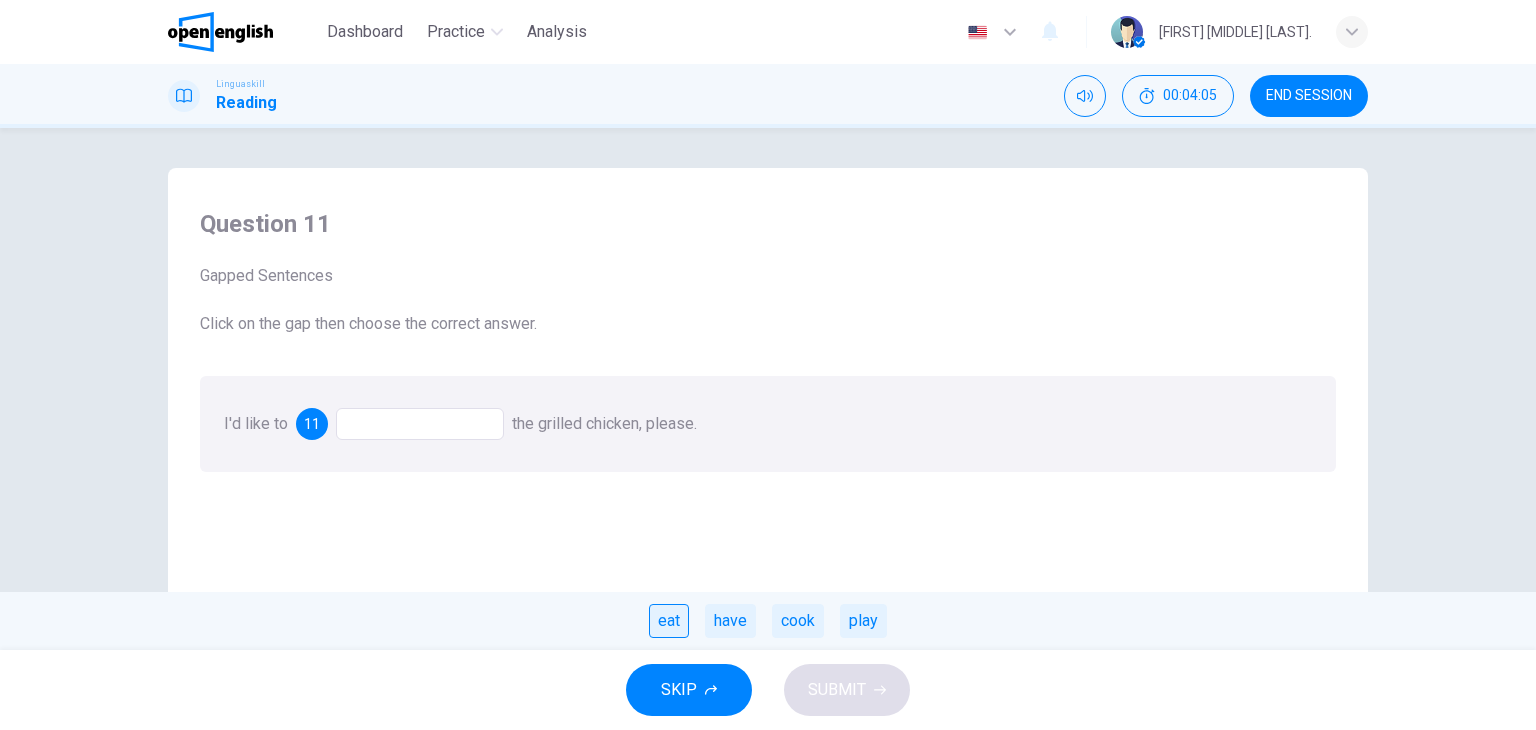 click on "eat" at bounding box center (669, 621) 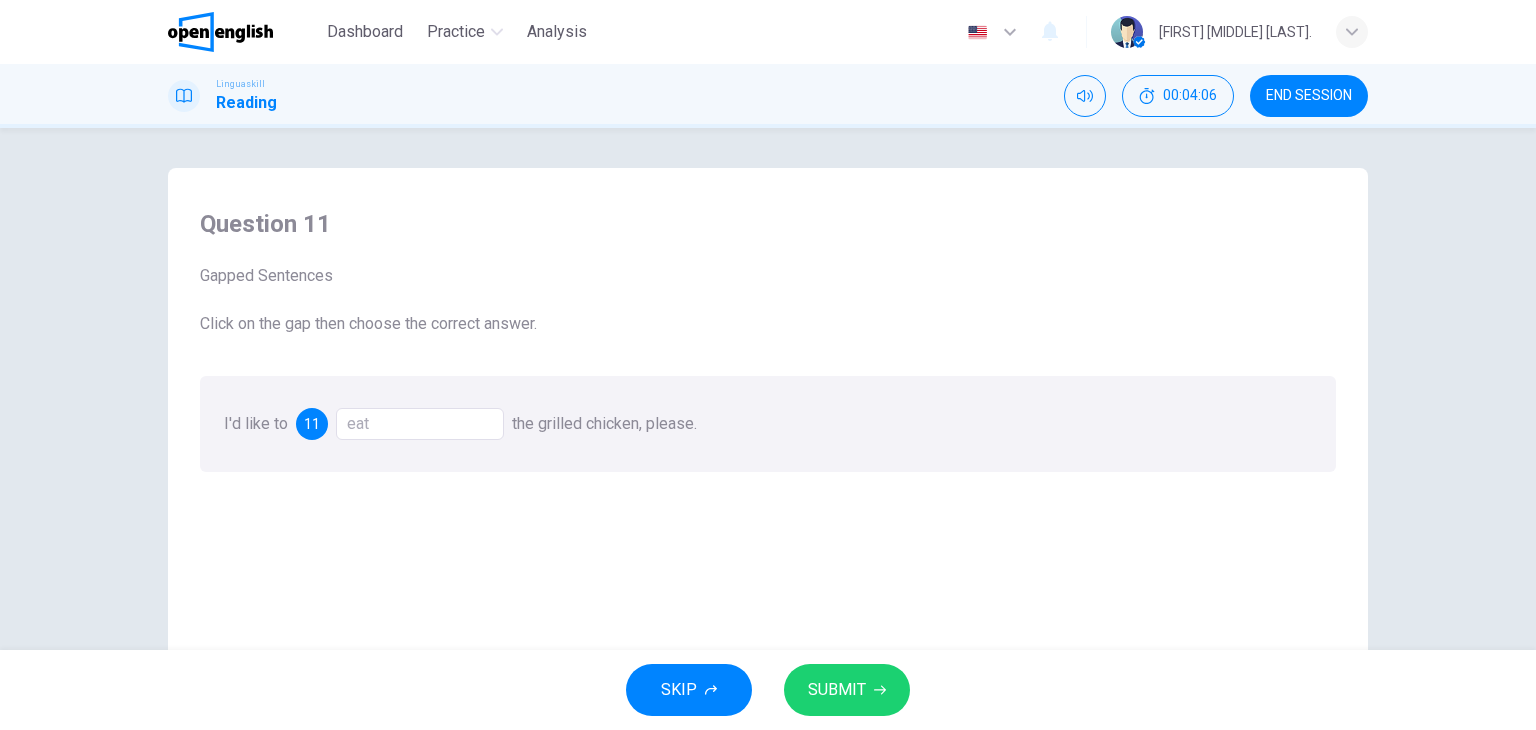 click on "SUBMIT" at bounding box center (847, 690) 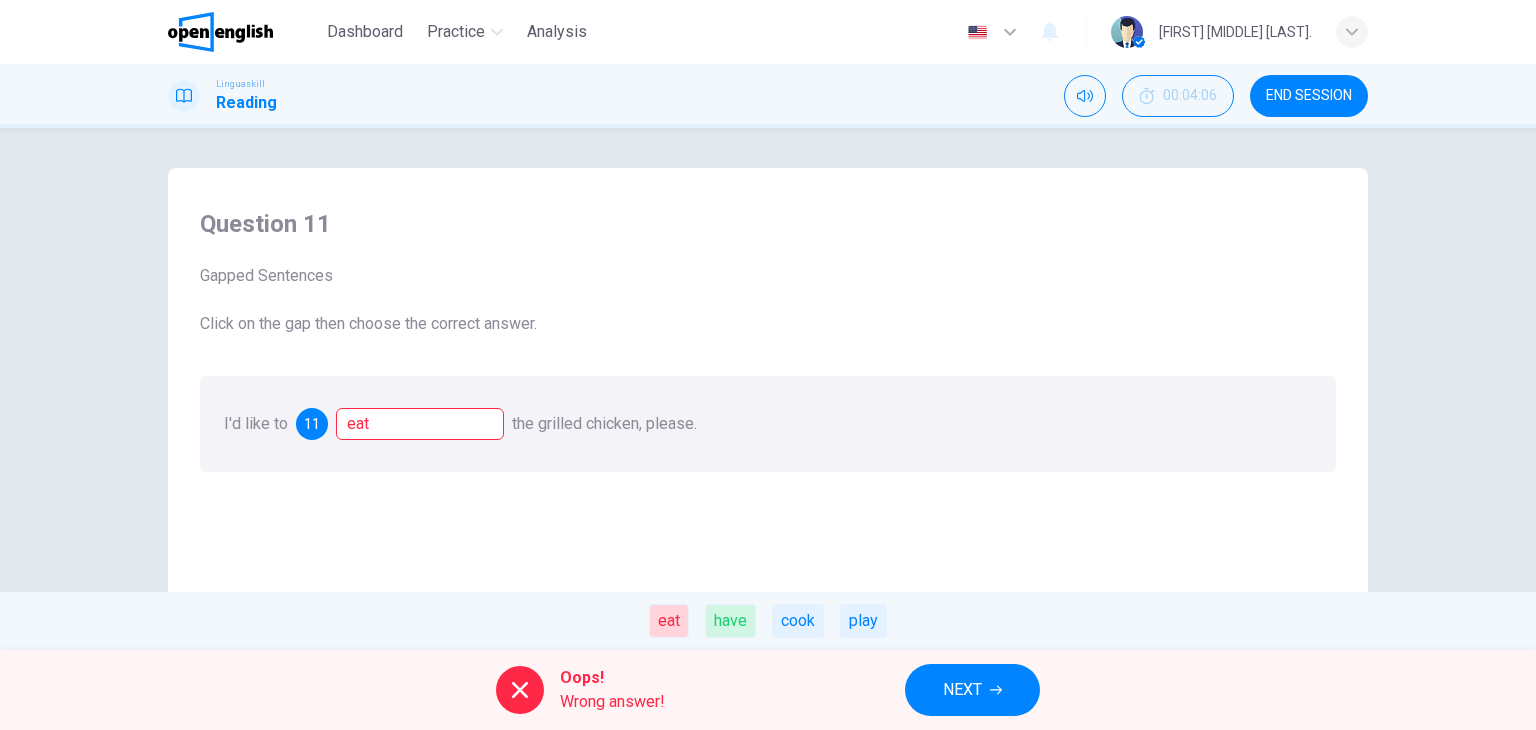 click on "NEXT" at bounding box center [962, 690] 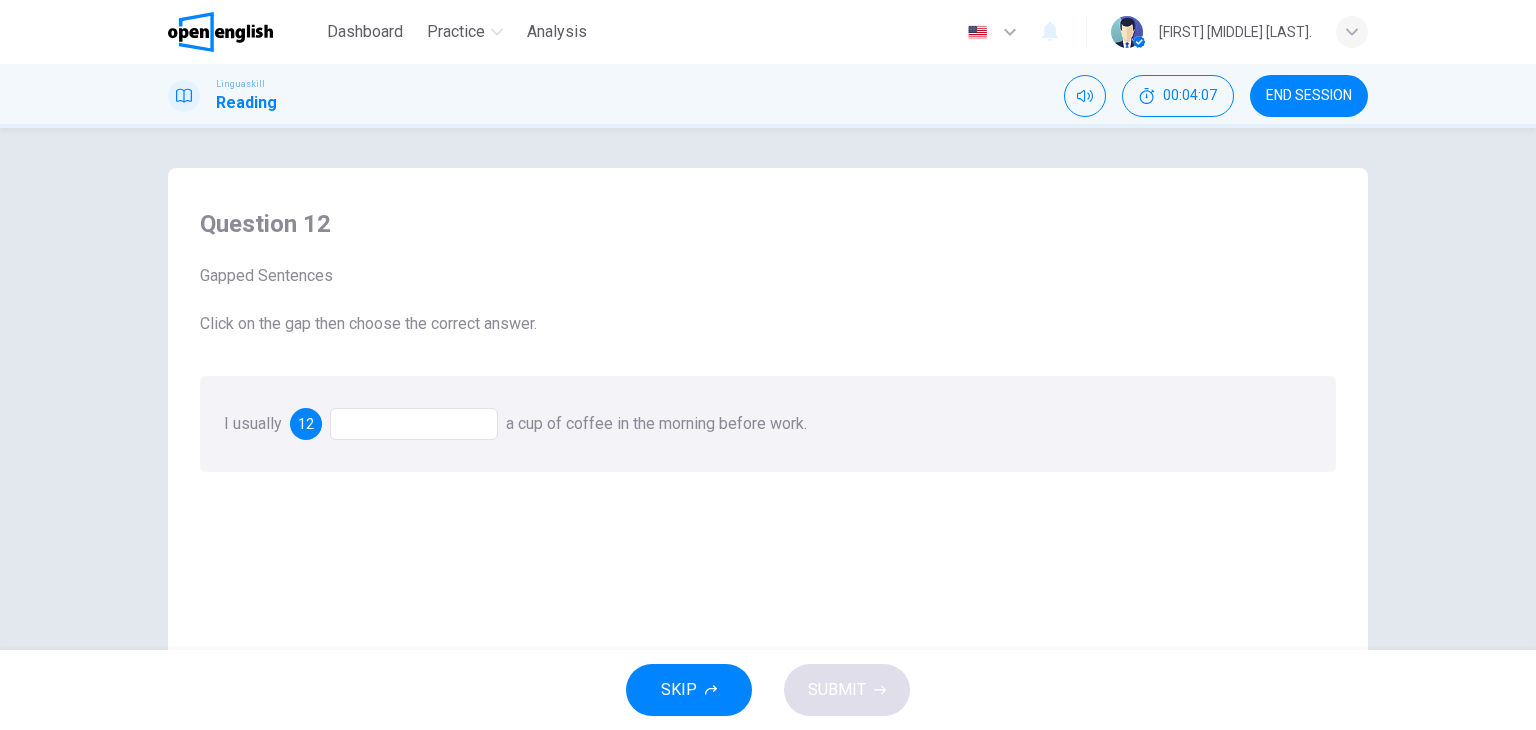 click at bounding box center (414, 424) 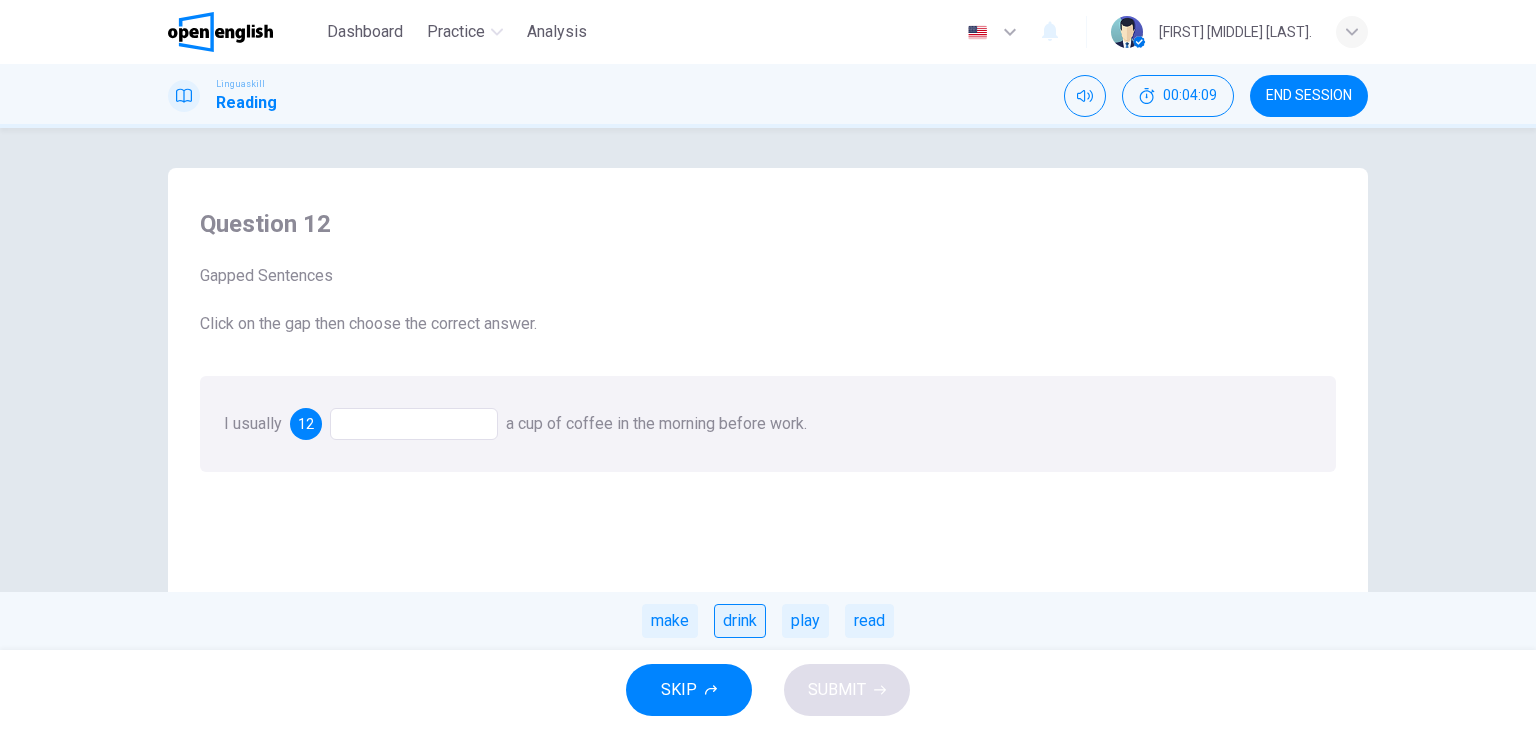 click on "drink" at bounding box center [740, 621] 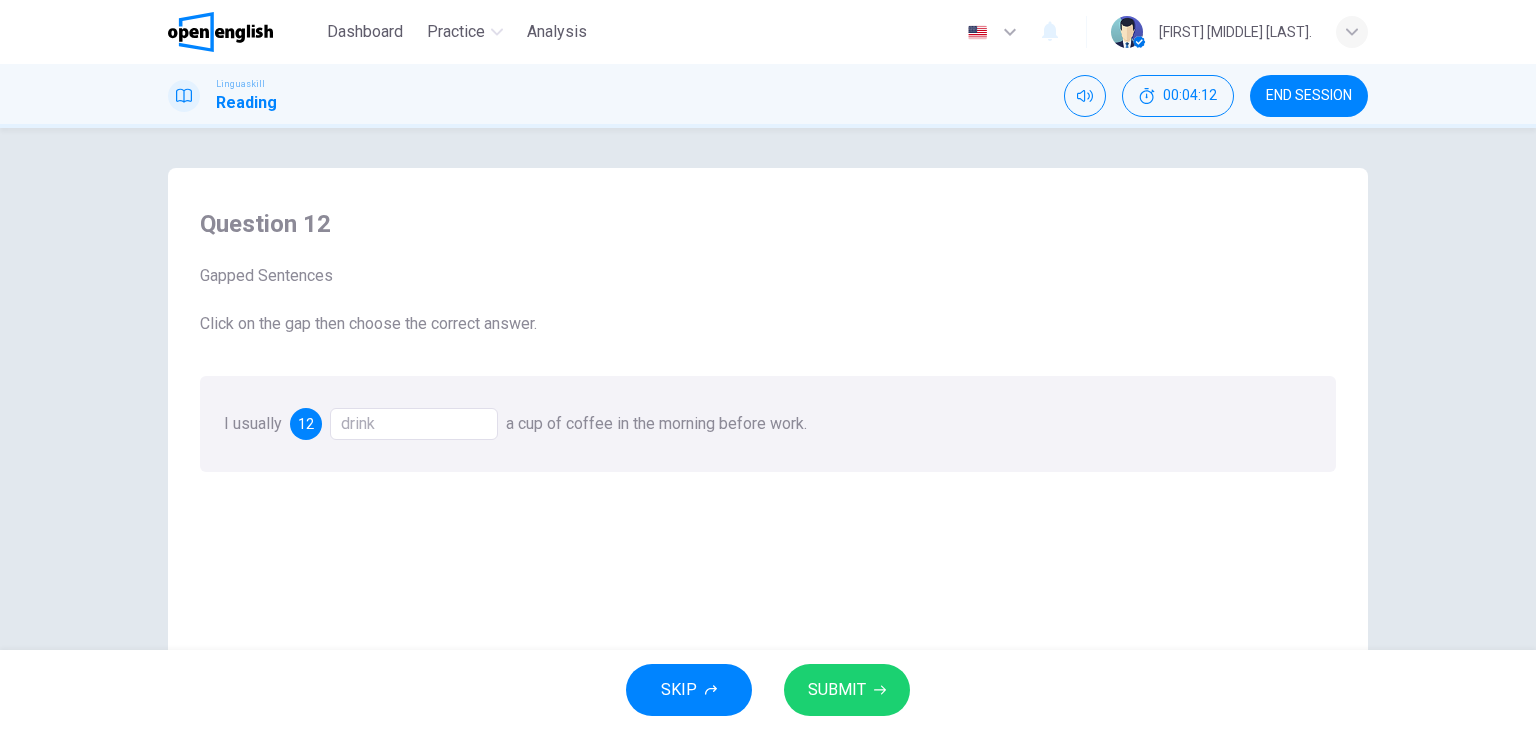click on "SUBMIT" at bounding box center [847, 690] 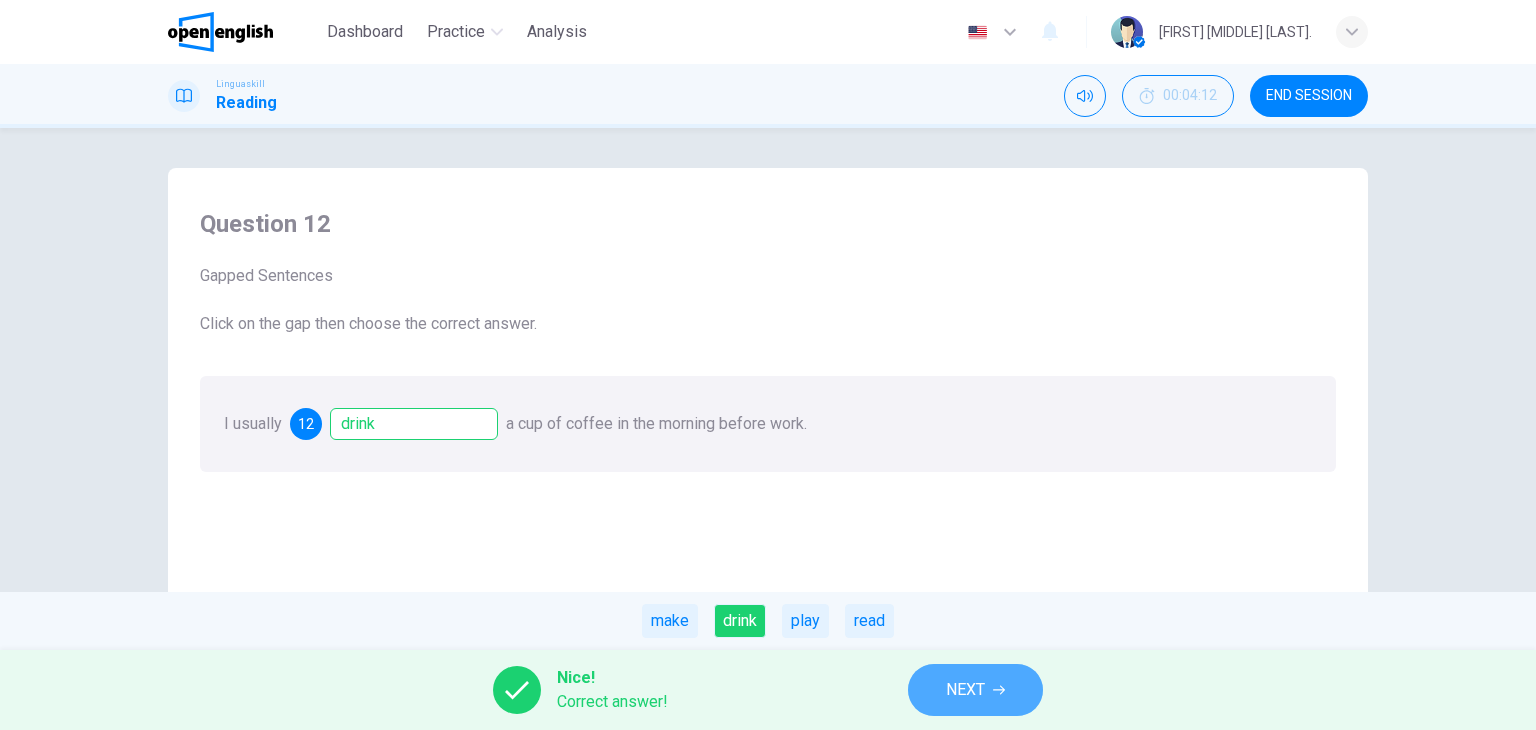 click on "NEXT" at bounding box center (965, 690) 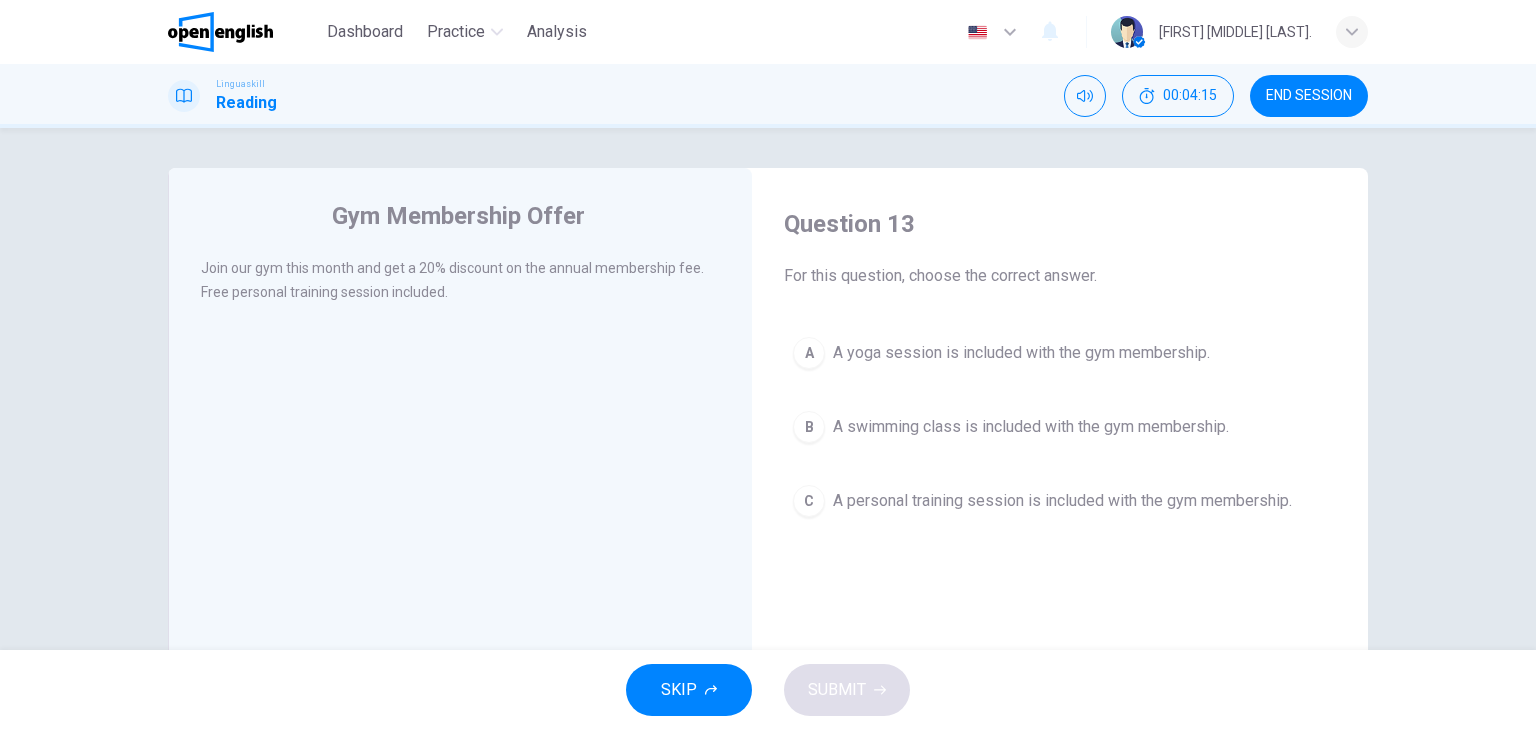 click on "C" at bounding box center [809, 501] 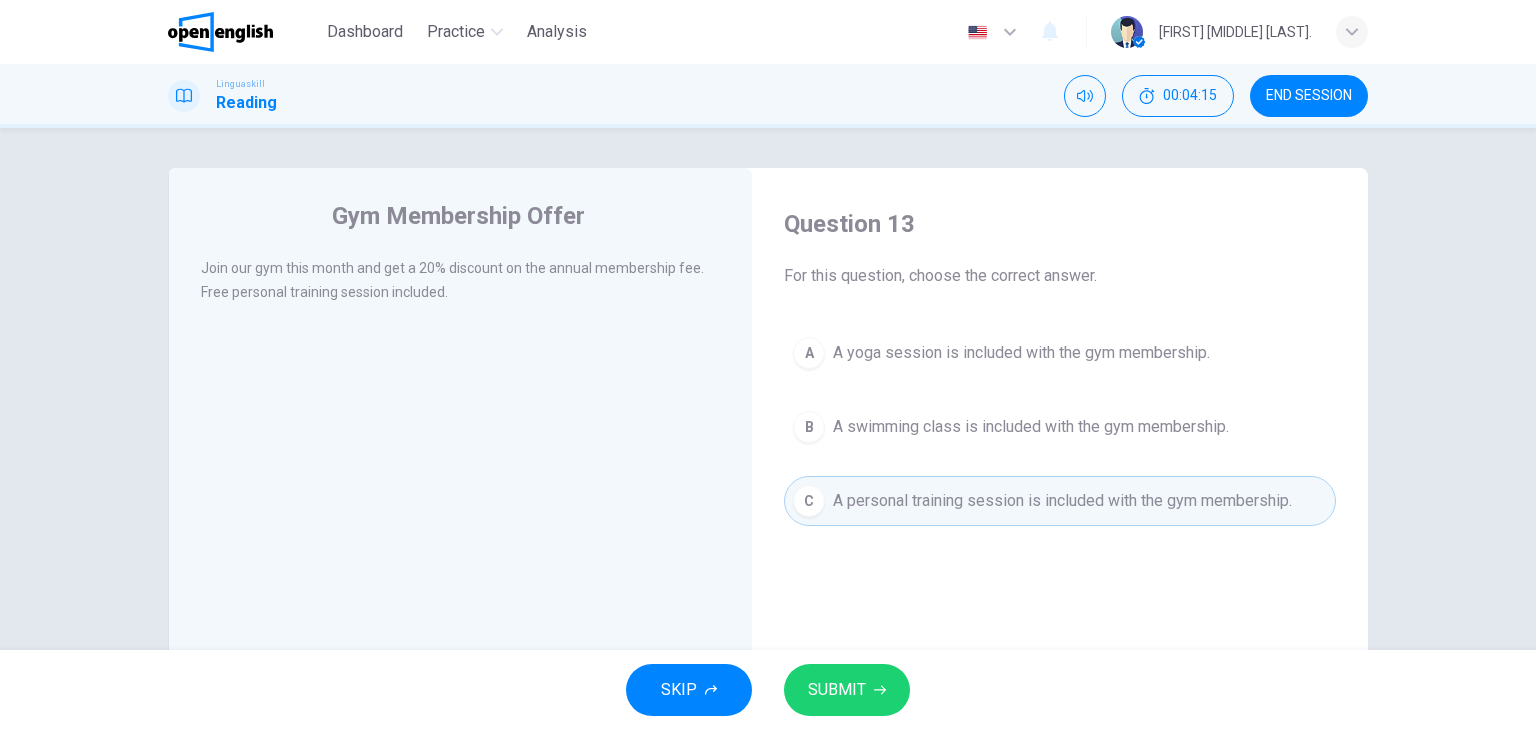 click 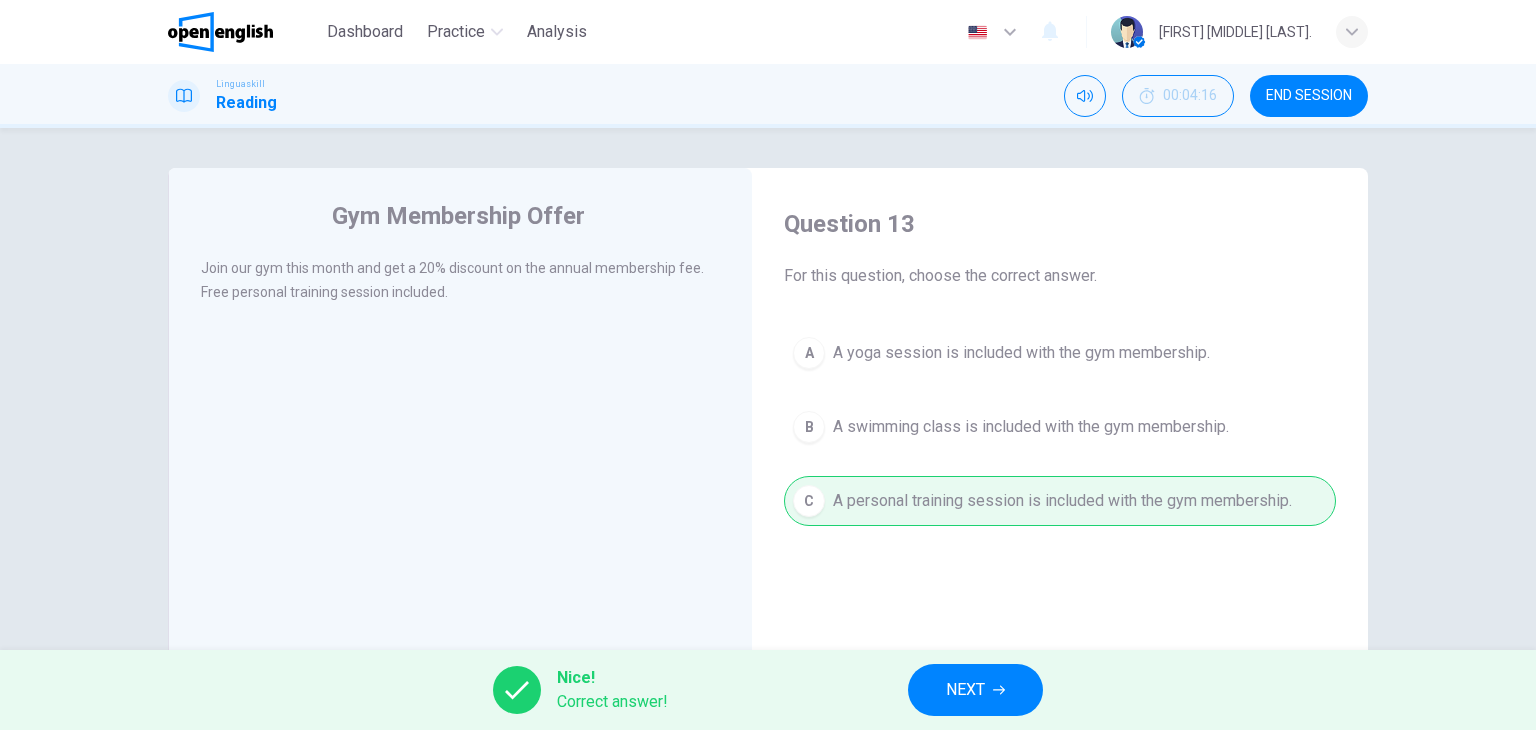 click on "NEXT" at bounding box center [965, 690] 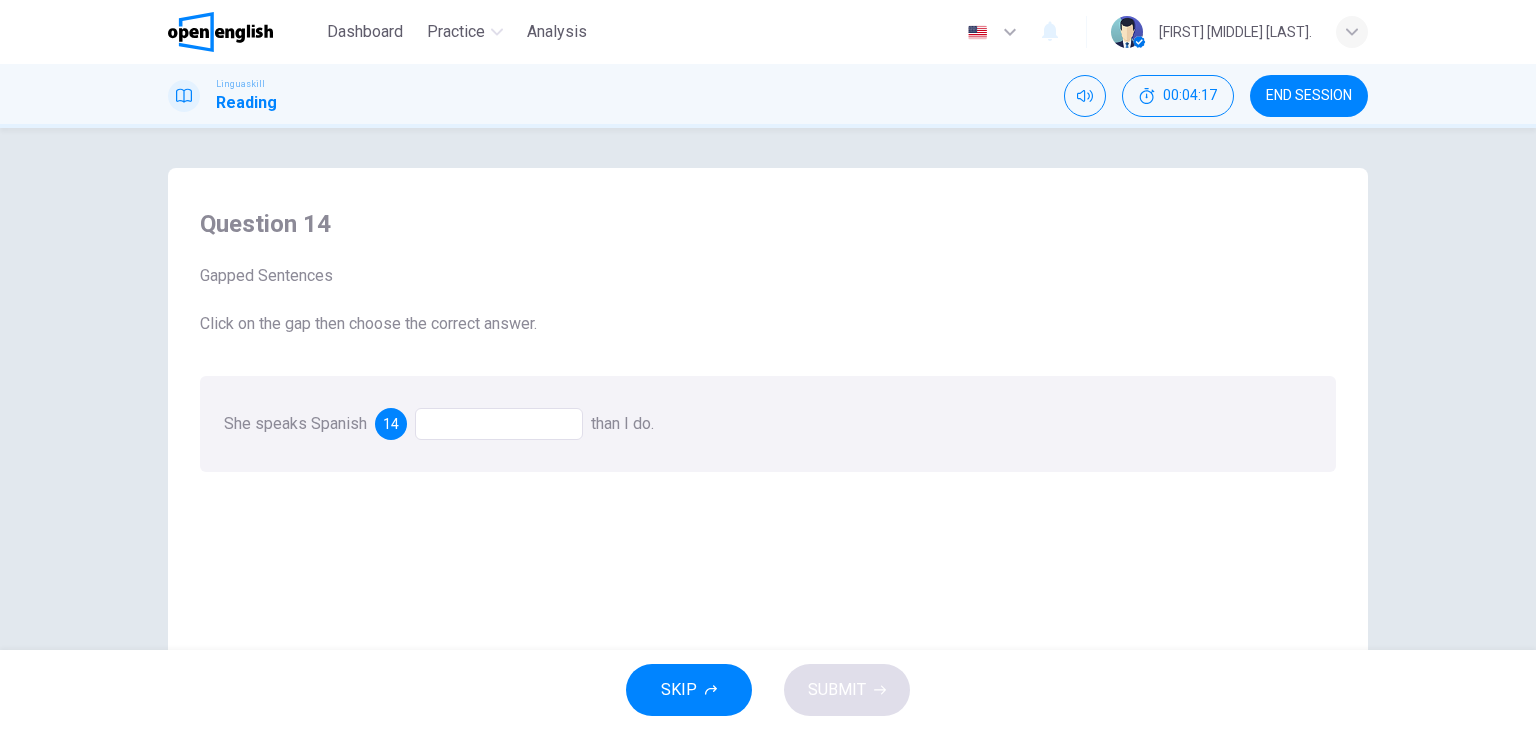 click at bounding box center (499, 424) 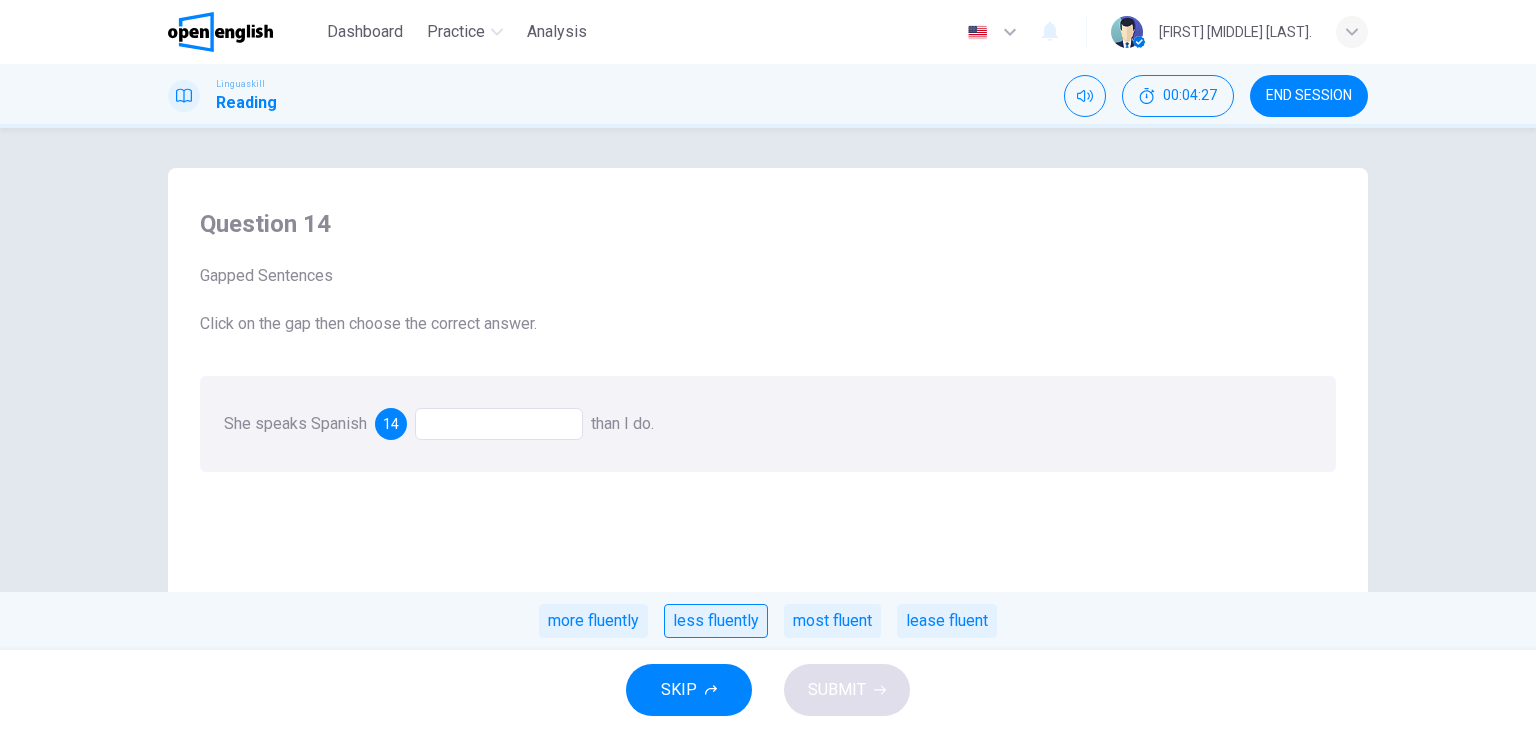click on "less fluently" at bounding box center [716, 621] 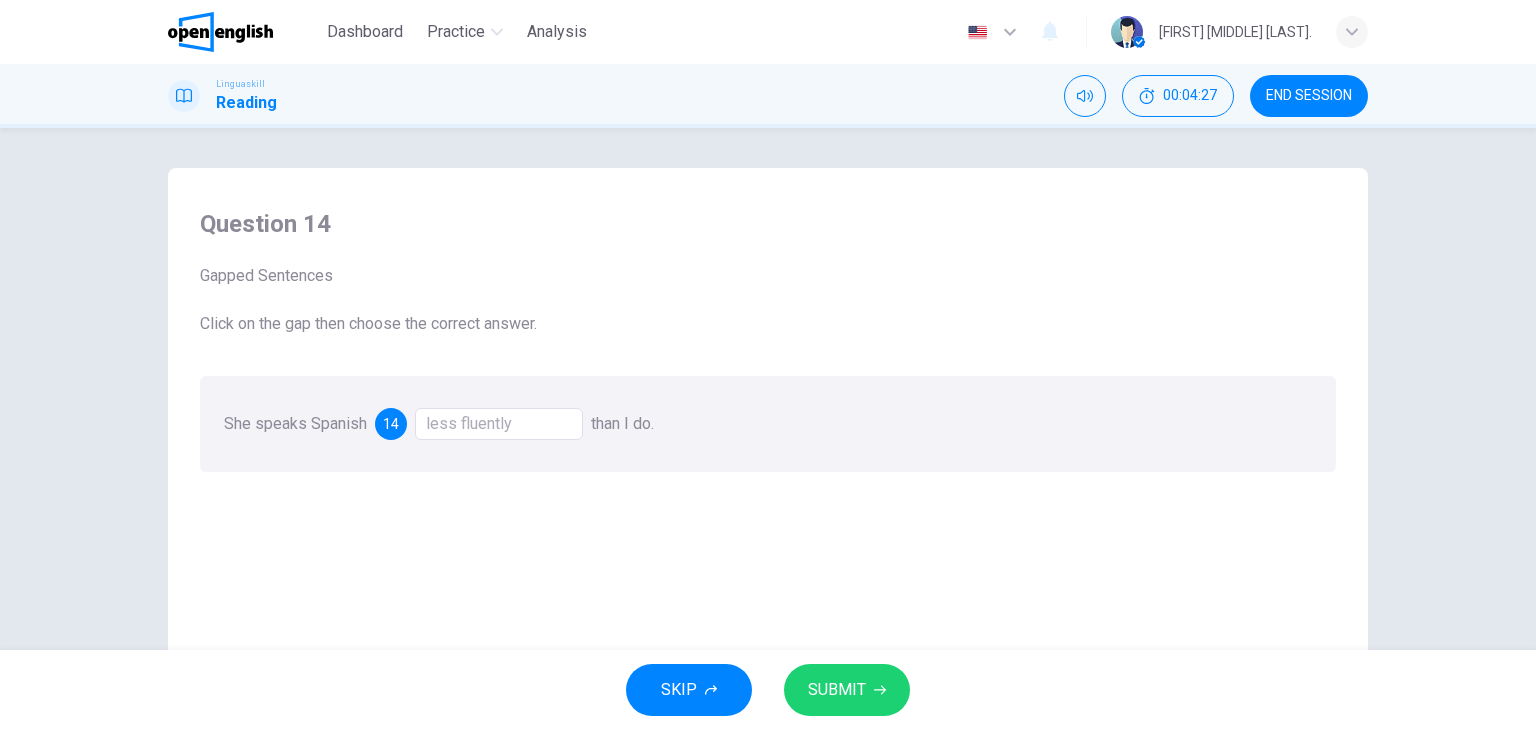 click on "SUBMIT" at bounding box center [847, 690] 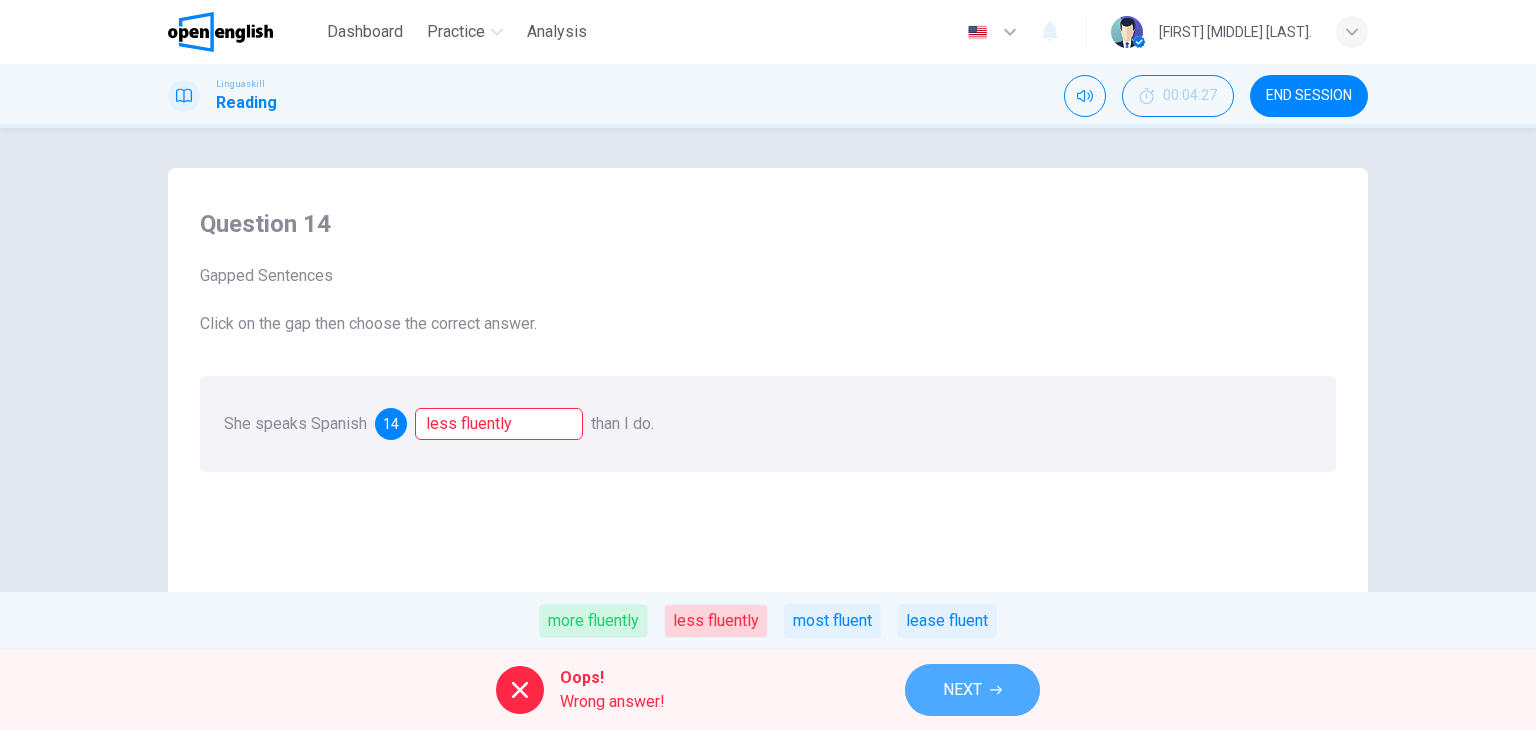 click on "NEXT" at bounding box center [972, 690] 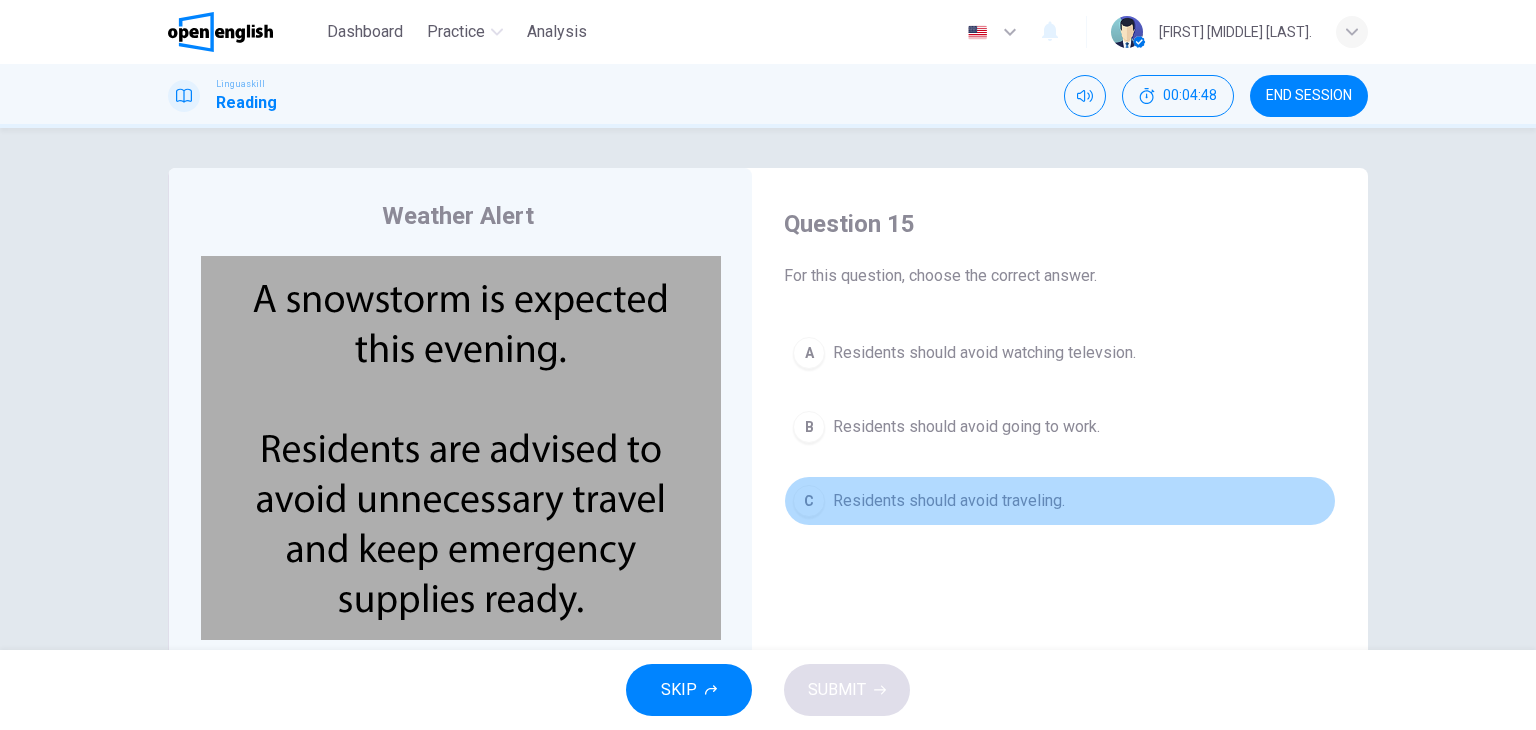 drag, startPoint x: 796, startPoint y: 502, endPoint x: 864, endPoint y: 659, distance: 171.09354 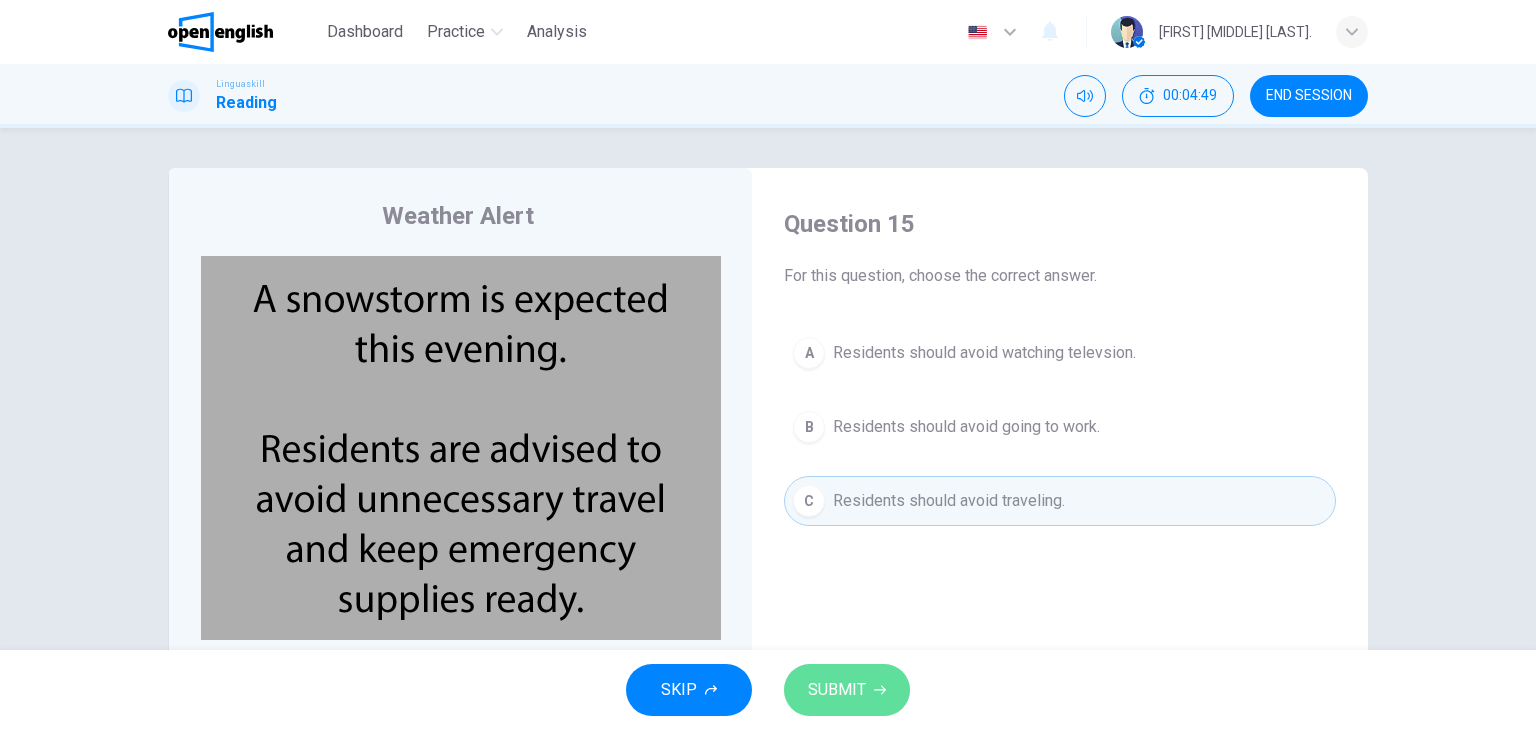 click on "SUBMIT" at bounding box center (837, 690) 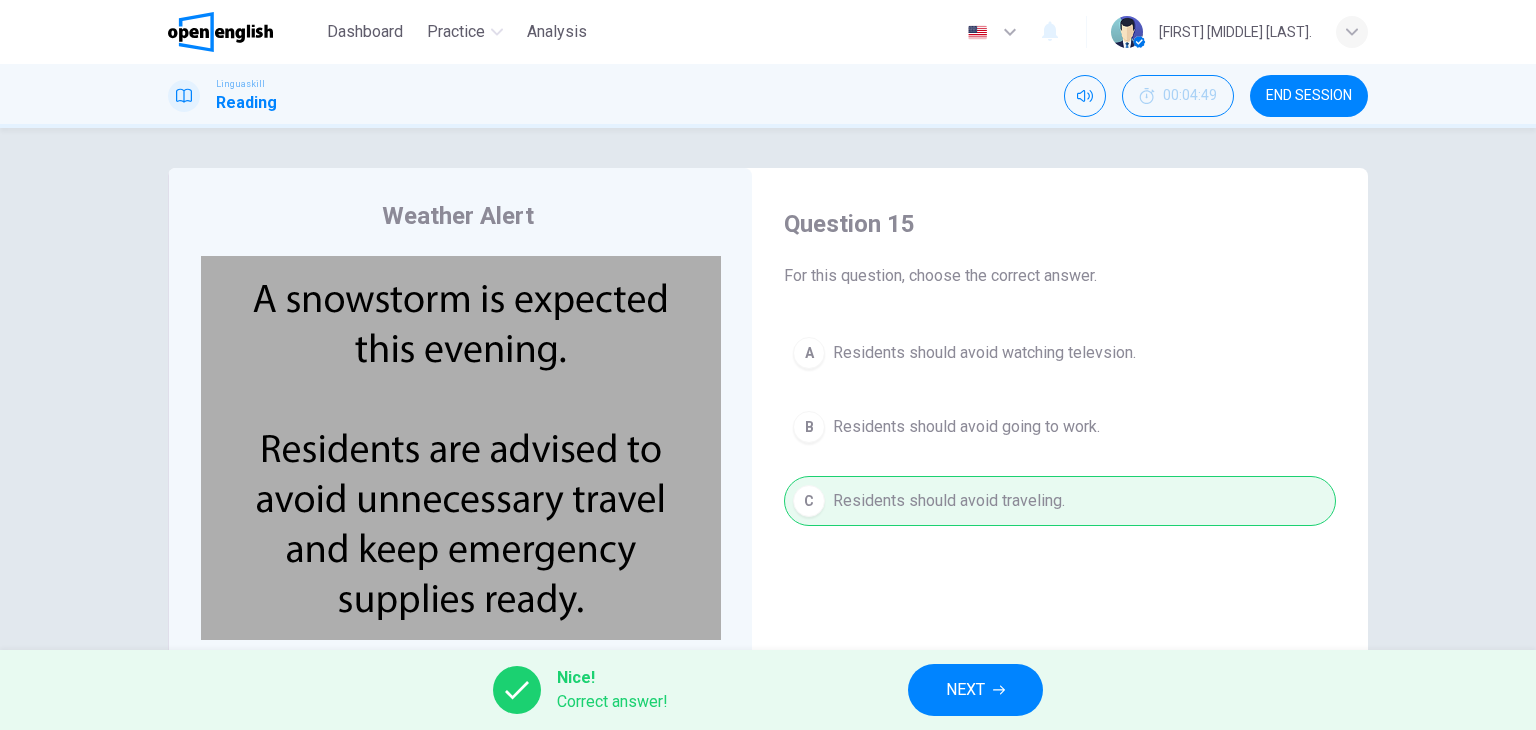 click on "NEXT" at bounding box center [965, 690] 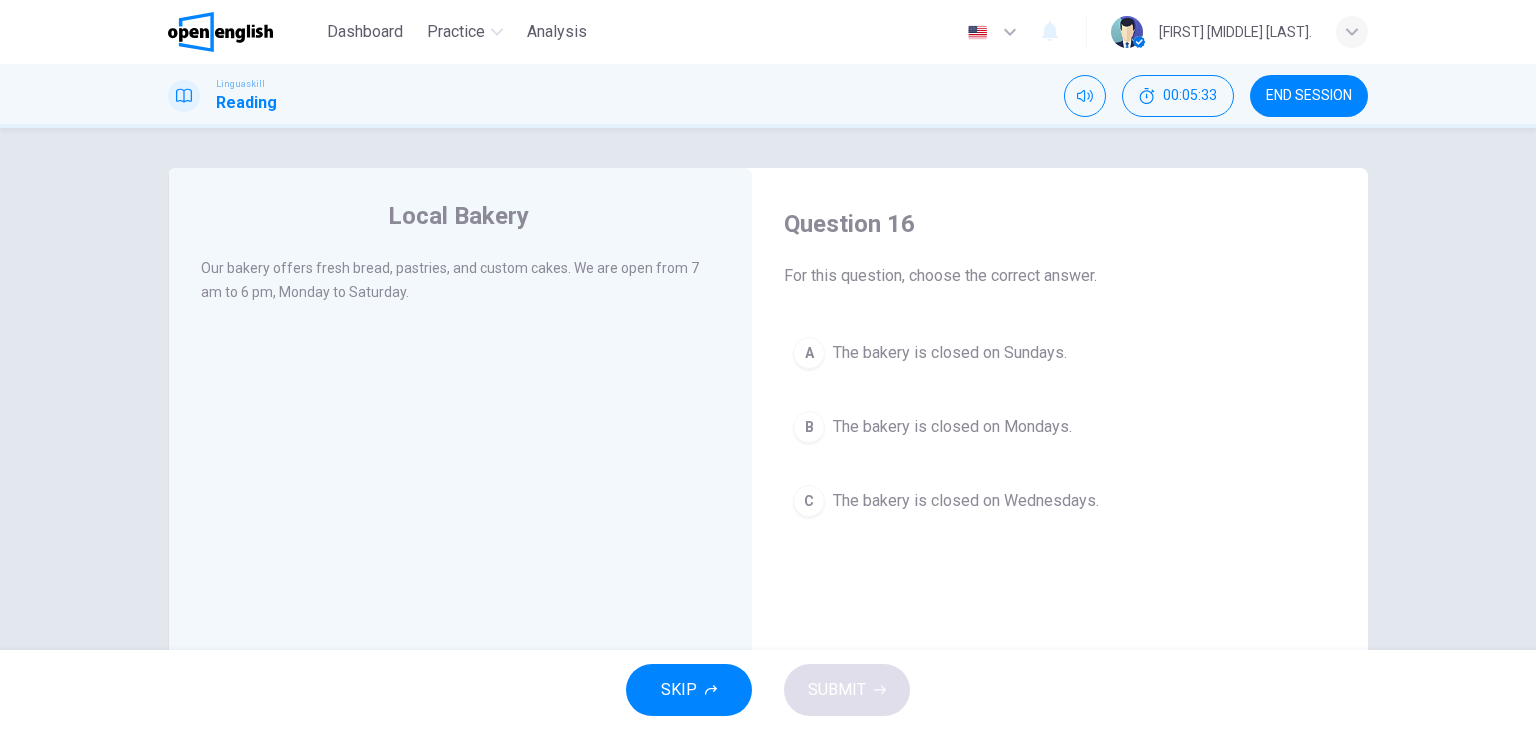 click on "B" at bounding box center (809, 427) 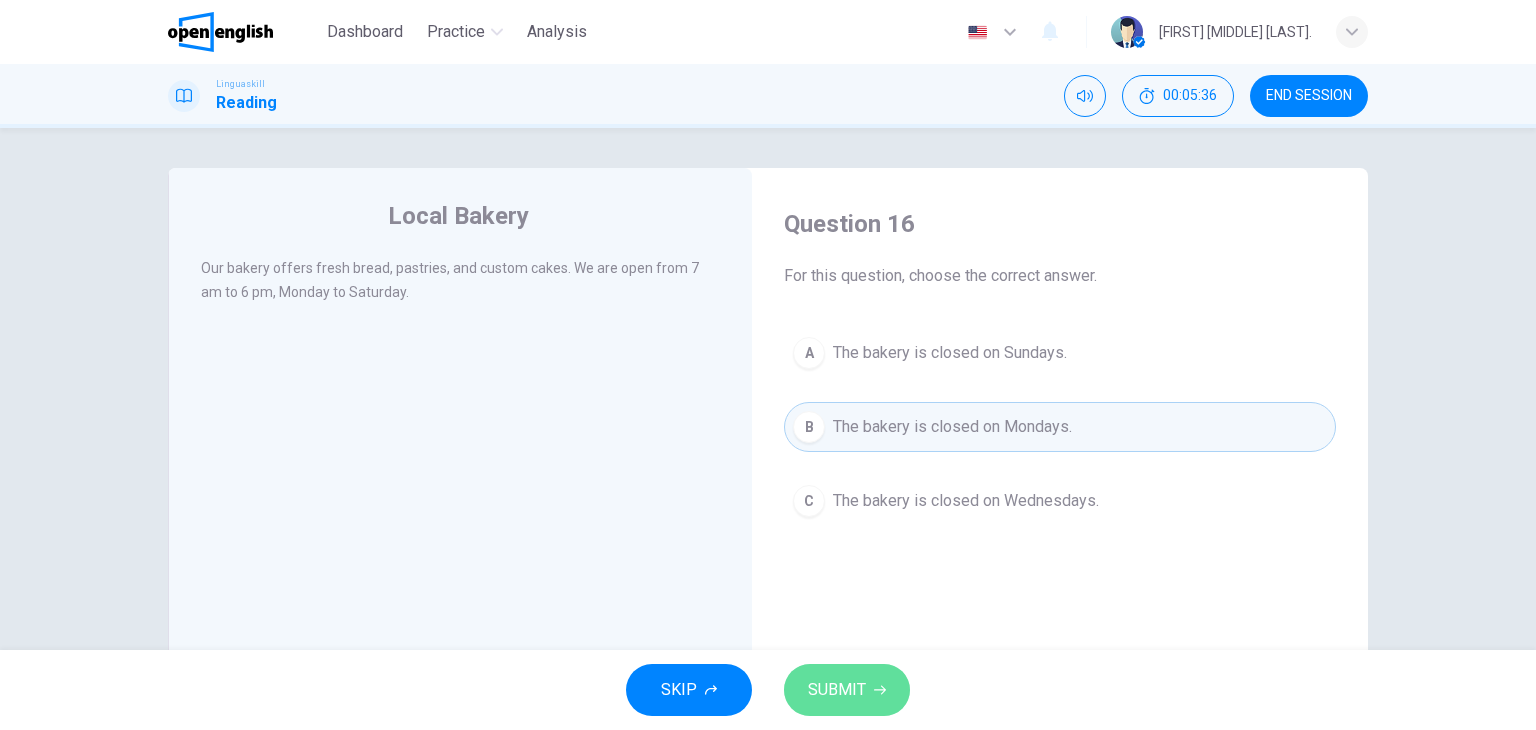 click on "SUBMIT" at bounding box center (837, 690) 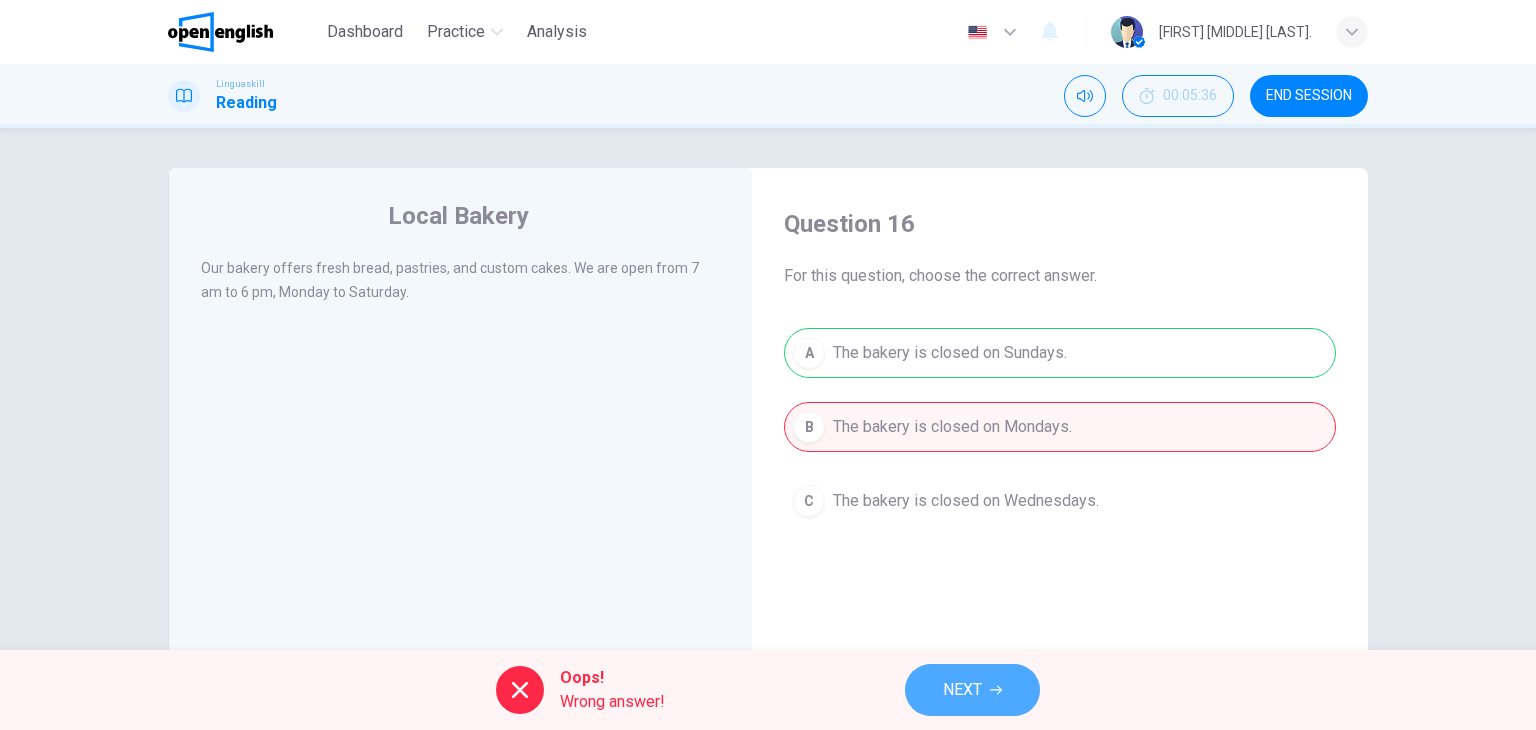 click on "NEXT" at bounding box center (972, 690) 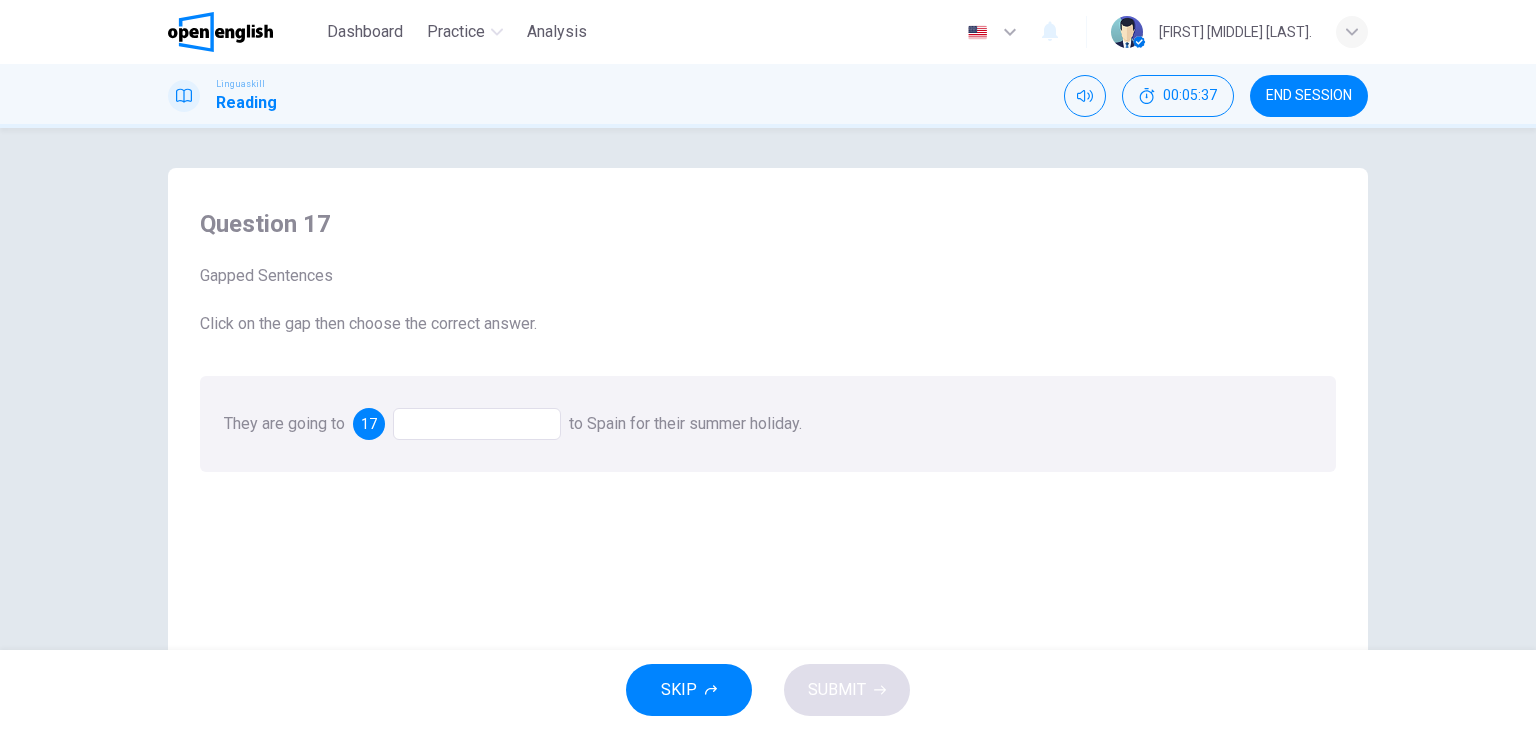 click at bounding box center [477, 424] 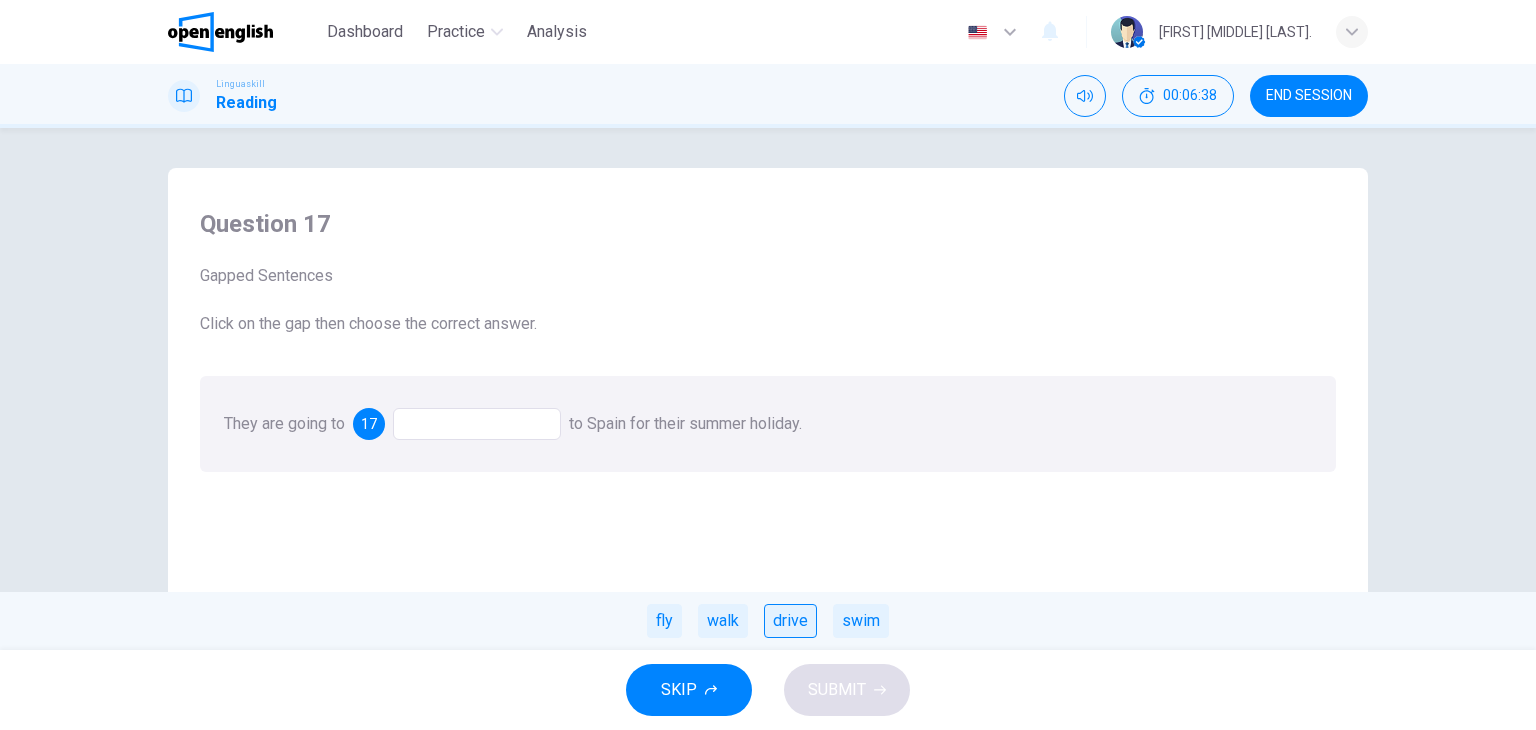 click on "drive" at bounding box center (790, 621) 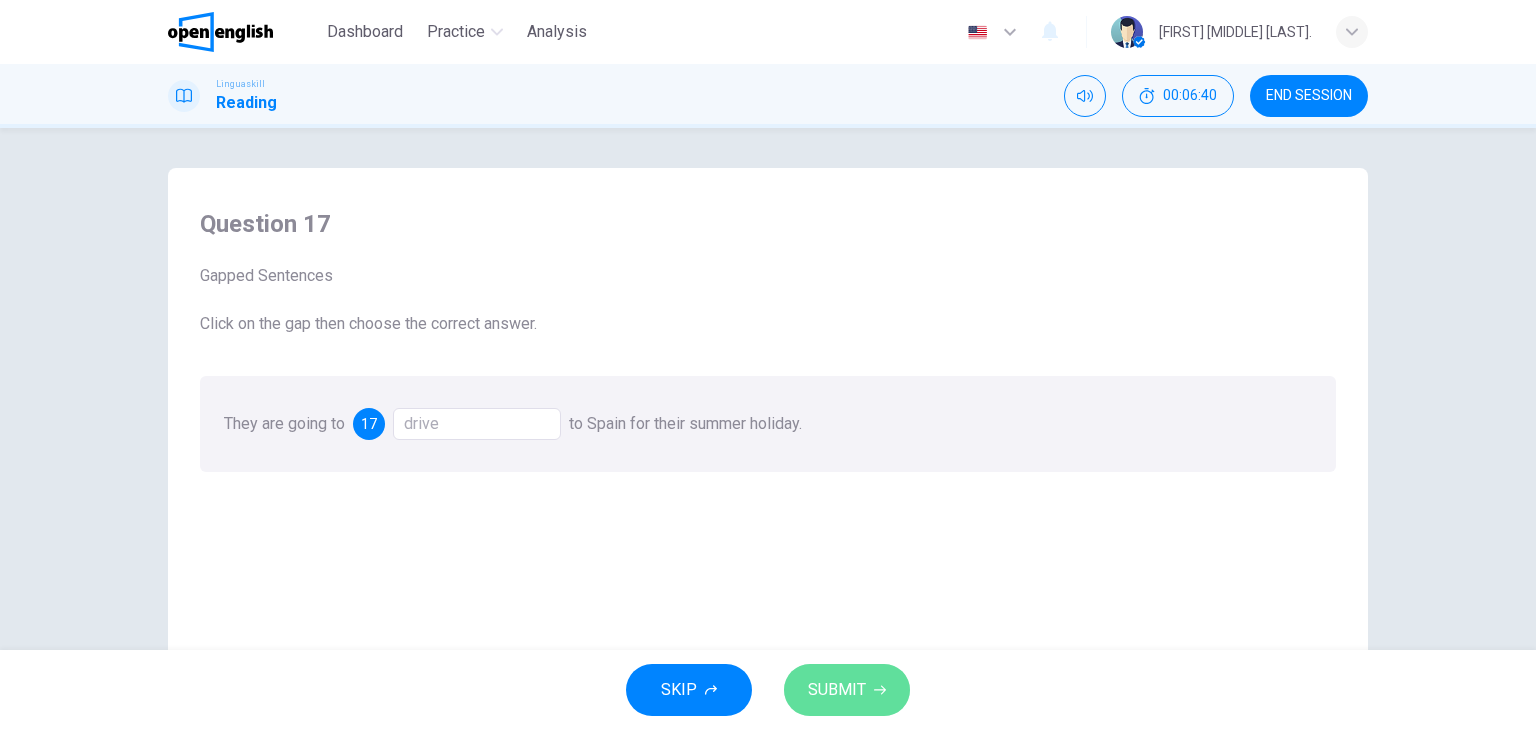 click on "SUBMIT" at bounding box center (837, 690) 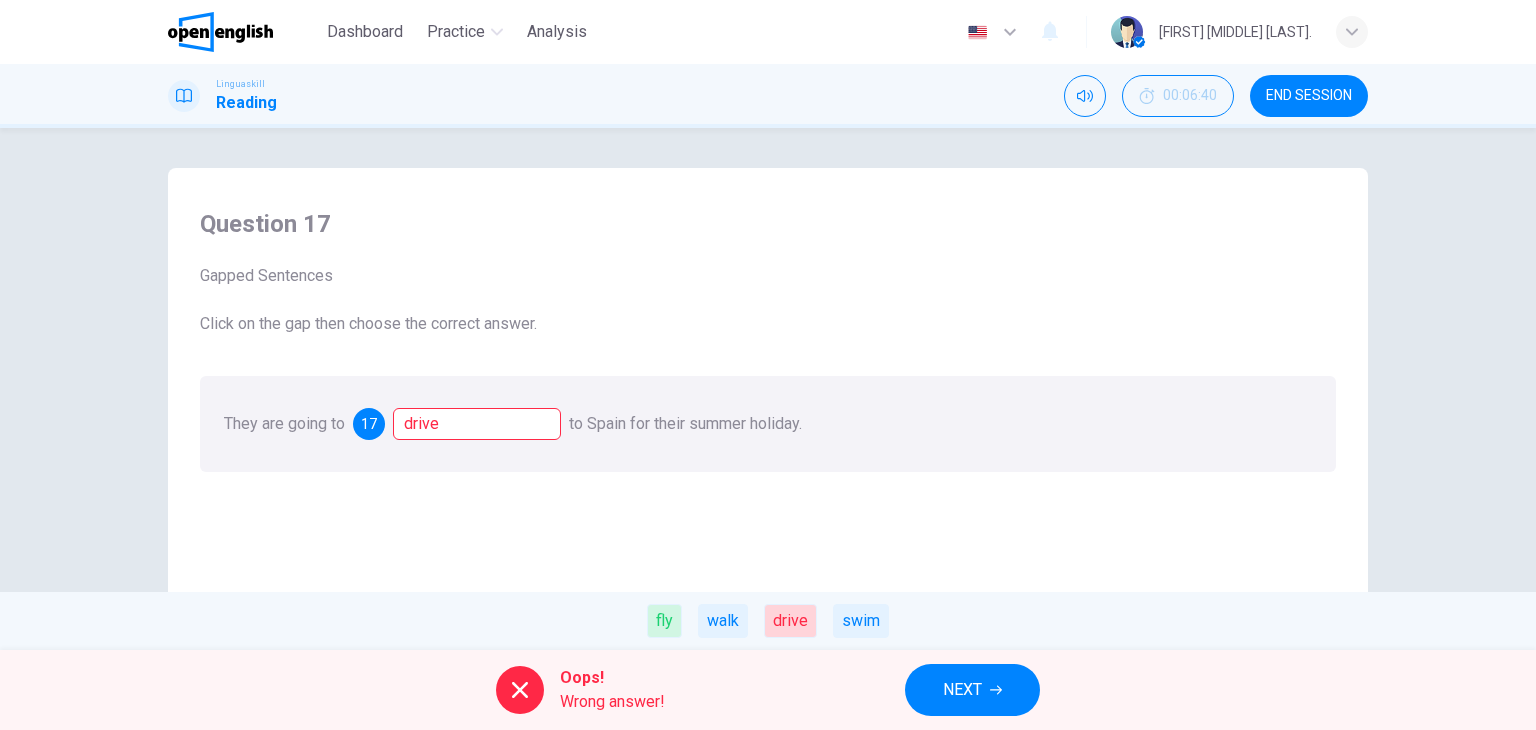 click on "NEXT" at bounding box center (972, 690) 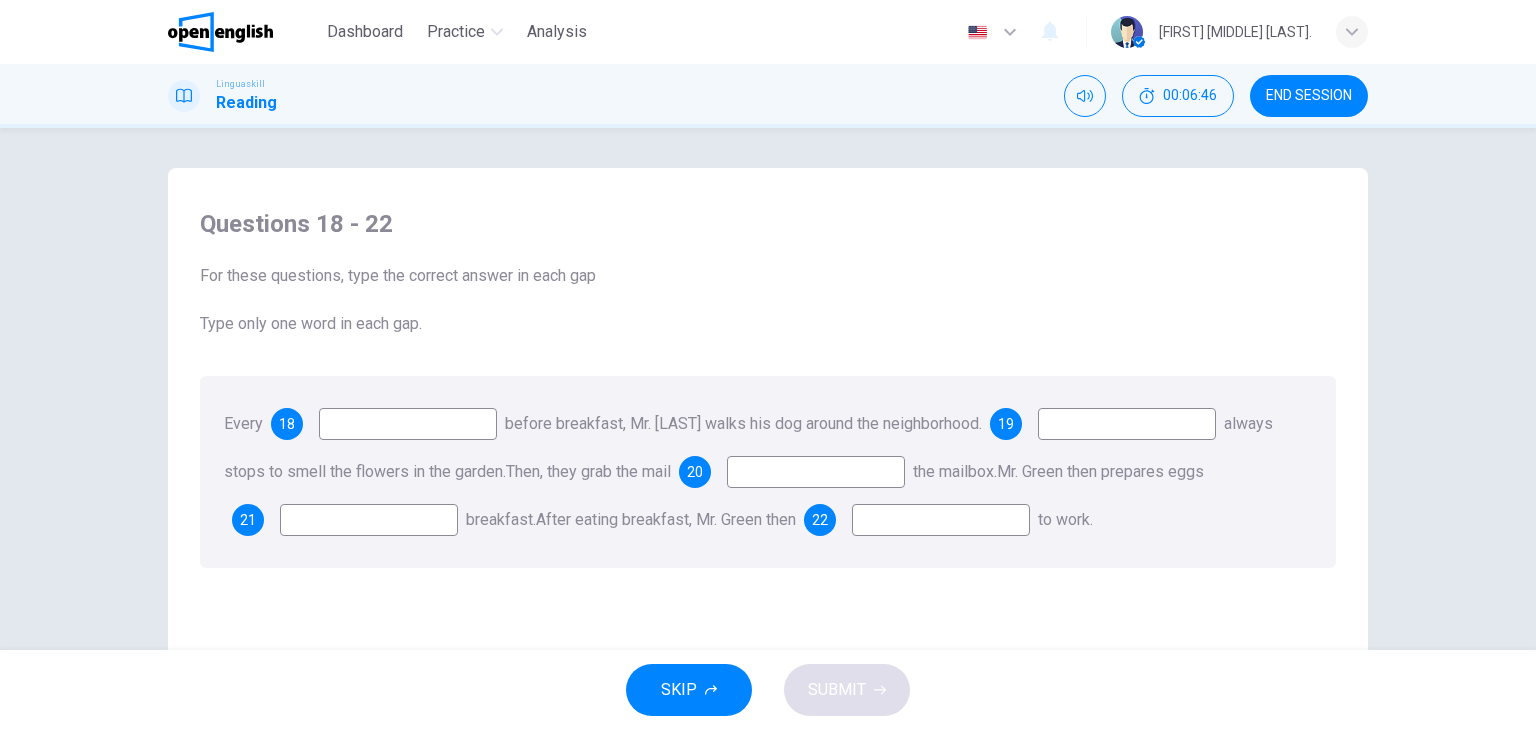 click at bounding box center [408, 424] 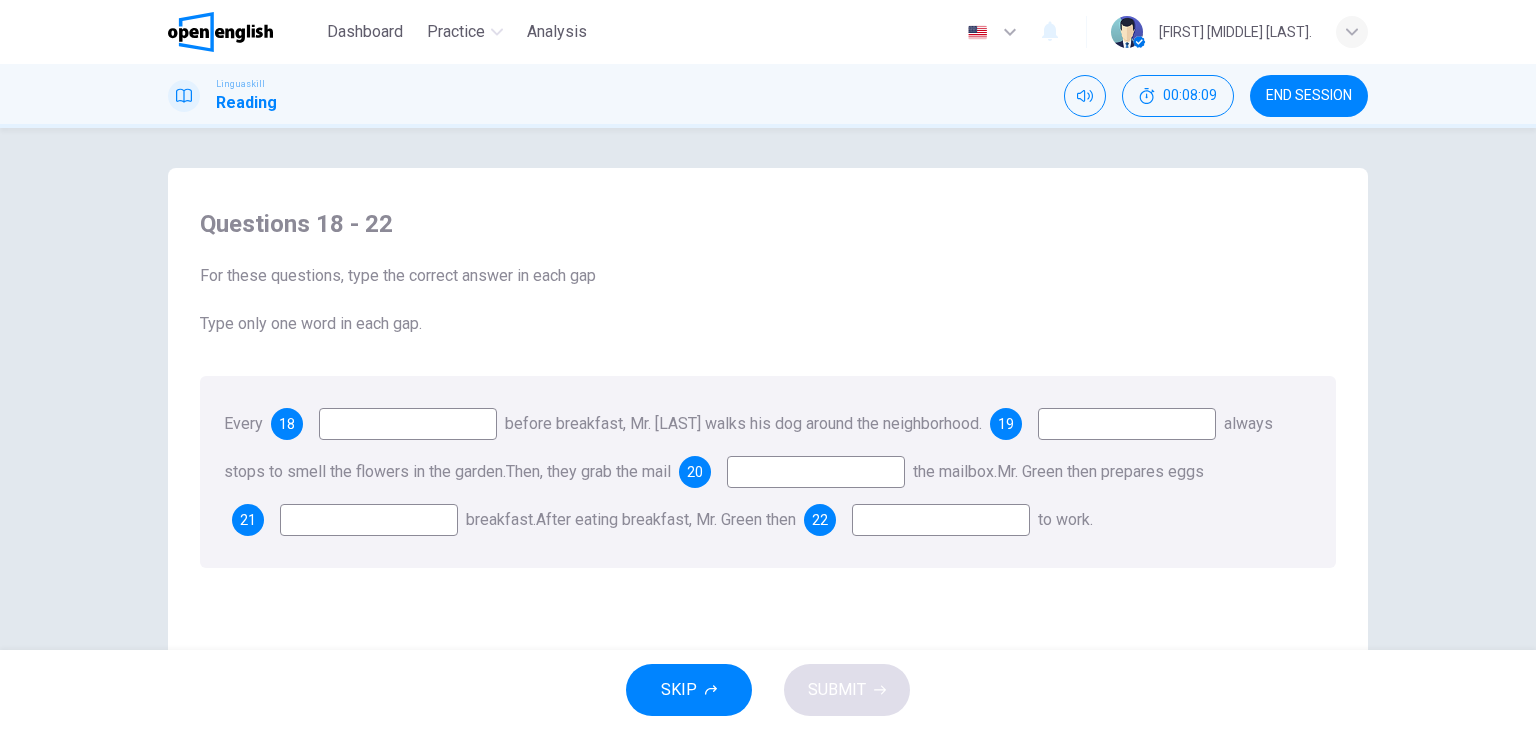 click at bounding box center [408, 424] 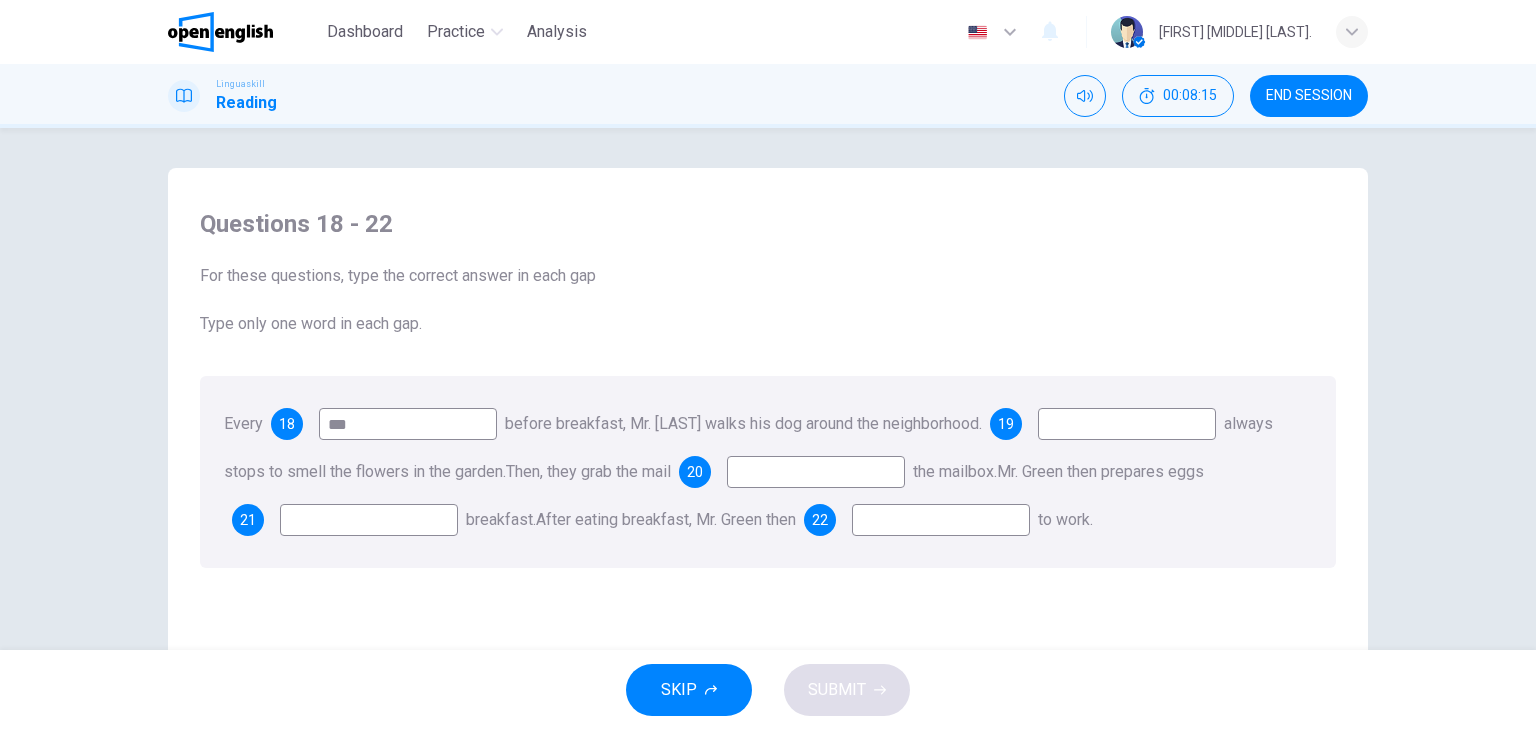 type on "***" 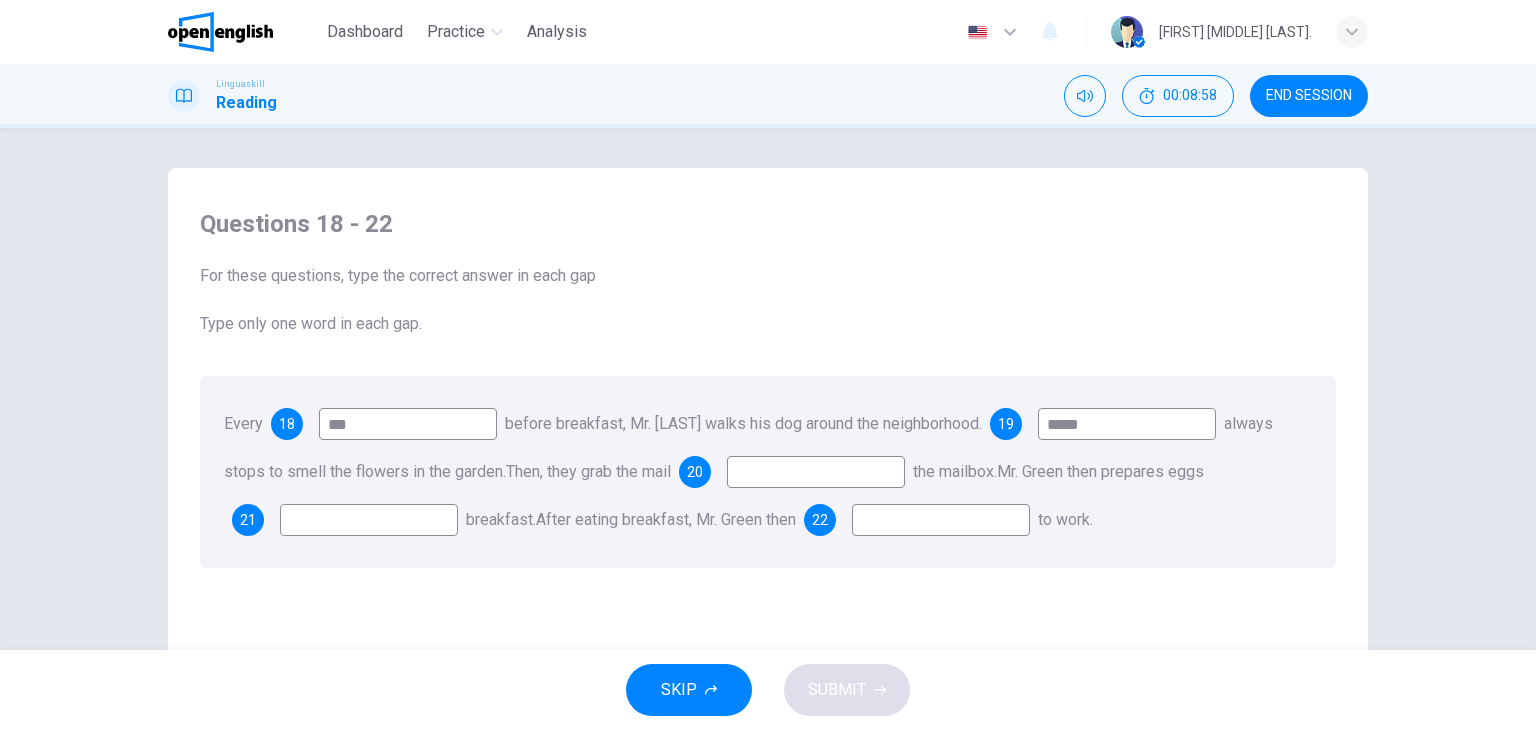 type on "*****" 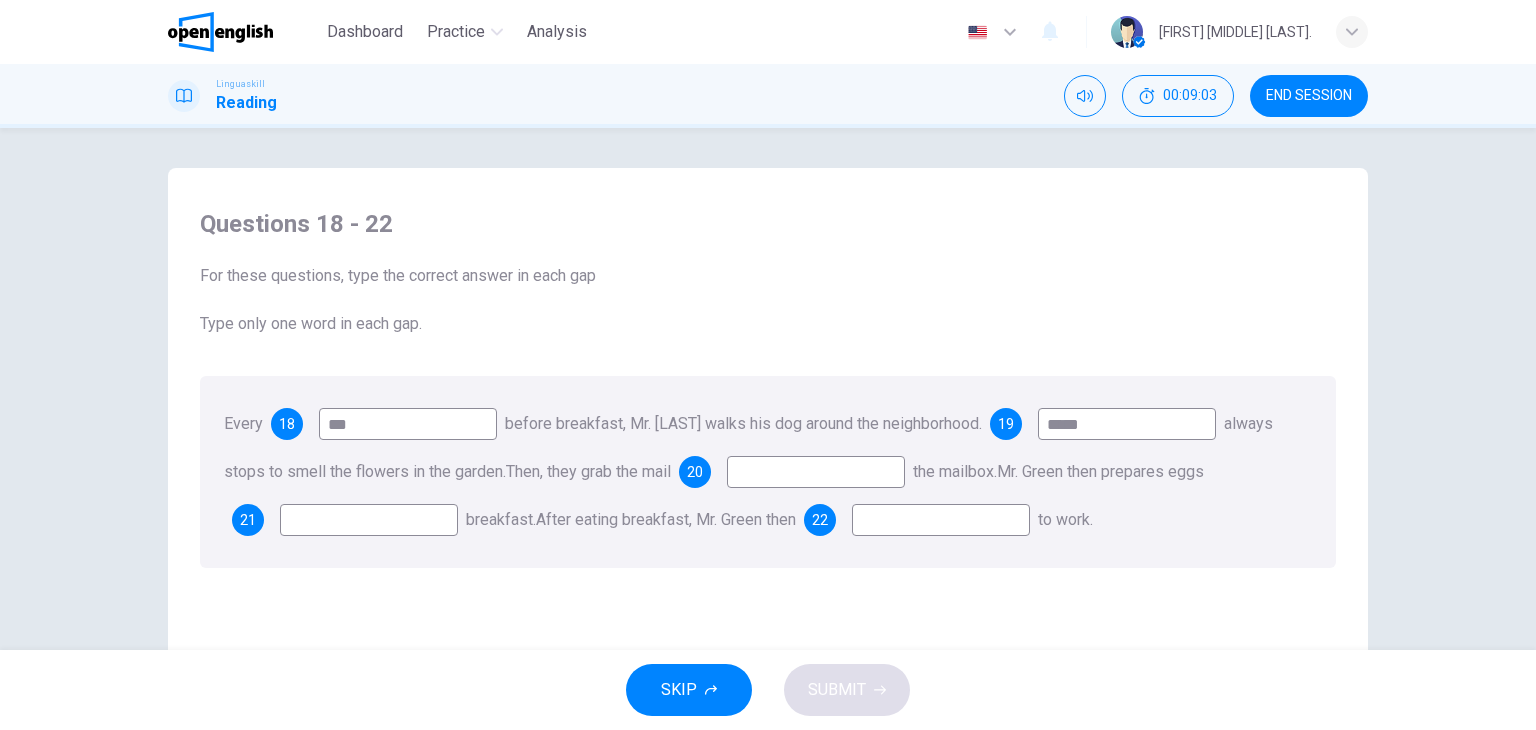 click at bounding box center (816, 472) 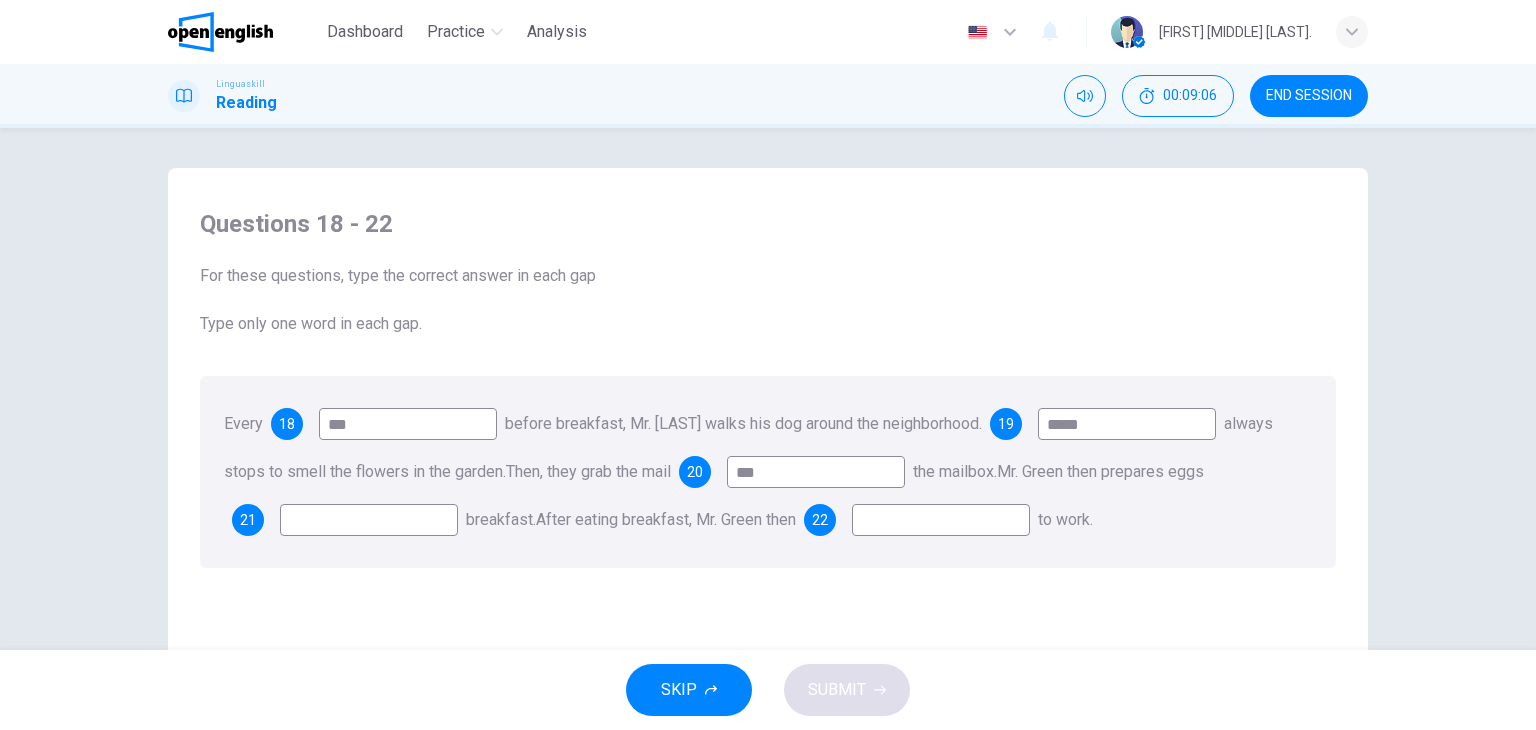 type on "***" 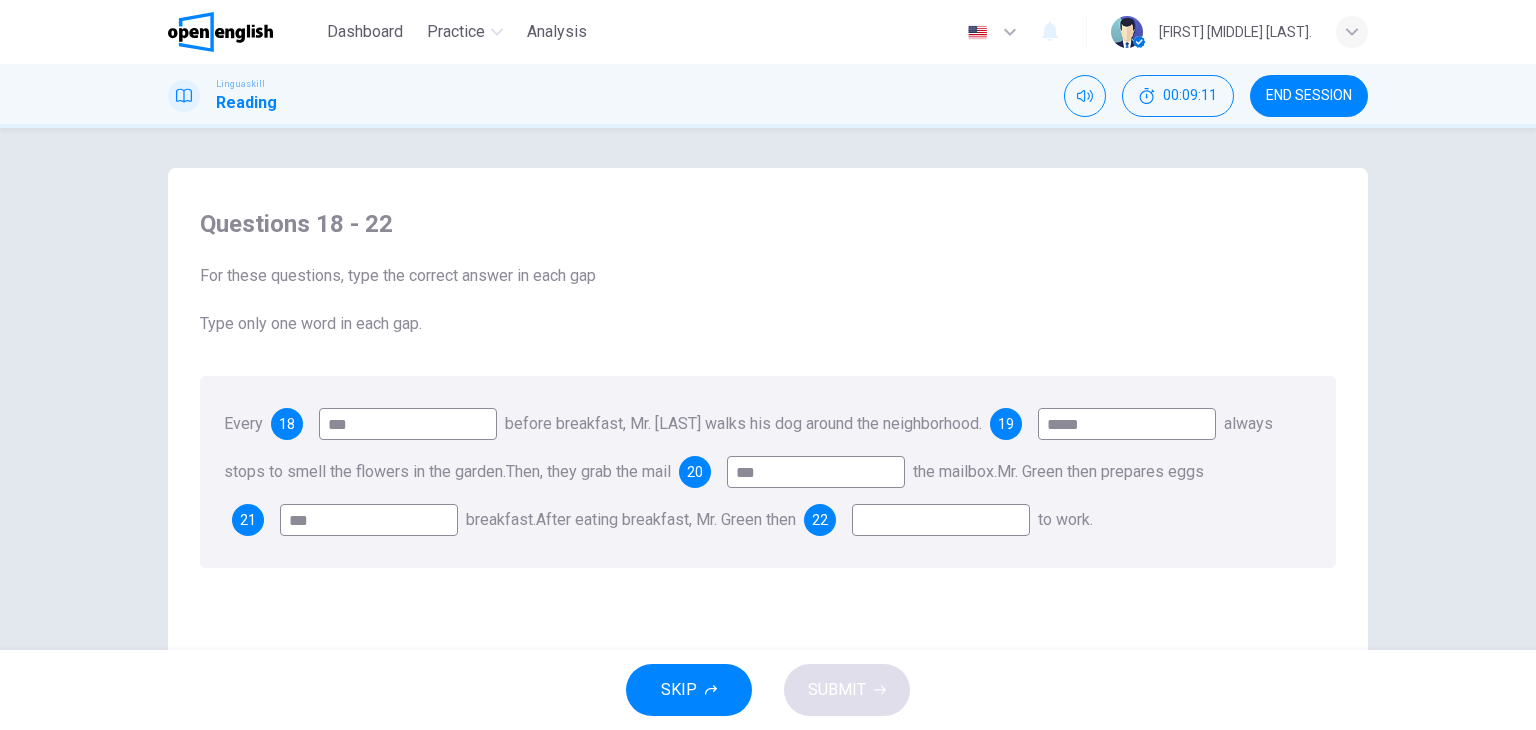 type on "***" 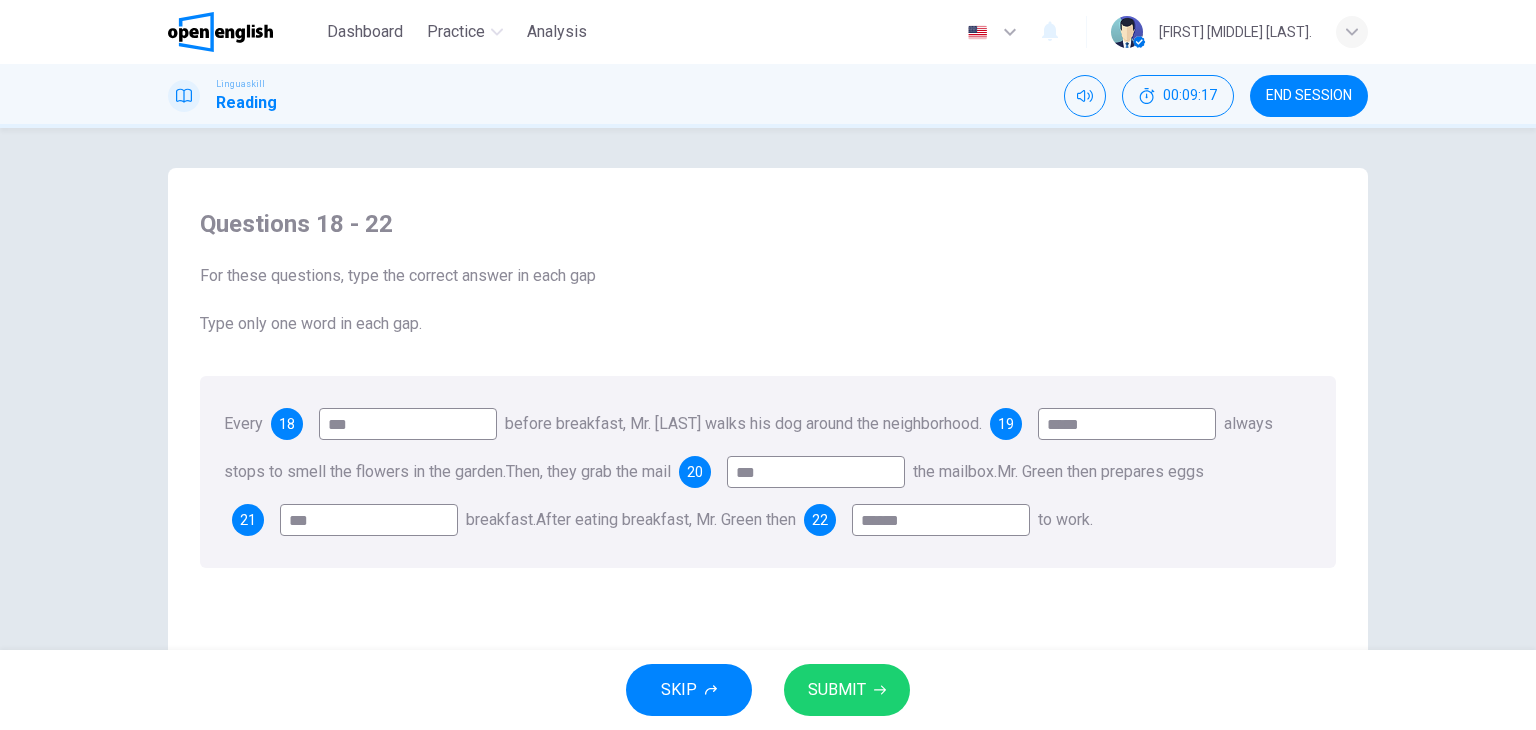 type on "******" 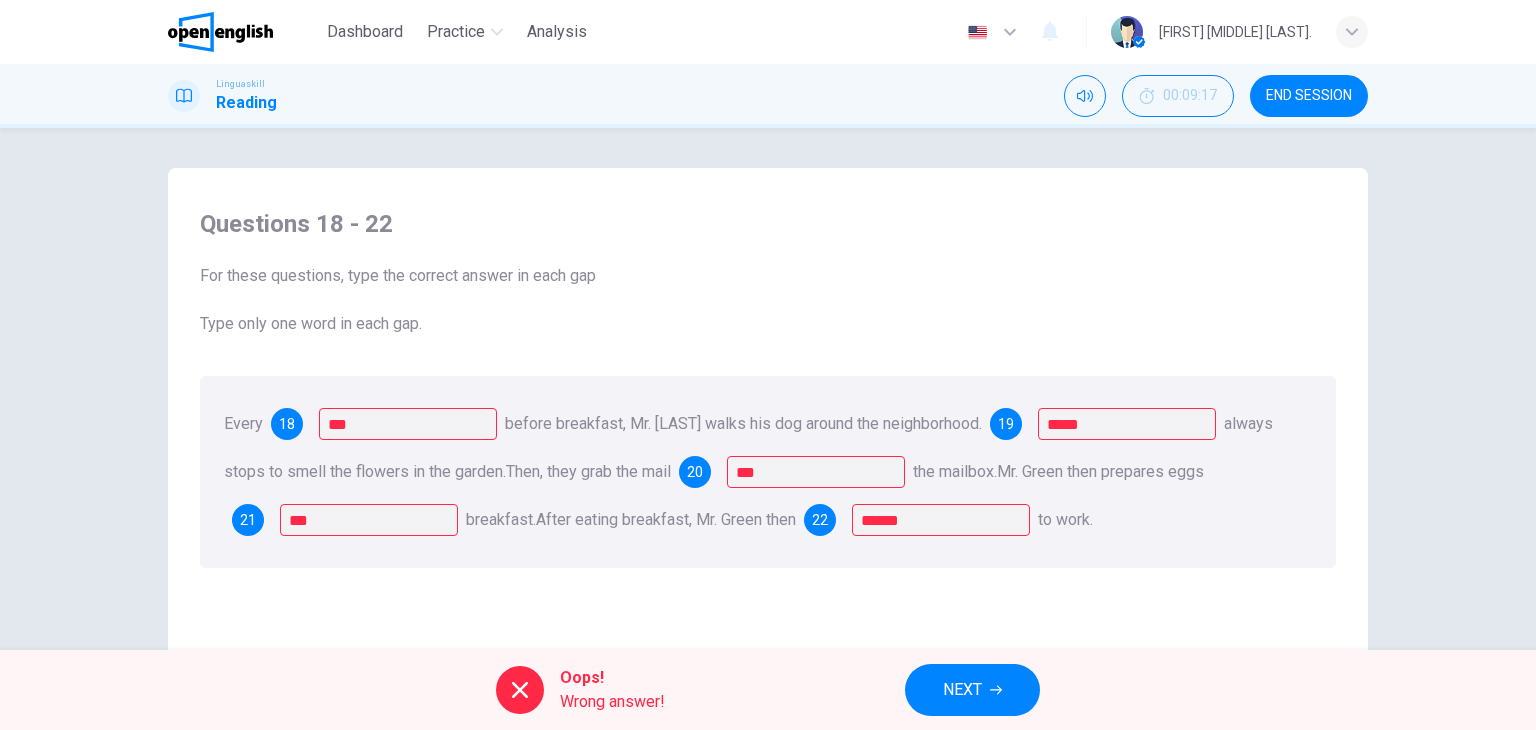 click on "NEXT" at bounding box center [972, 690] 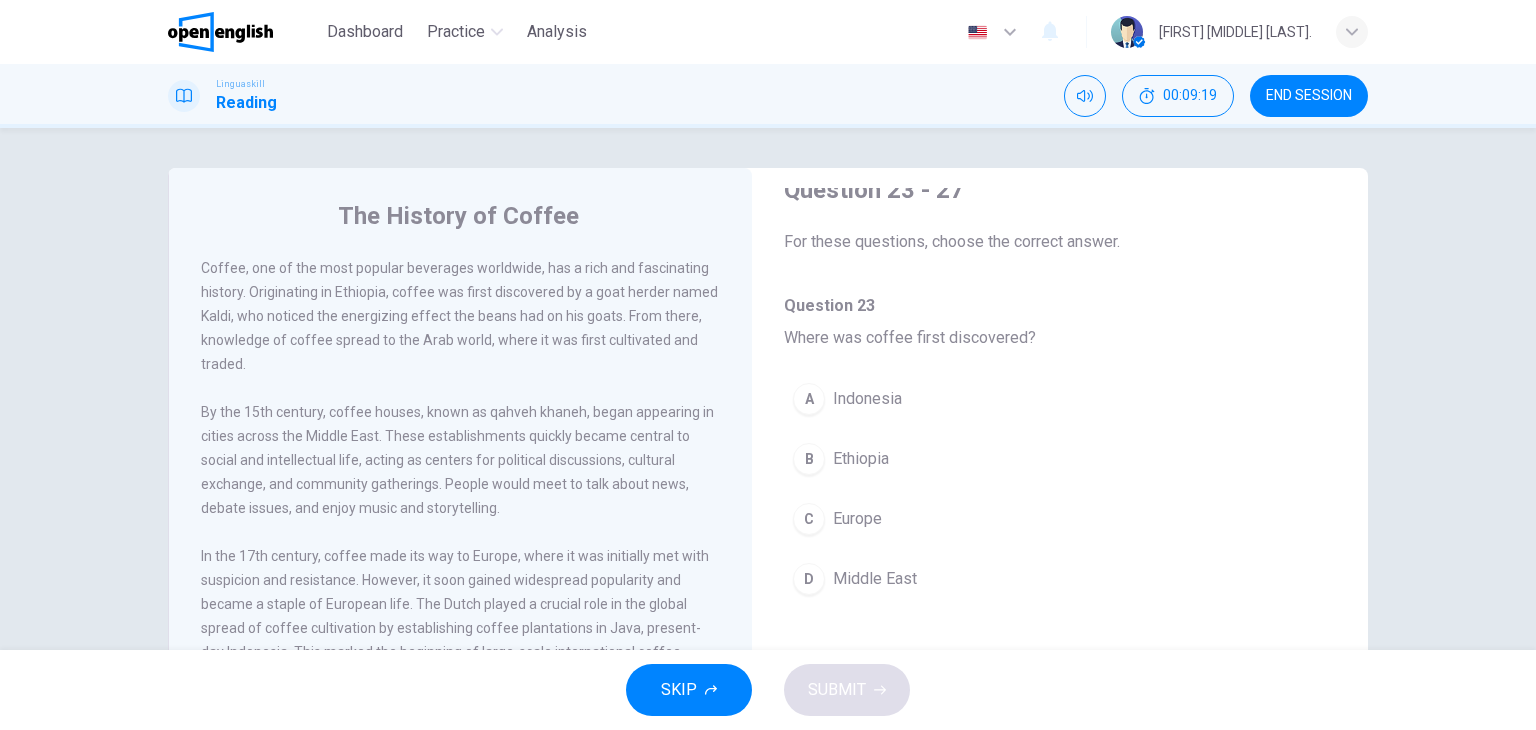scroll, scrollTop: 0, scrollLeft: 0, axis: both 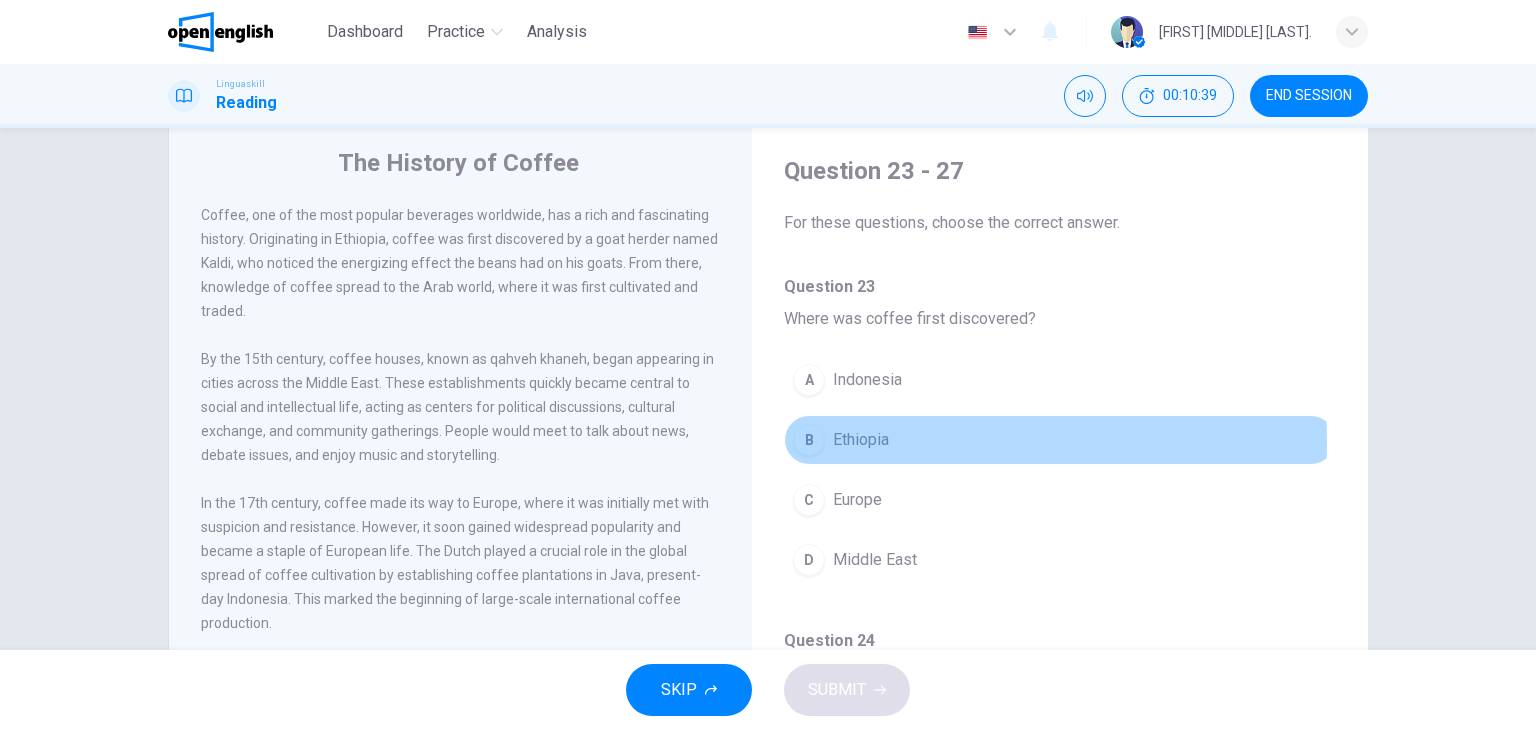 click on "B" at bounding box center [809, 440] 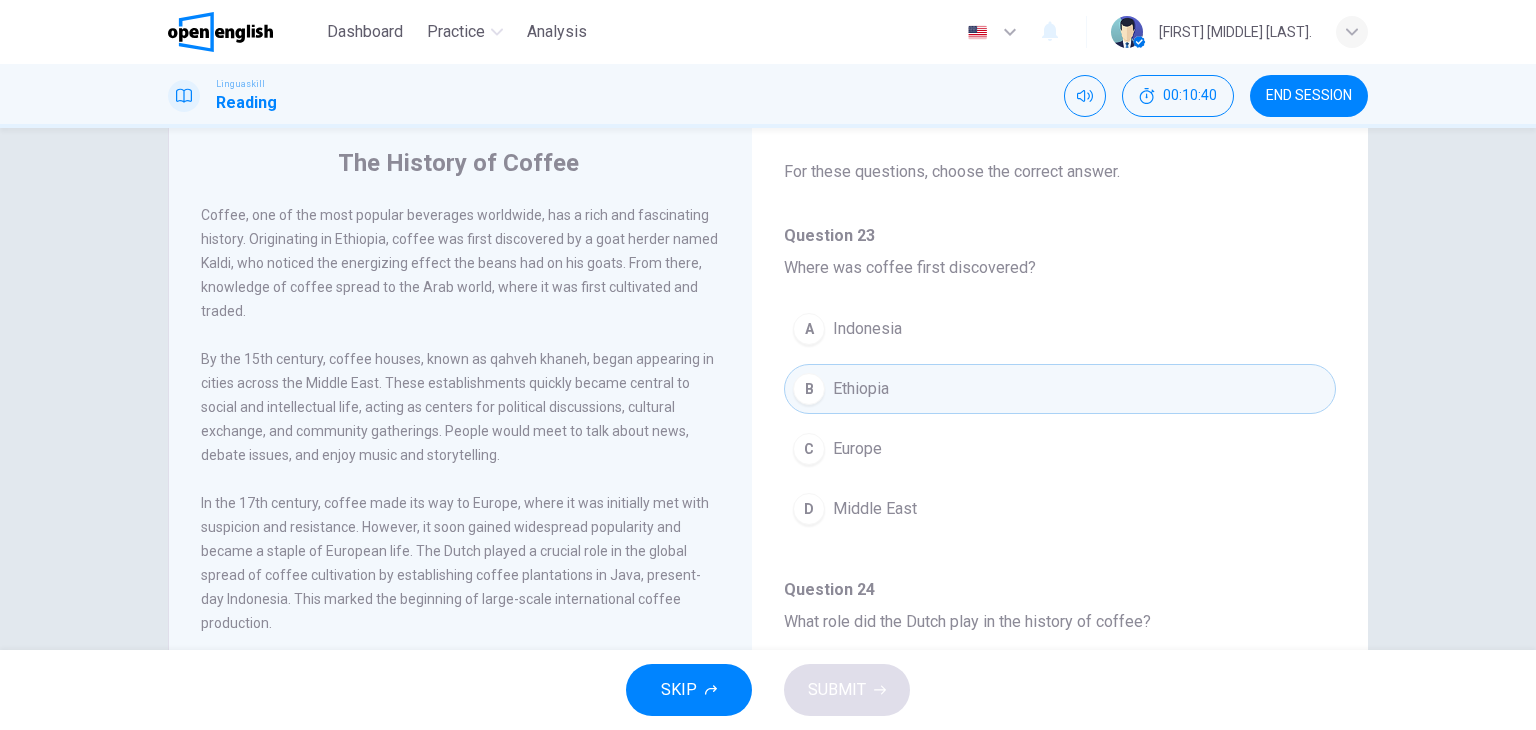 scroll, scrollTop: 100, scrollLeft: 0, axis: vertical 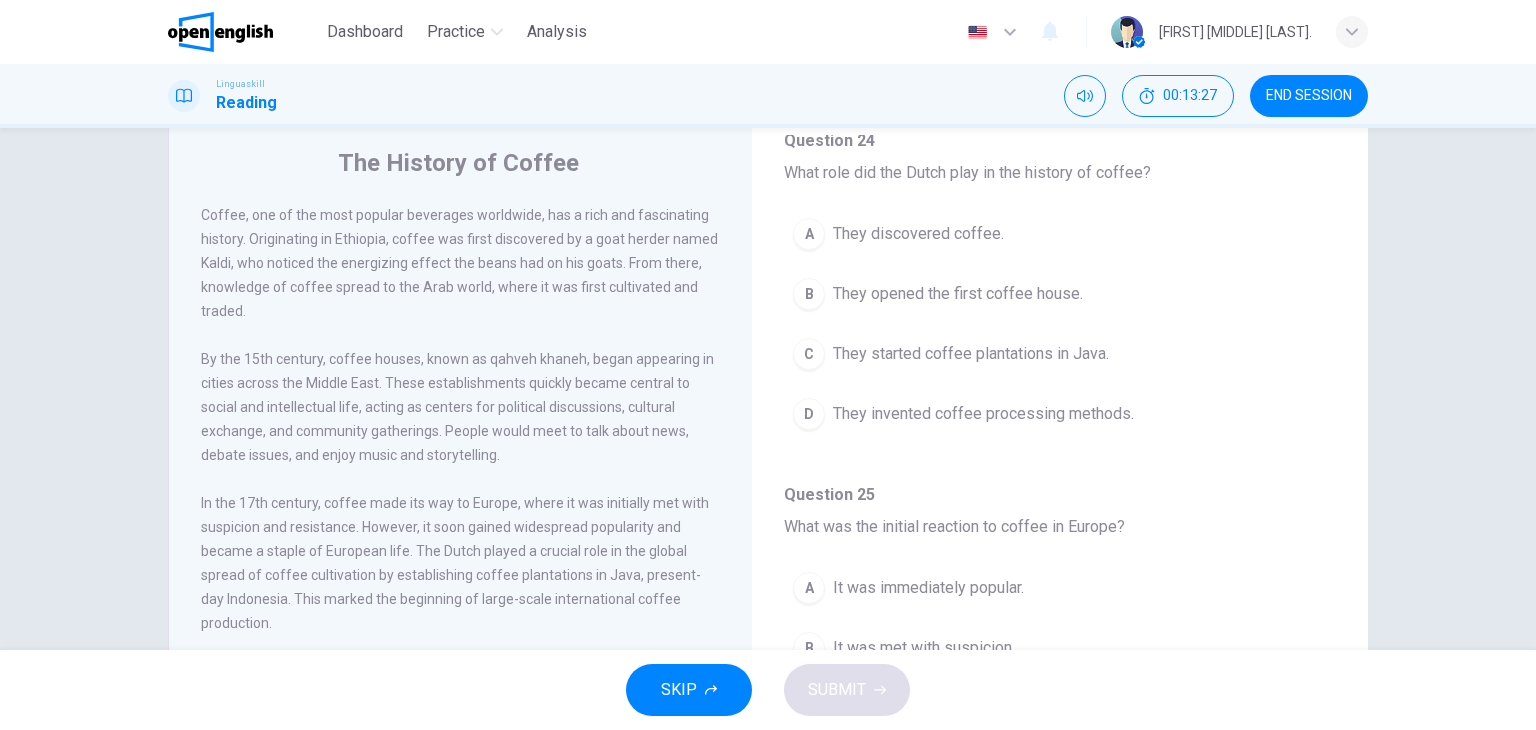 click on "A" at bounding box center (809, 588) 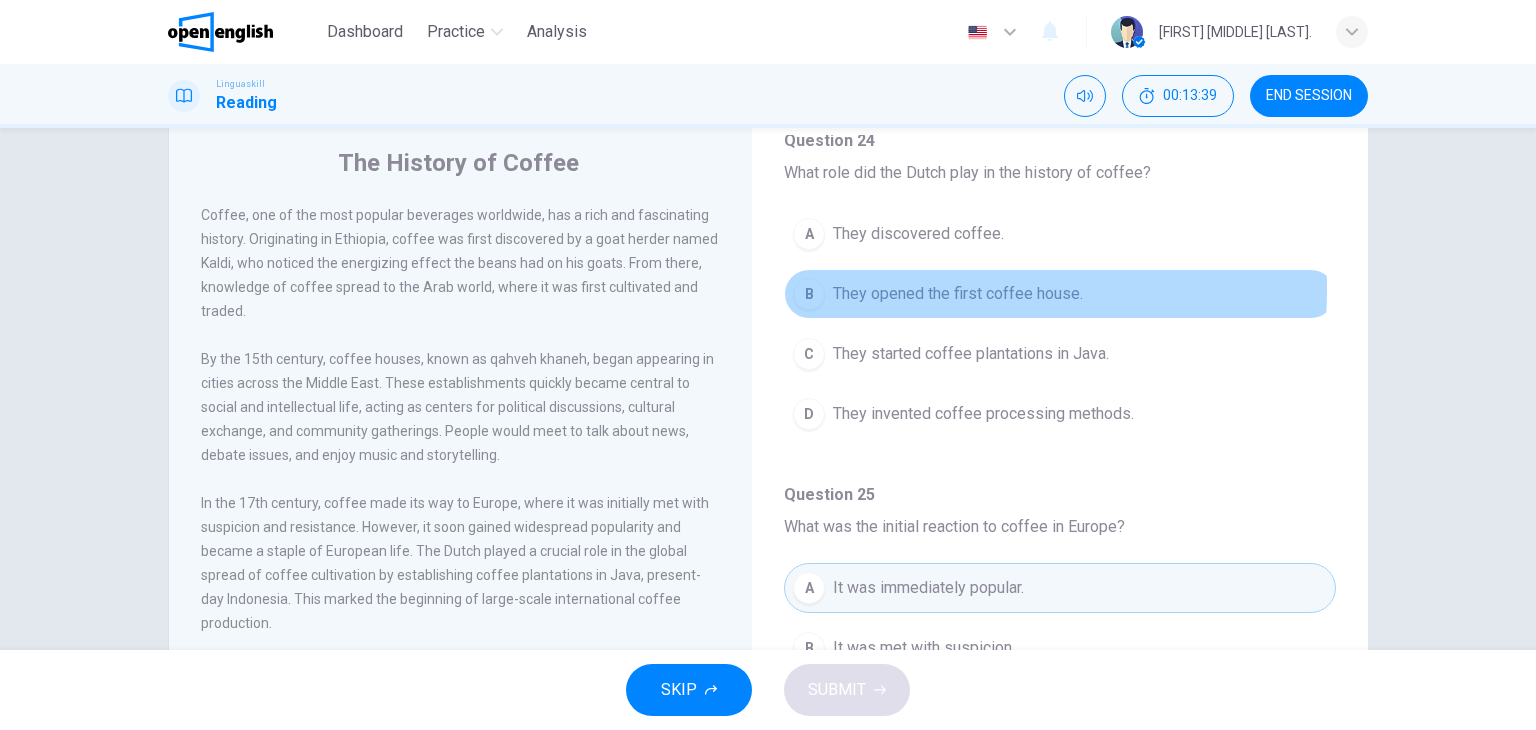 click on "B" at bounding box center (809, 294) 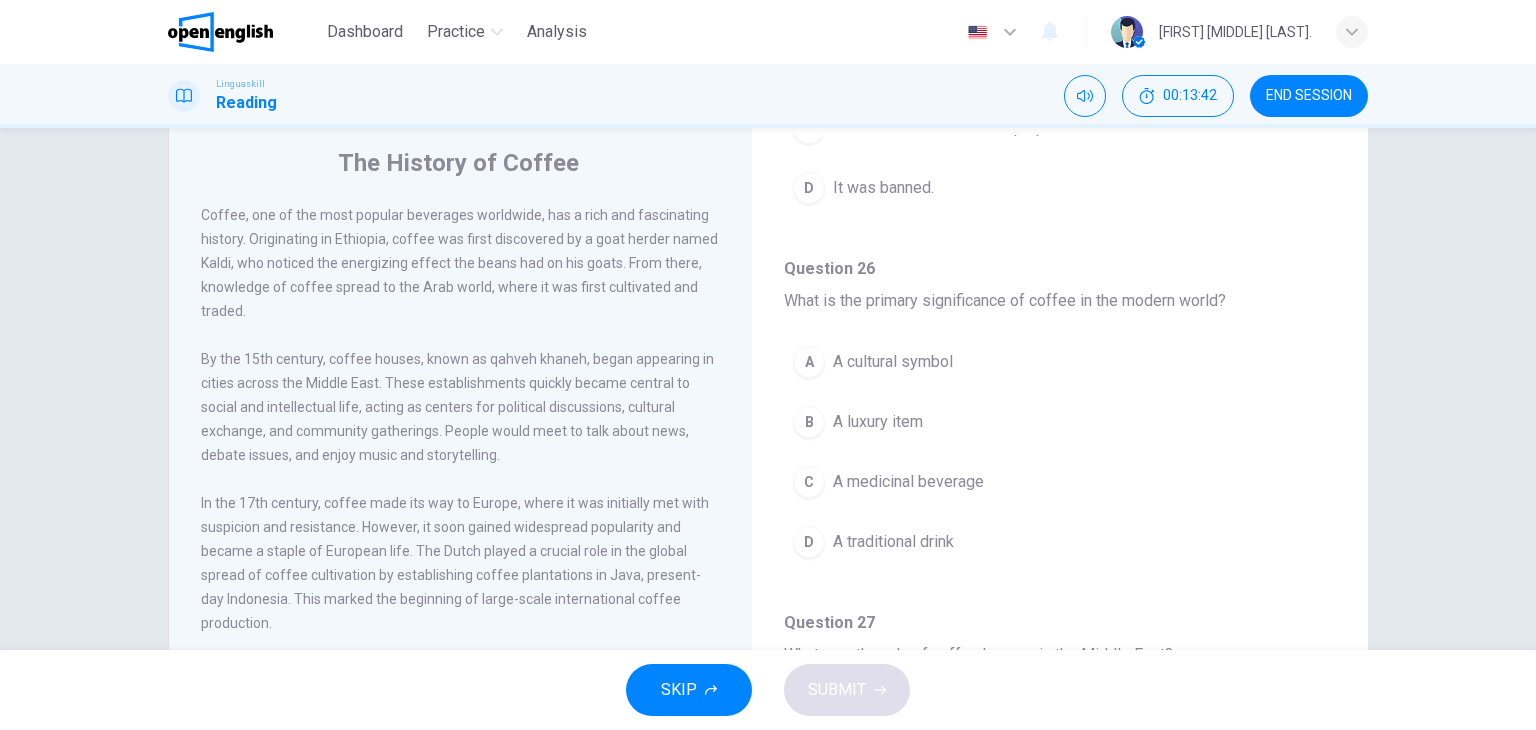 scroll, scrollTop: 1200, scrollLeft: 0, axis: vertical 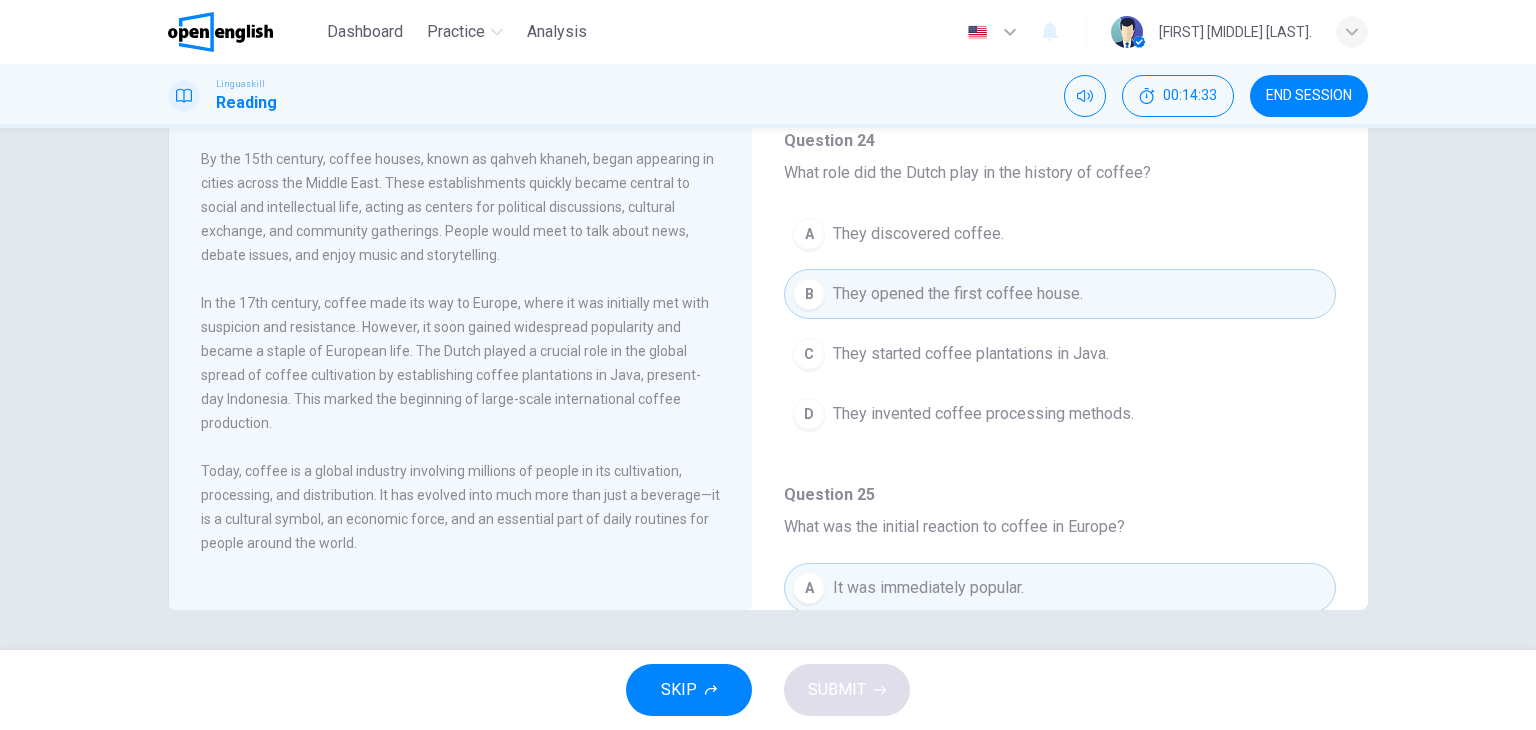 click on "C" at bounding box center (809, 354) 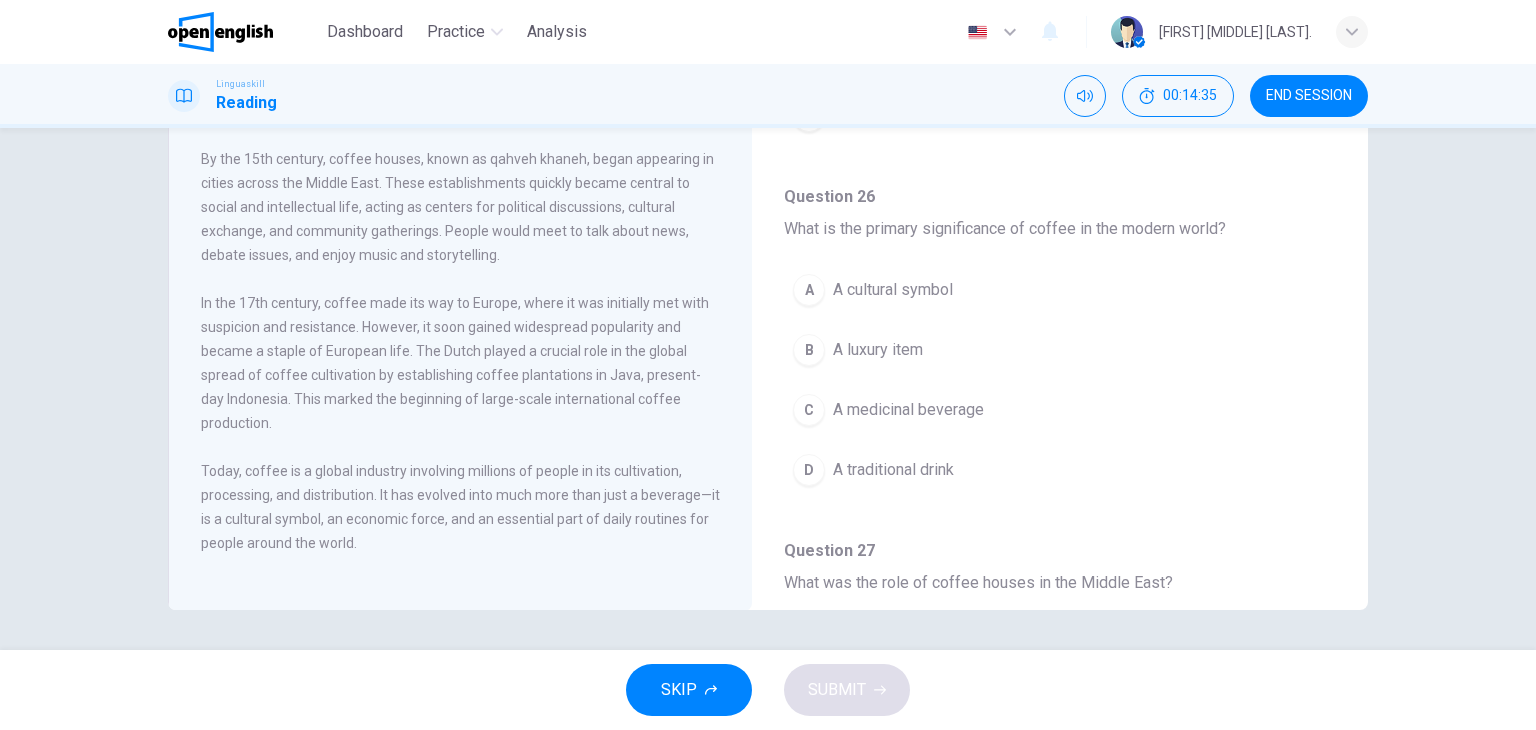 scroll, scrollTop: 1000, scrollLeft: 0, axis: vertical 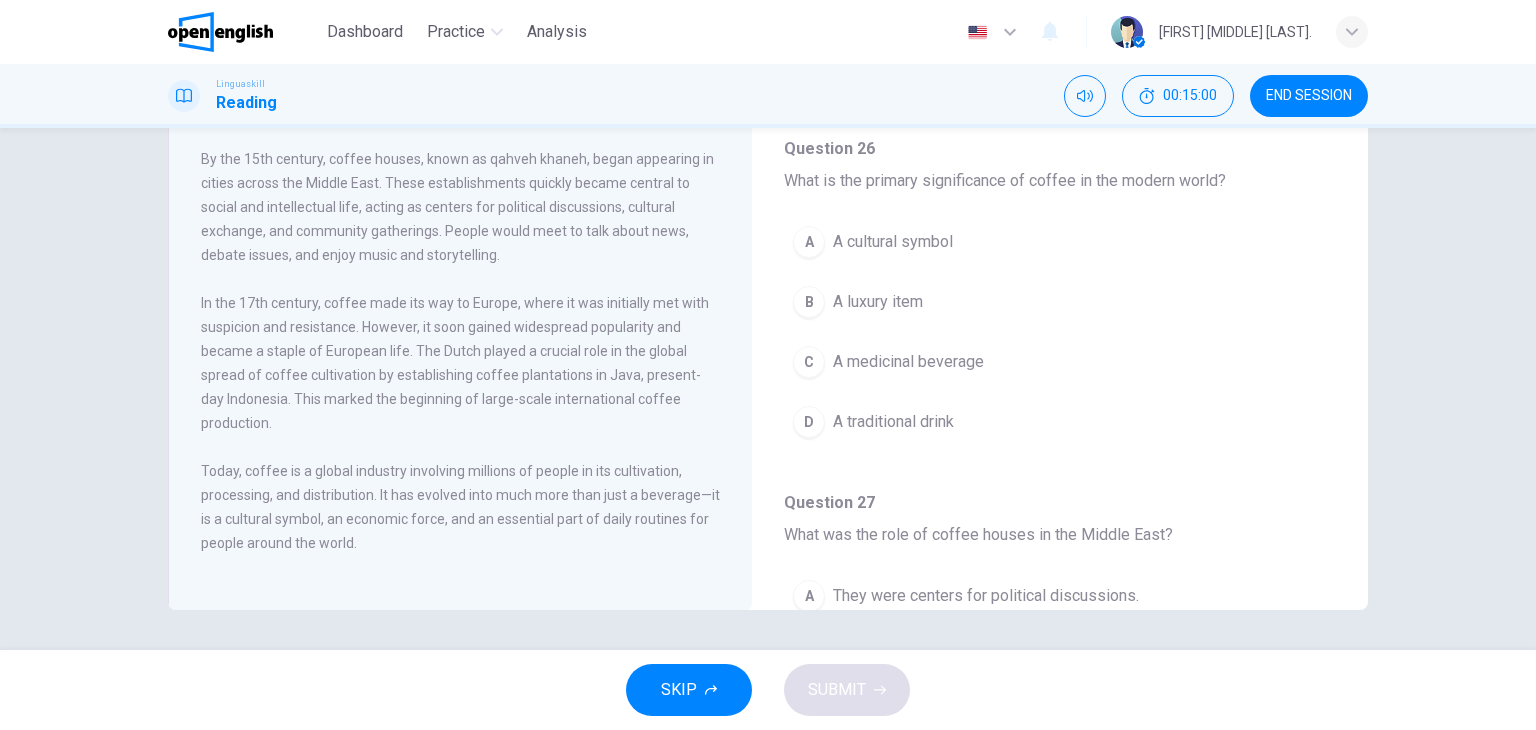 click on "A" at bounding box center [809, 242] 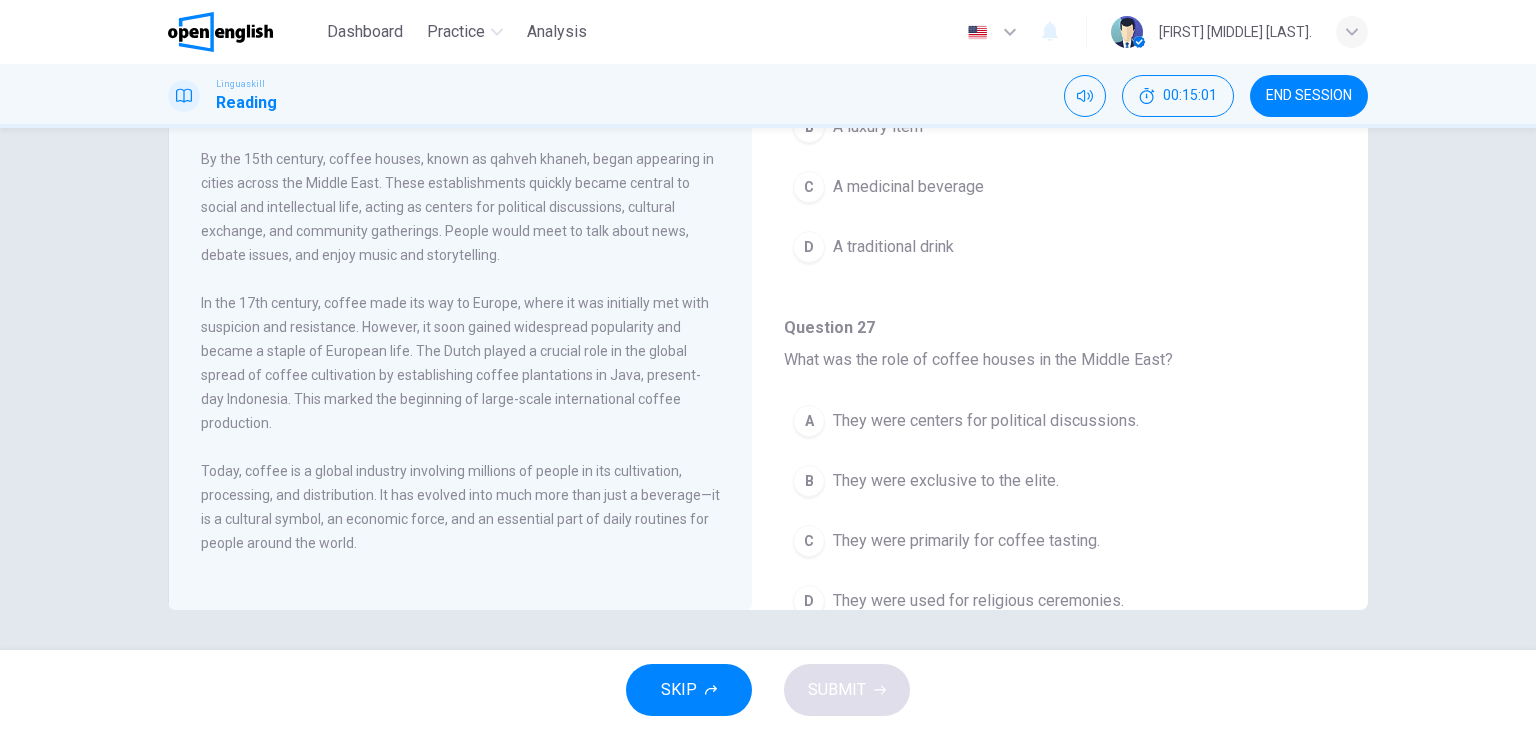 scroll, scrollTop: 1243, scrollLeft: 0, axis: vertical 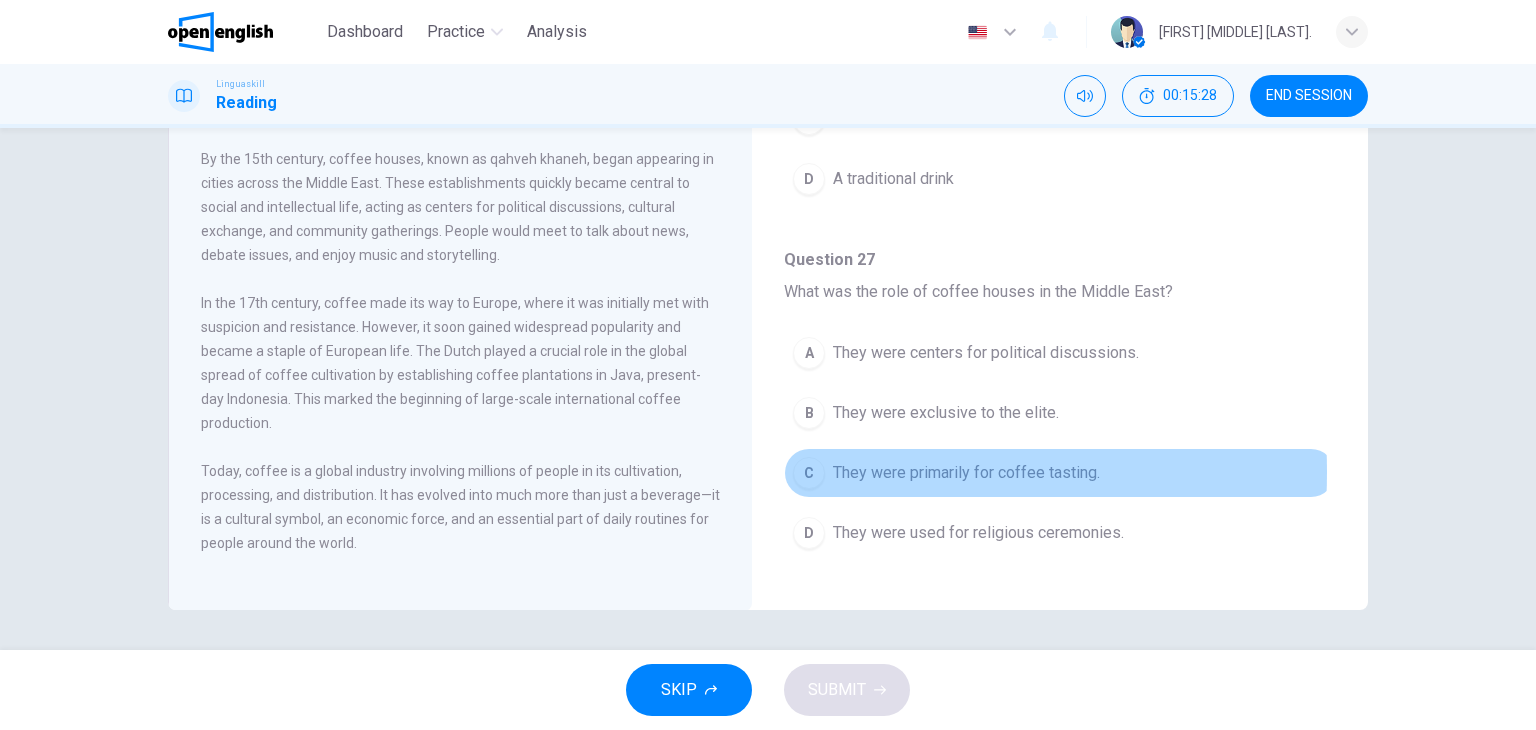 click on "C" at bounding box center [809, 473] 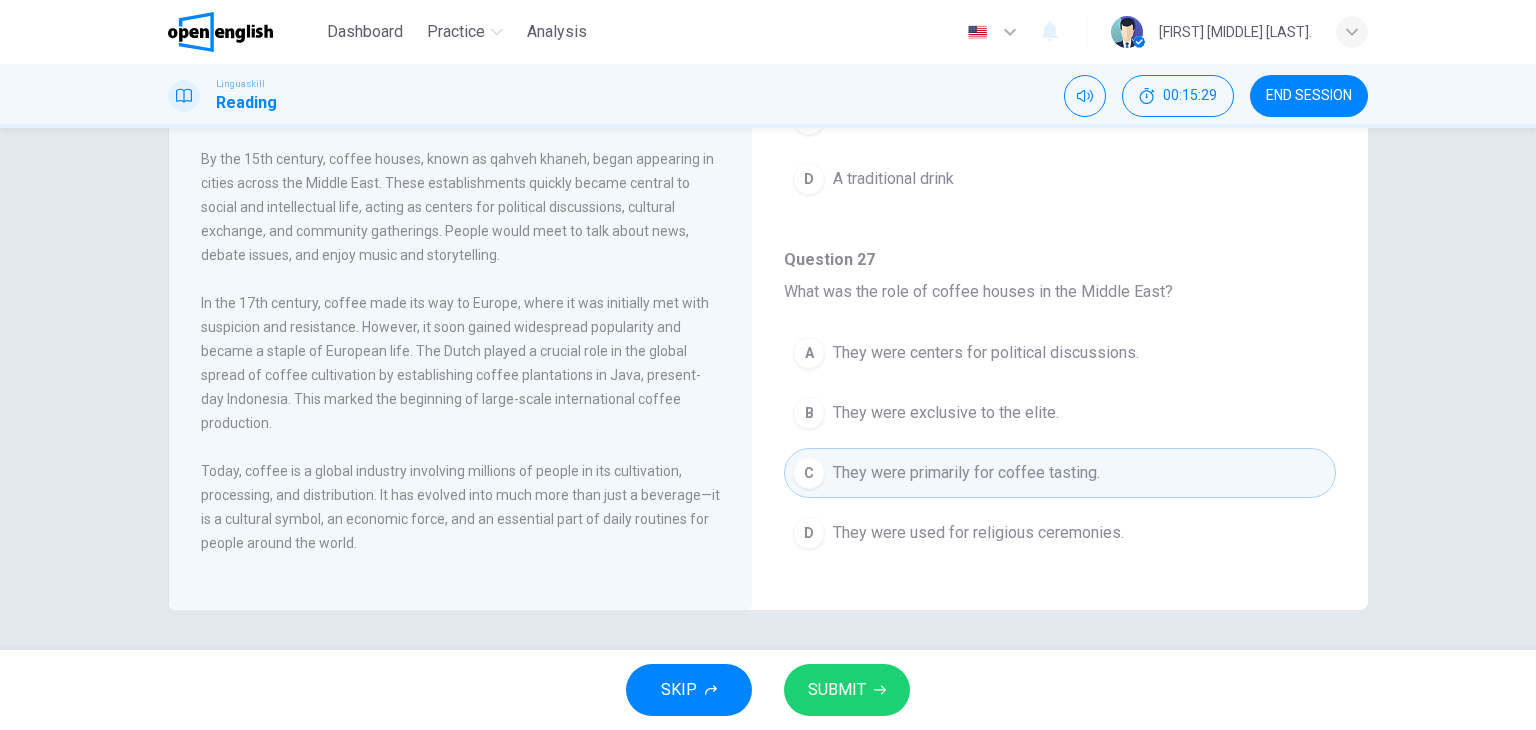 click on "SUBMIT" at bounding box center (837, 690) 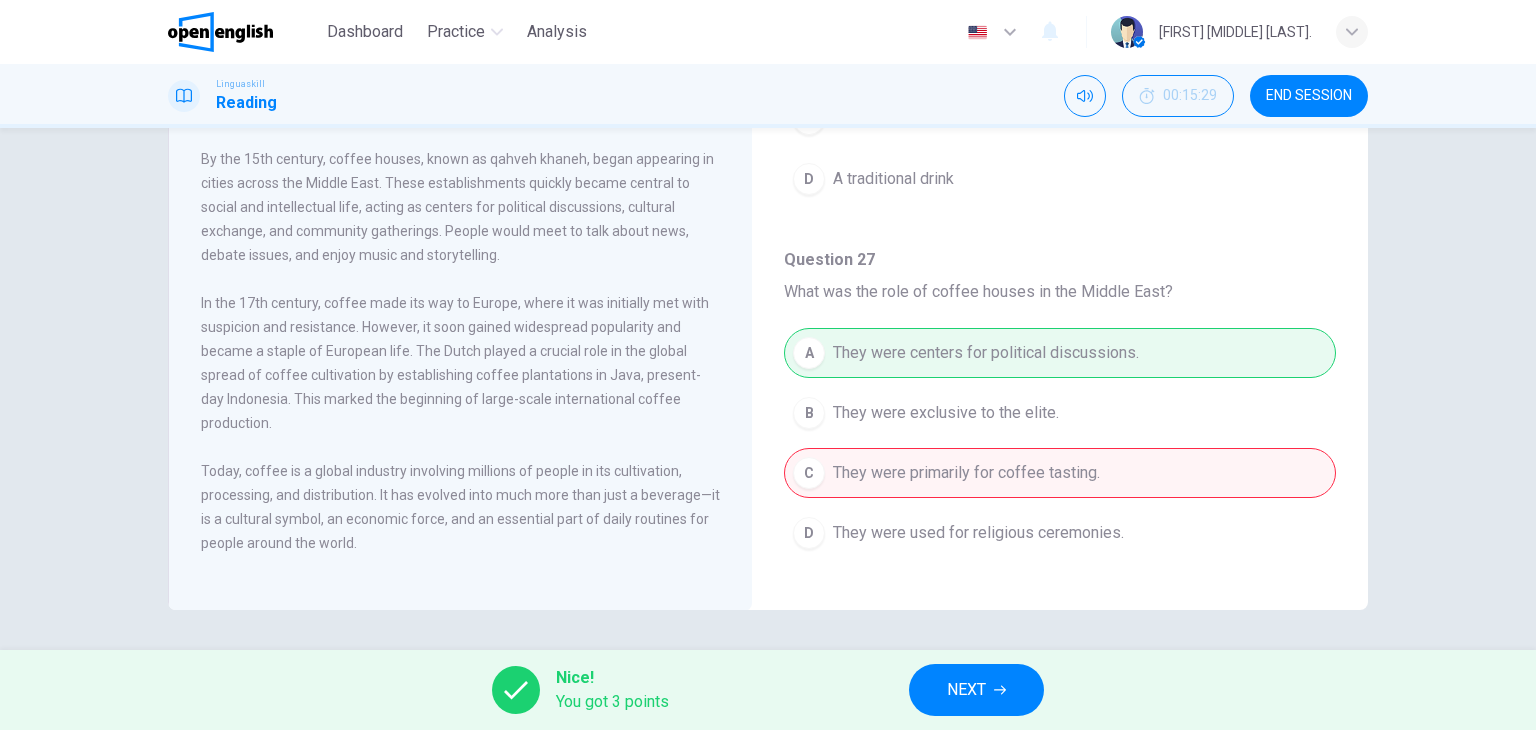 click on "NEXT" at bounding box center (966, 690) 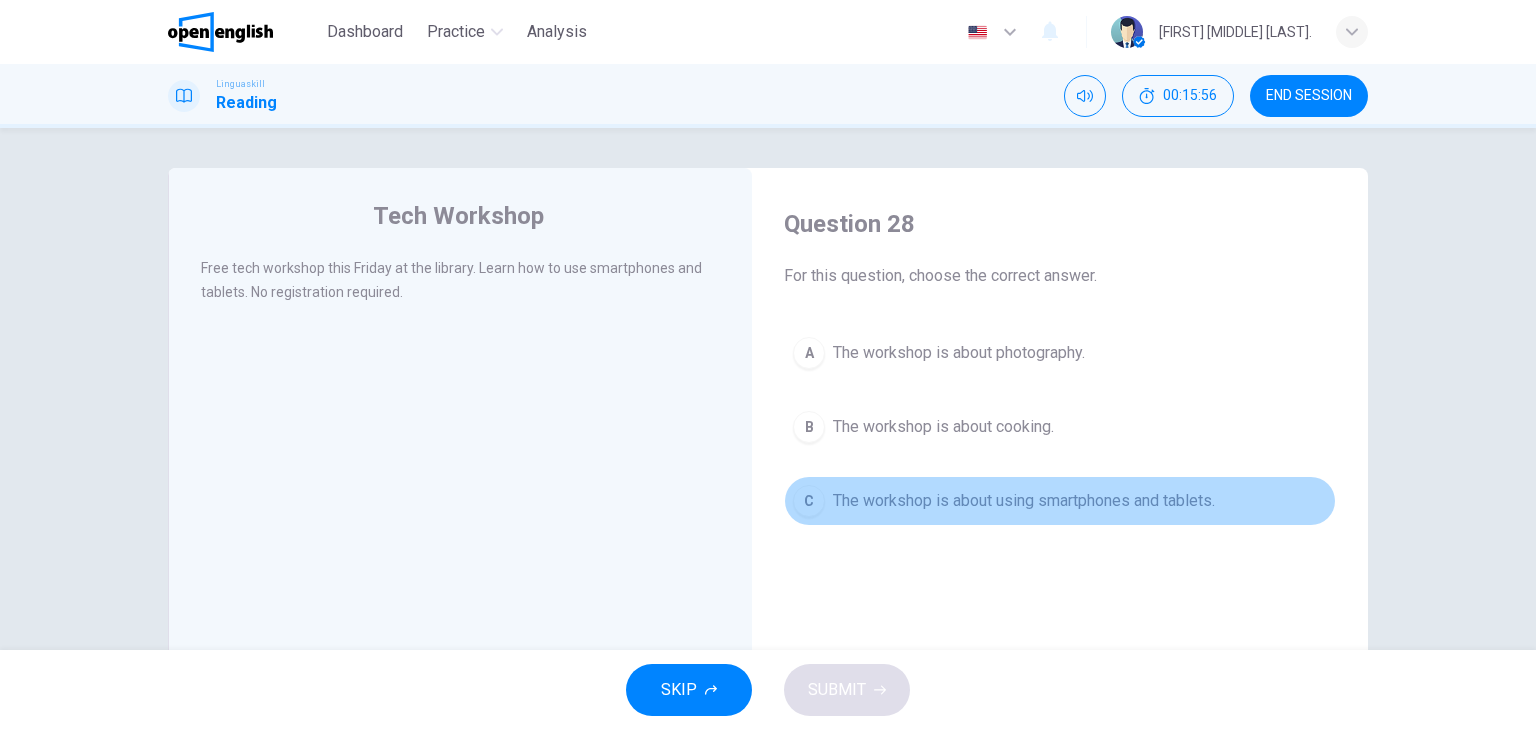 drag, startPoint x: 808, startPoint y: 499, endPoint x: 819, endPoint y: 574, distance: 75.802376 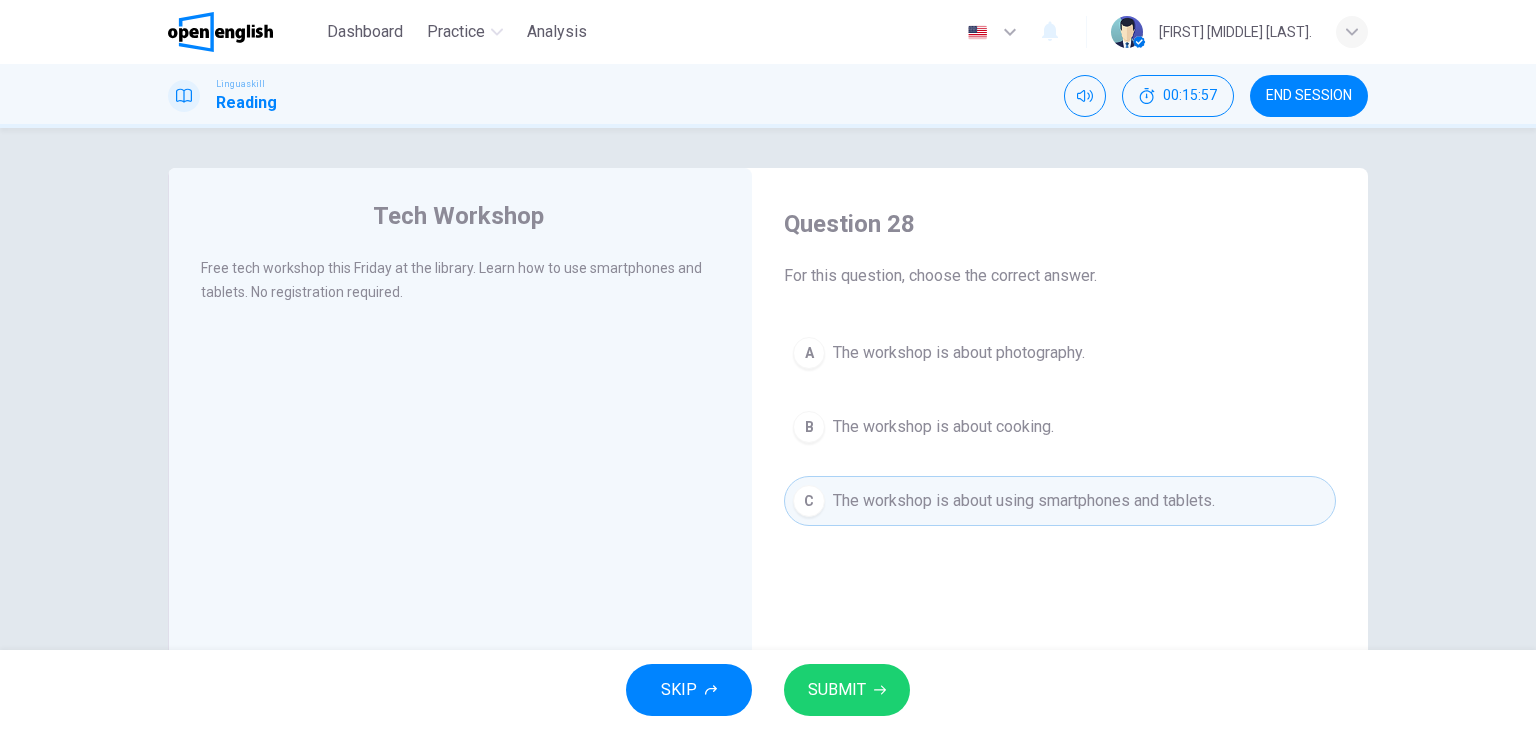 click on "SUBMIT" at bounding box center [837, 690] 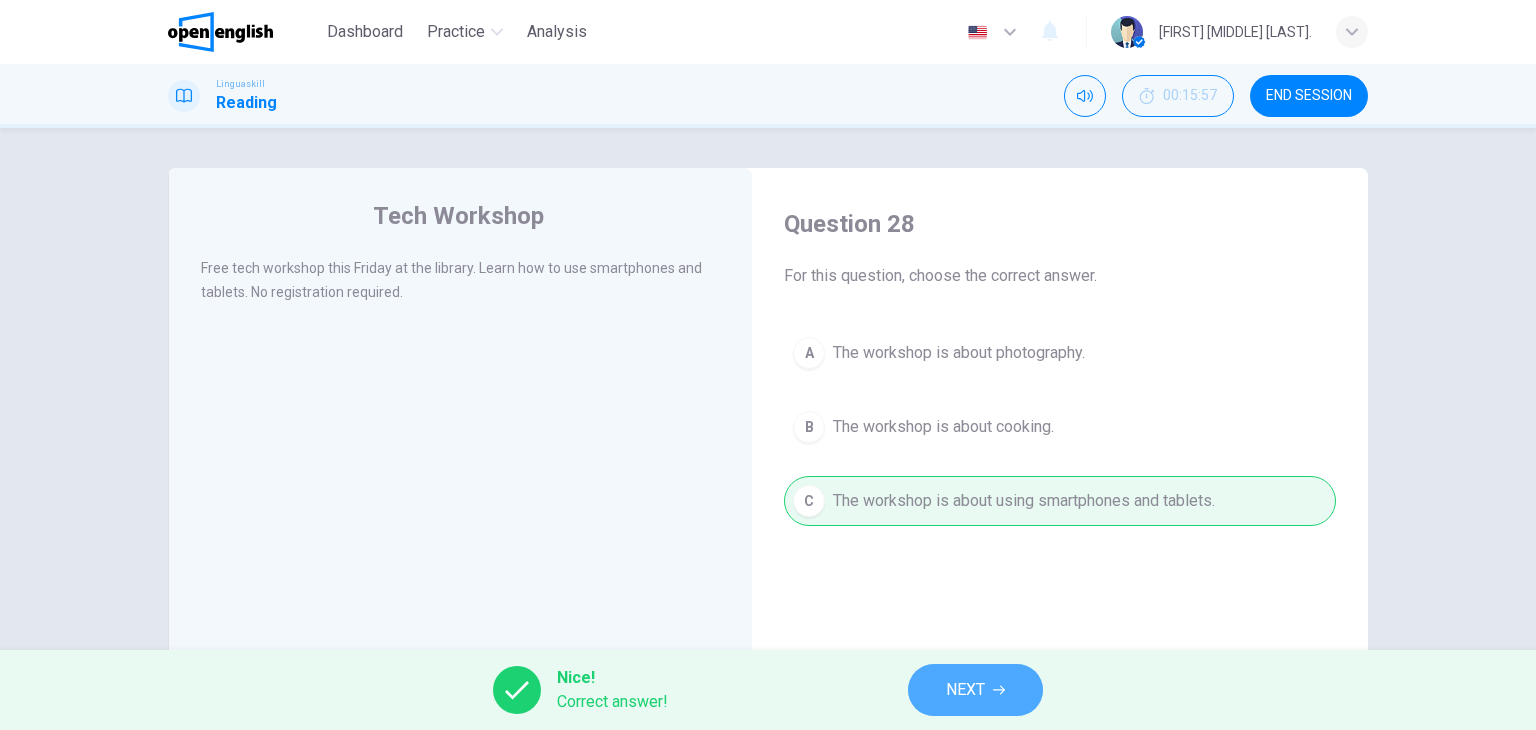 click on "NEXT" at bounding box center [965, 690] 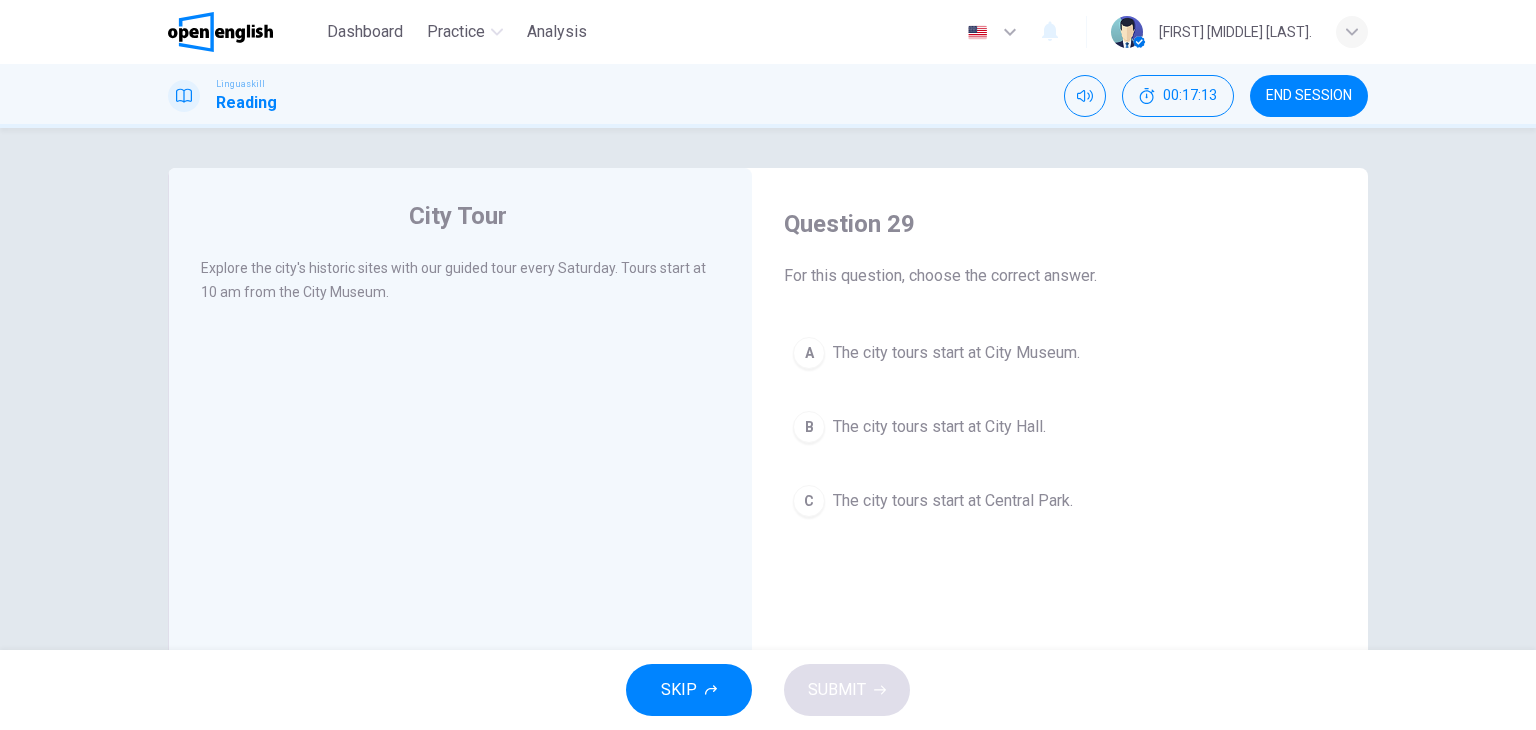 click on "A" at bounding box center (809, 353) 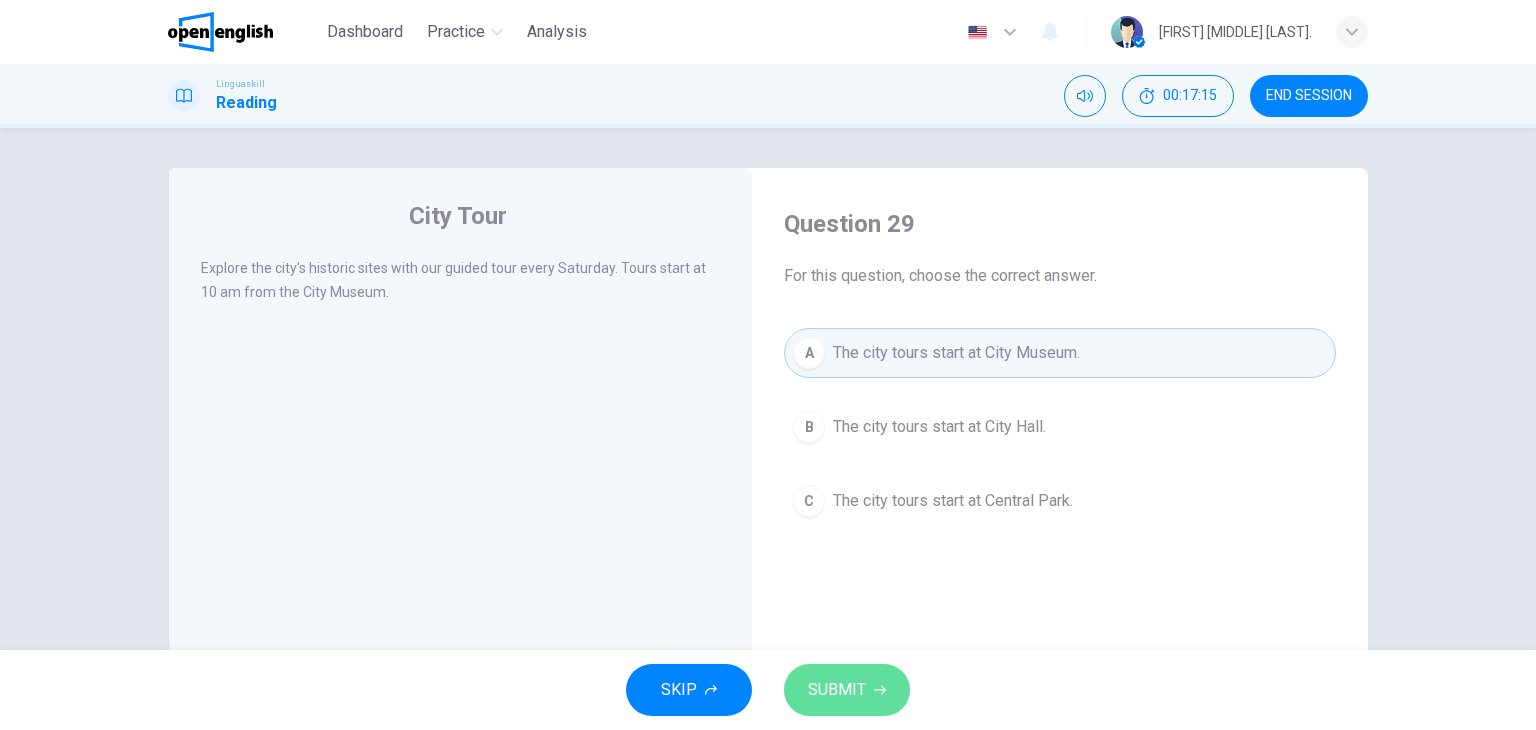 click on "SUBMIT" at bounding box center (837, 690) 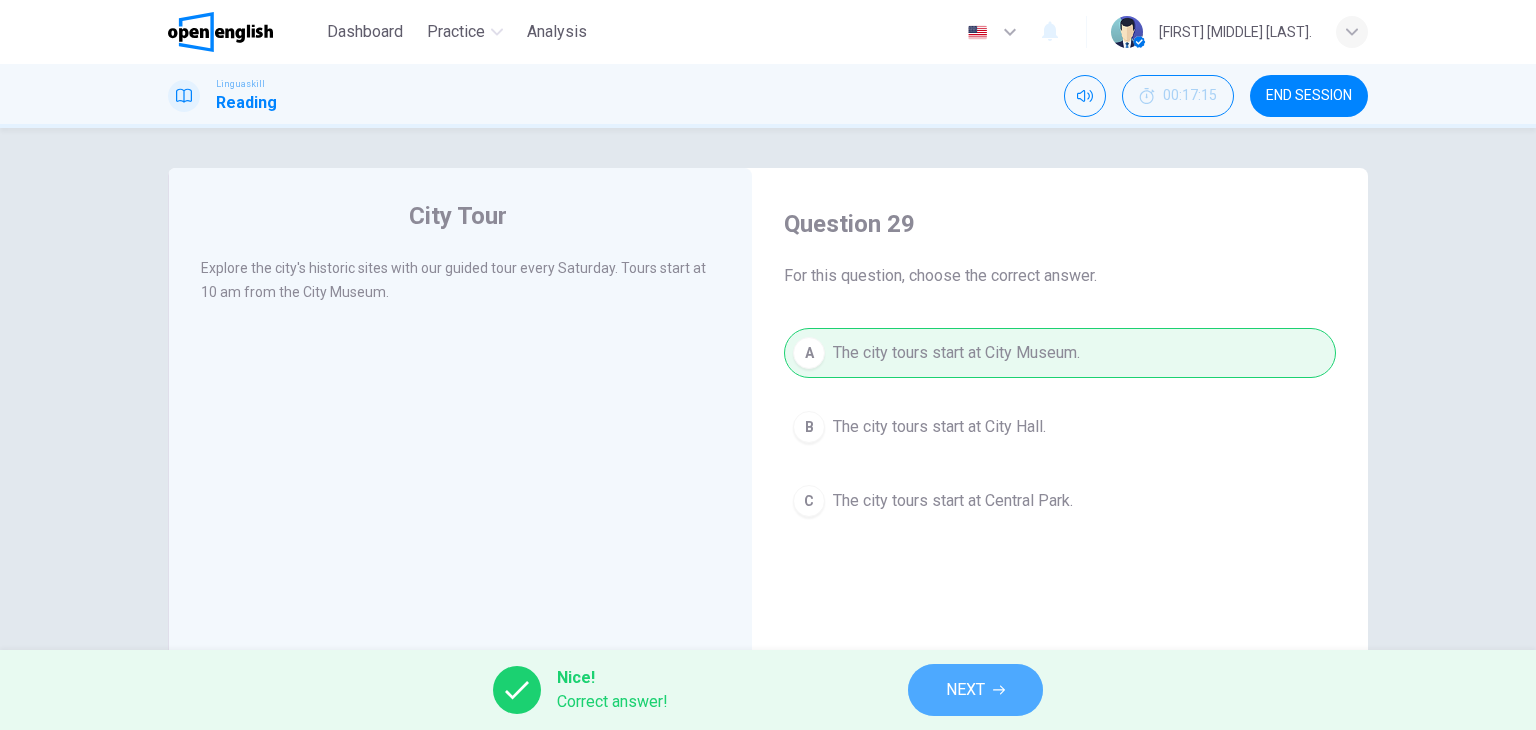click on "NEXT" at bounding box center [975, 690] 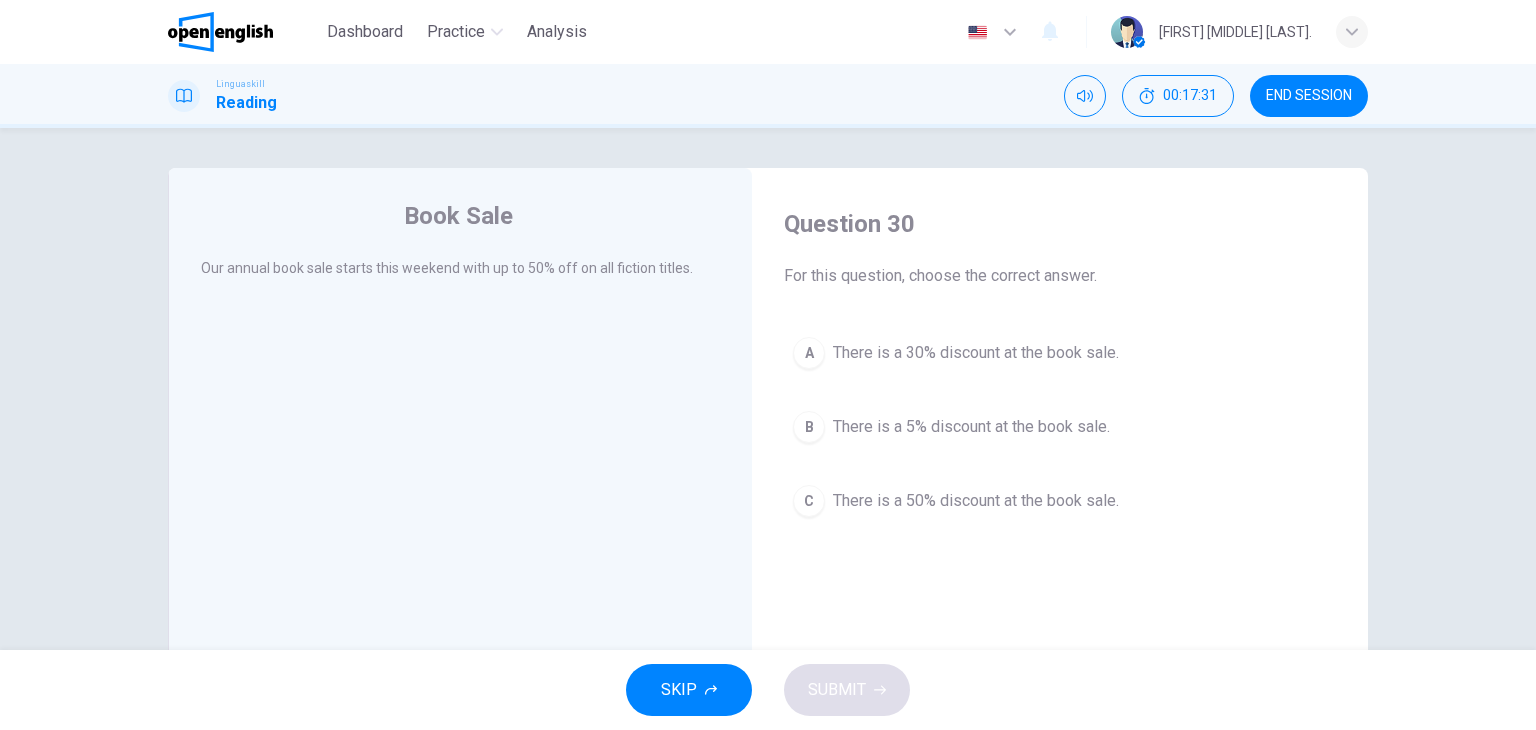 click on "C" at bounding box center (809, 501) 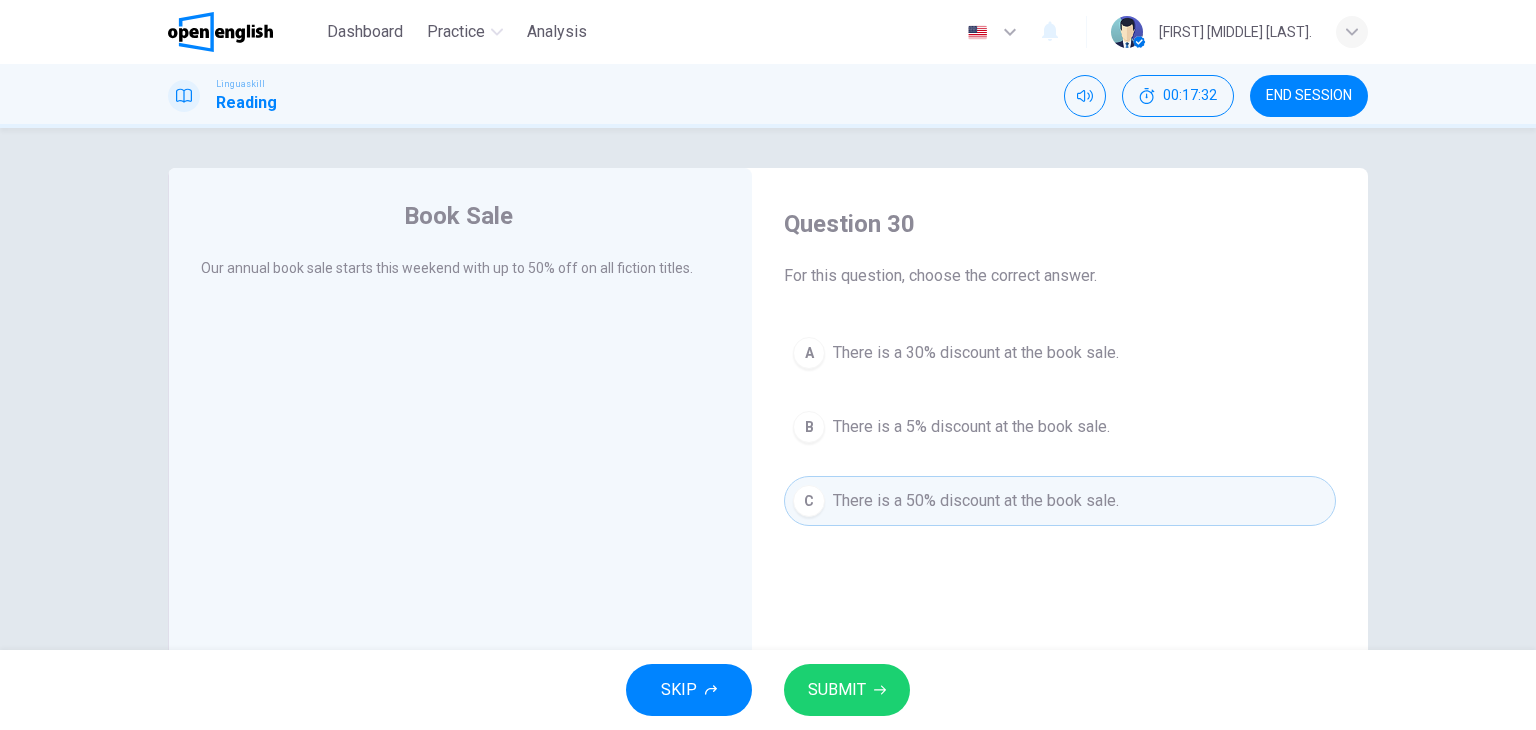 click on "SUBMIT" at bounding box center [837, 690] 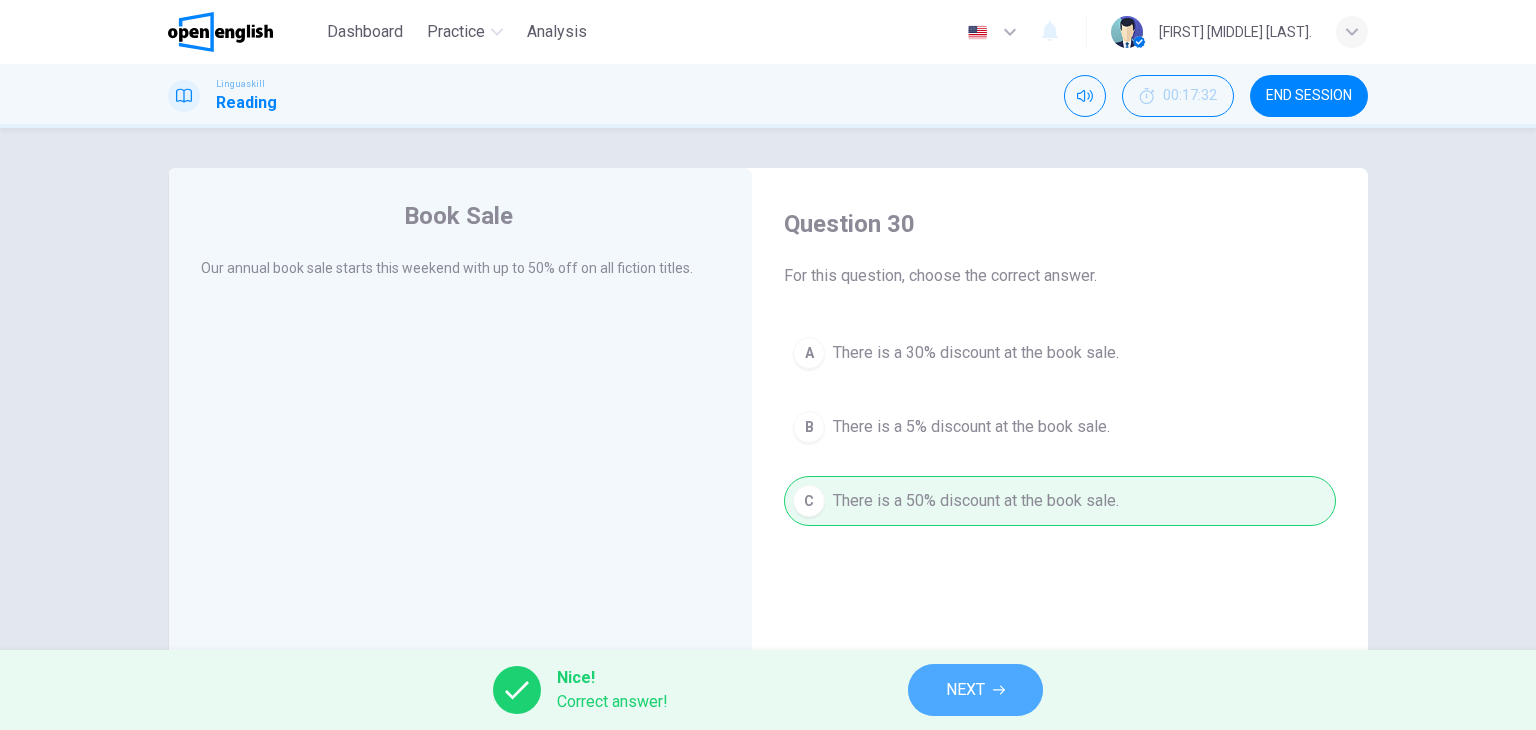 click on "NEXT" at bounding box center (965, 690) 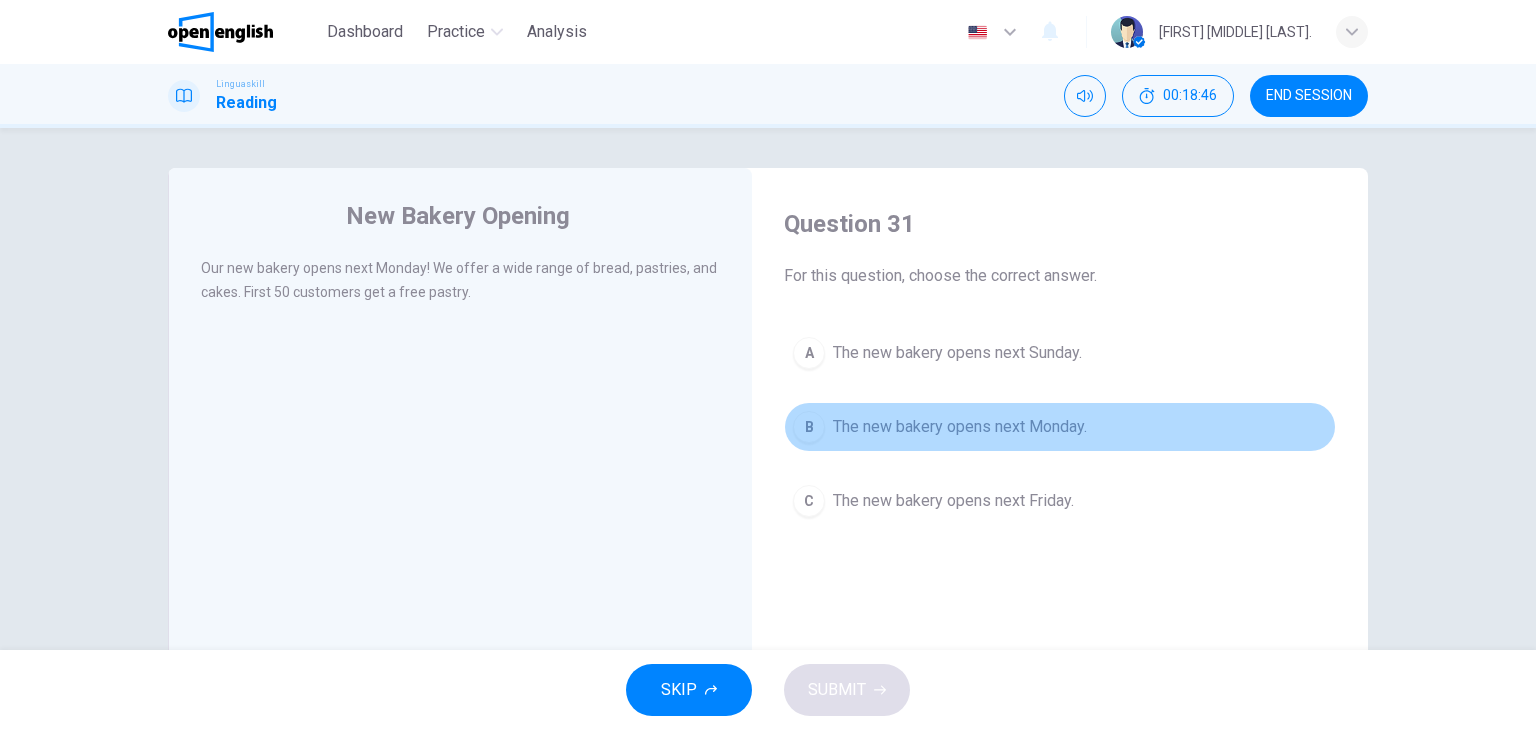 drag, startPoint x: 813, startPoint y: 423, endPoint x: 816, endPoint y: 478, distance: 55.081757 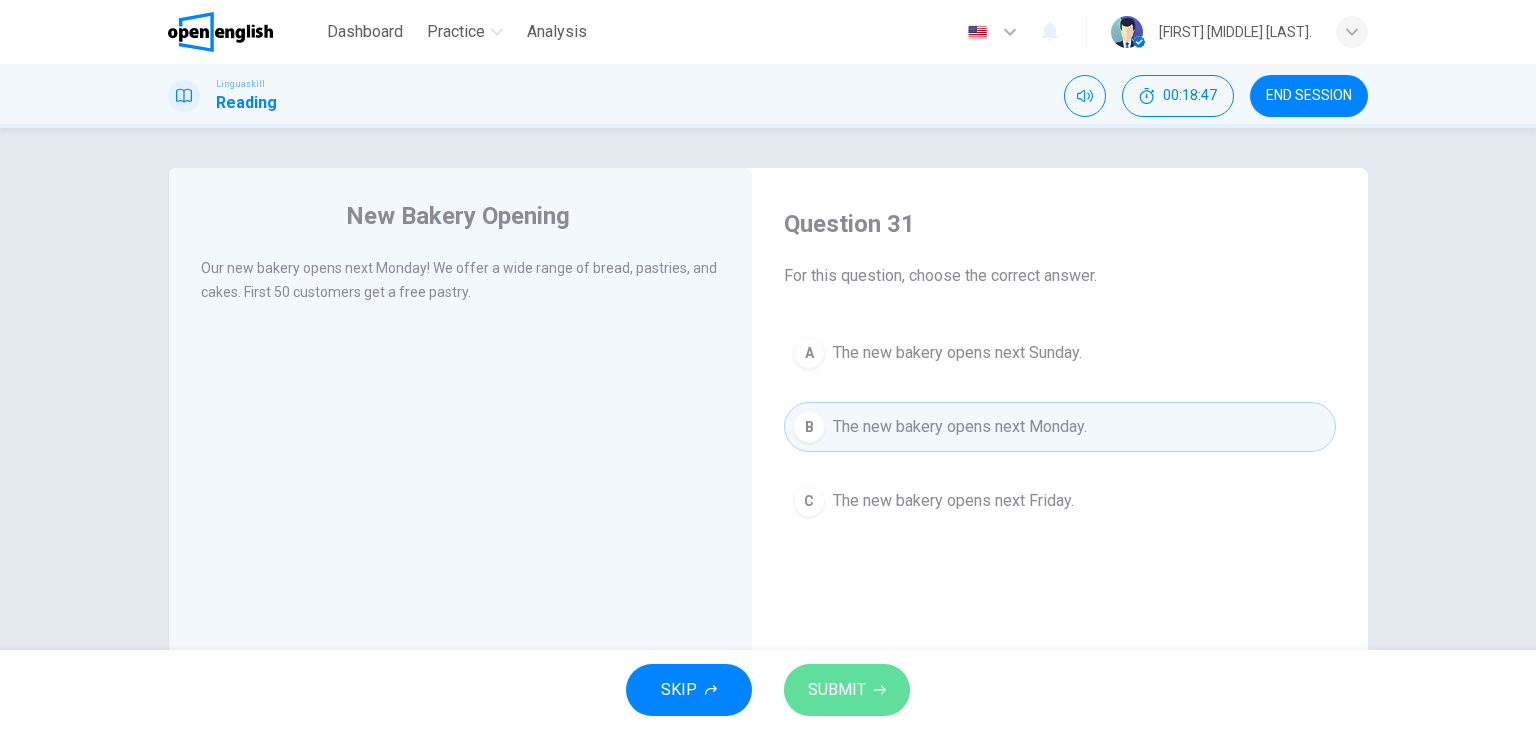 click on "SUBMIT" at bounding box center [847, 690] 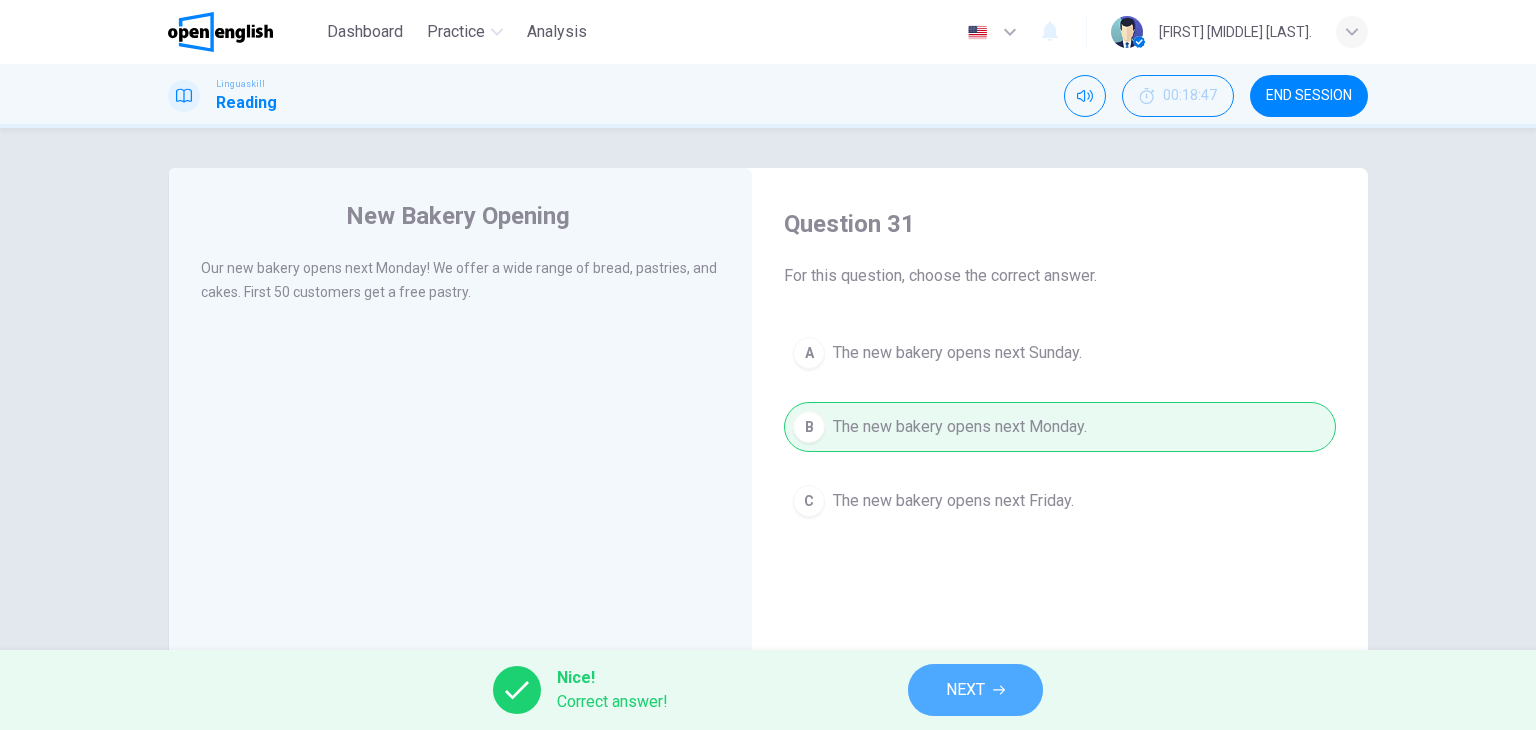 click on "NEXT" at bounding box center [965, 690] 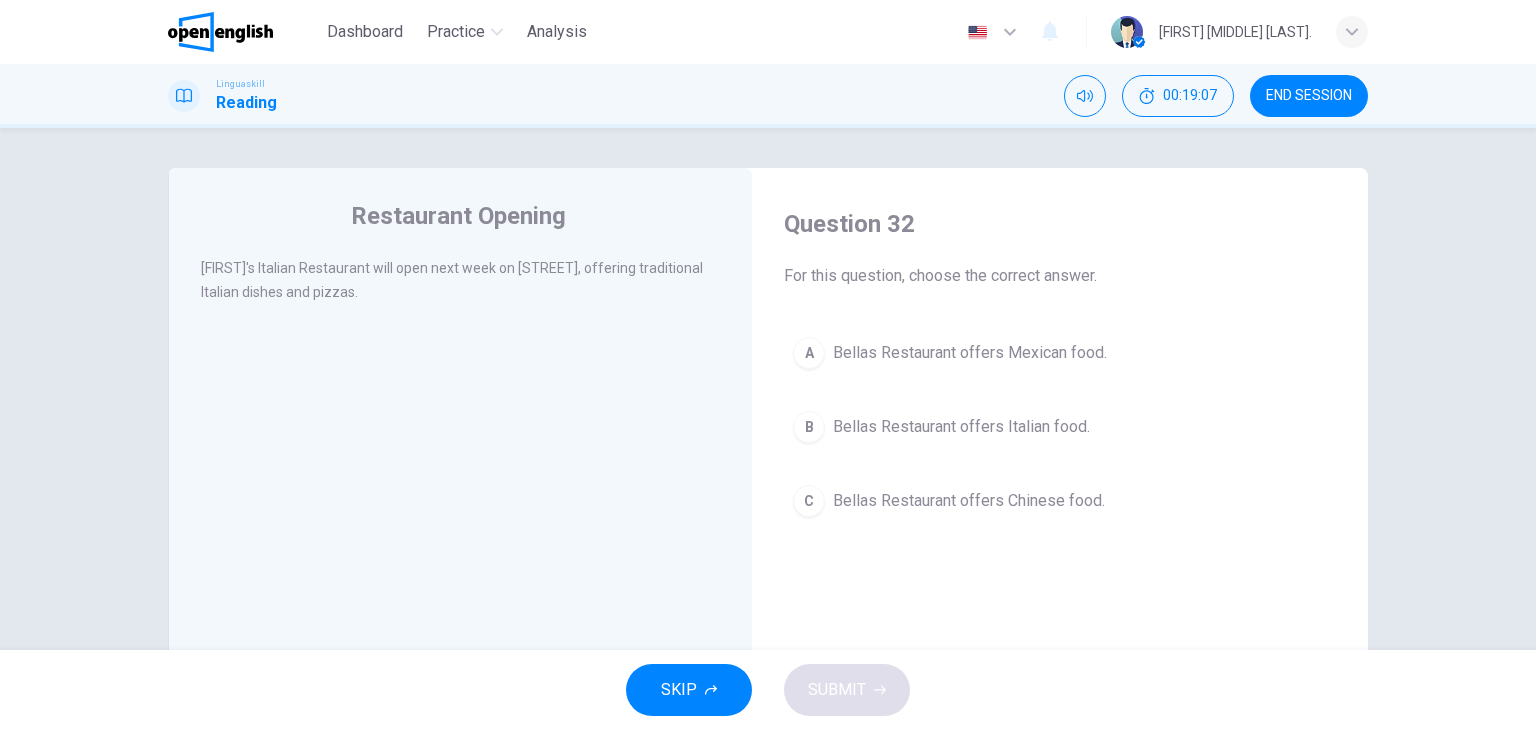 click on "B" at bounding box center [809, 427] 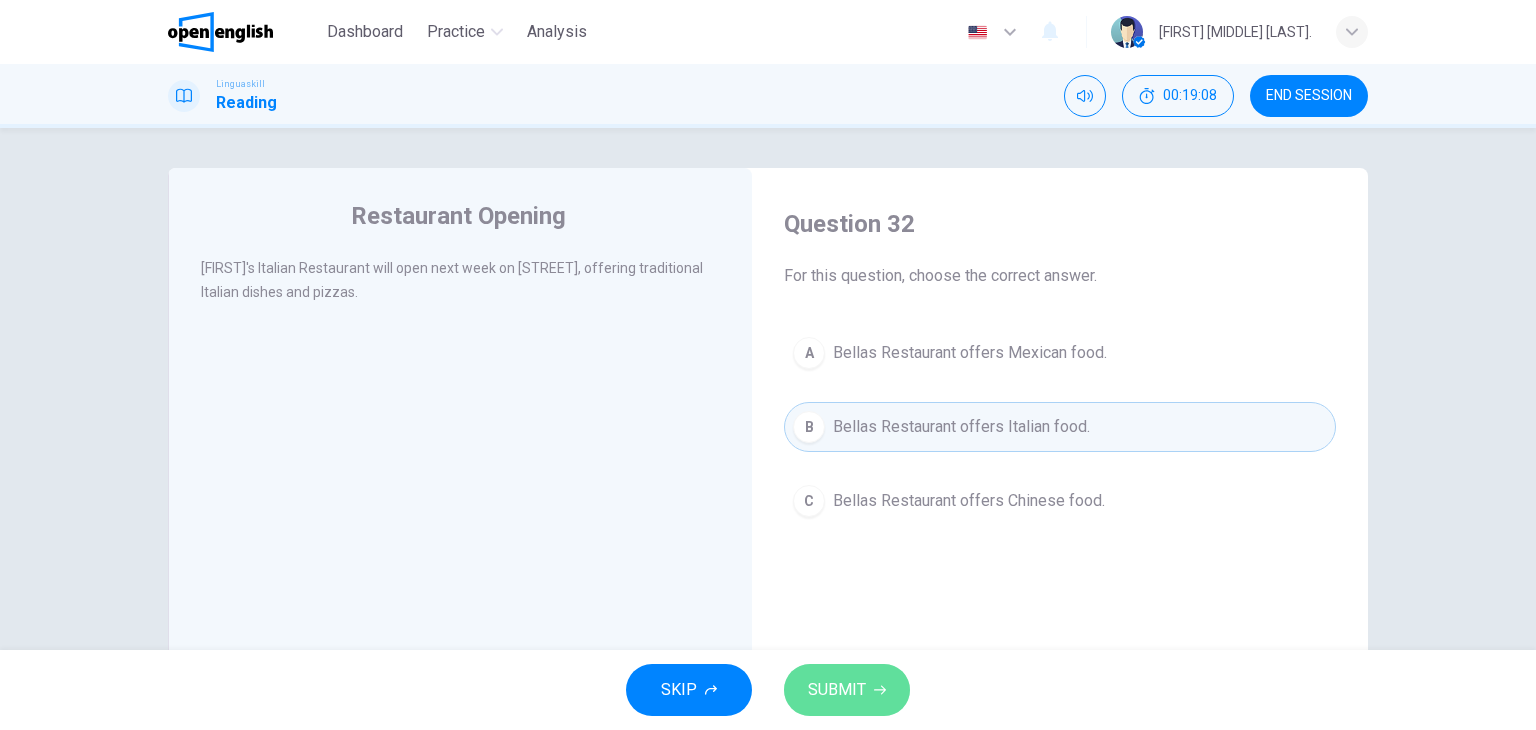 click on "SUBMIT" at bounding box center (847, 690) 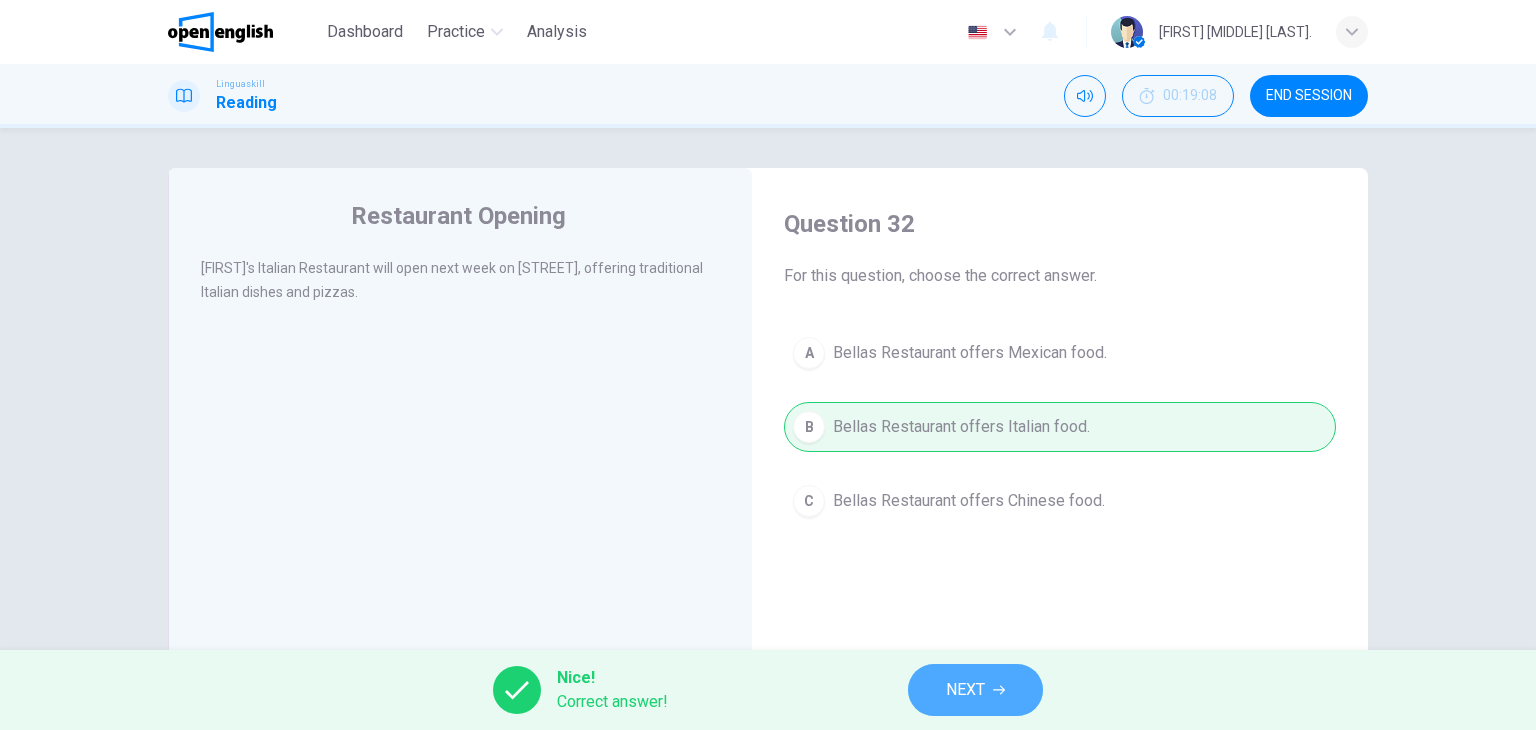 click on "NEXT" at bounding box center (975, 690) 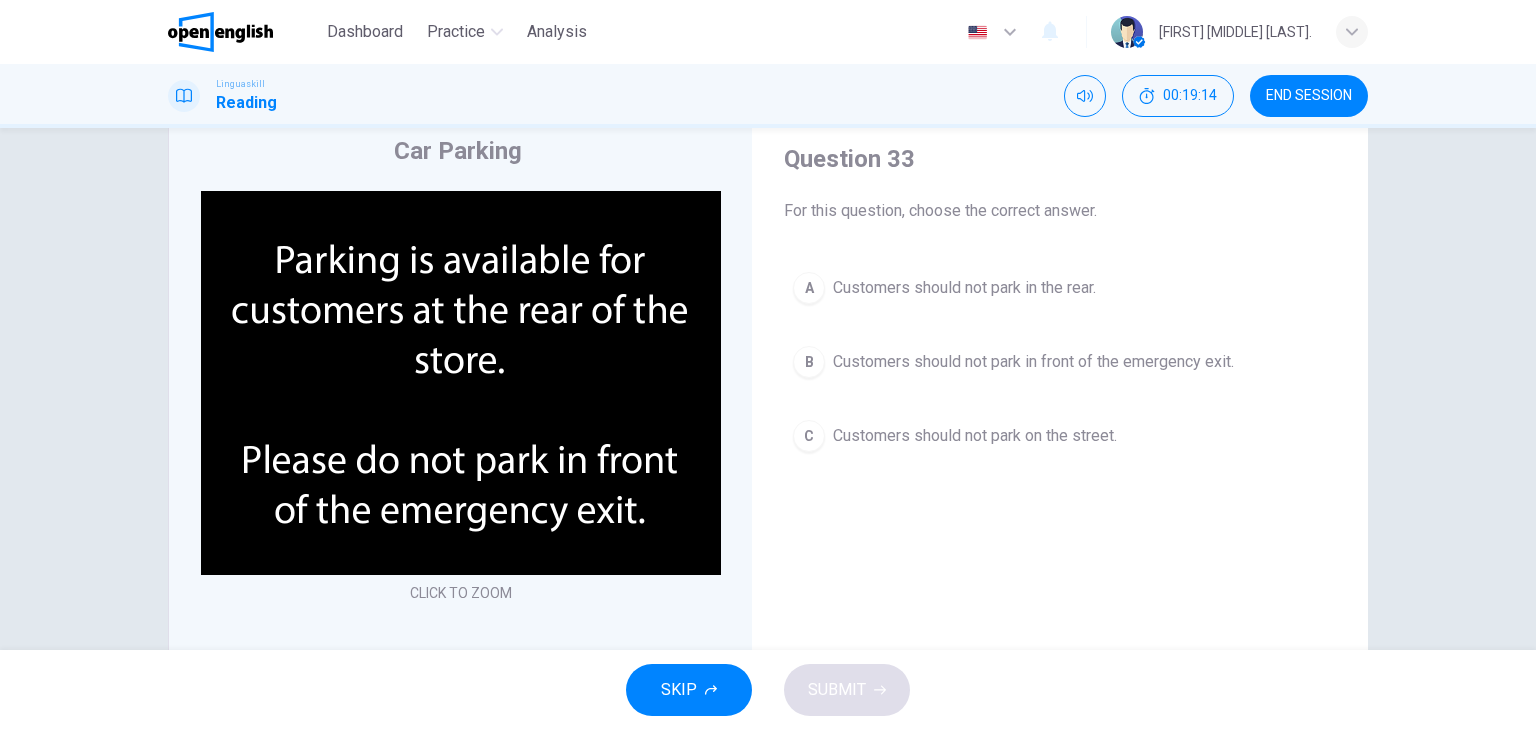 scroll, scrollTop: 100, scrollLeft: 0, axis: vertical 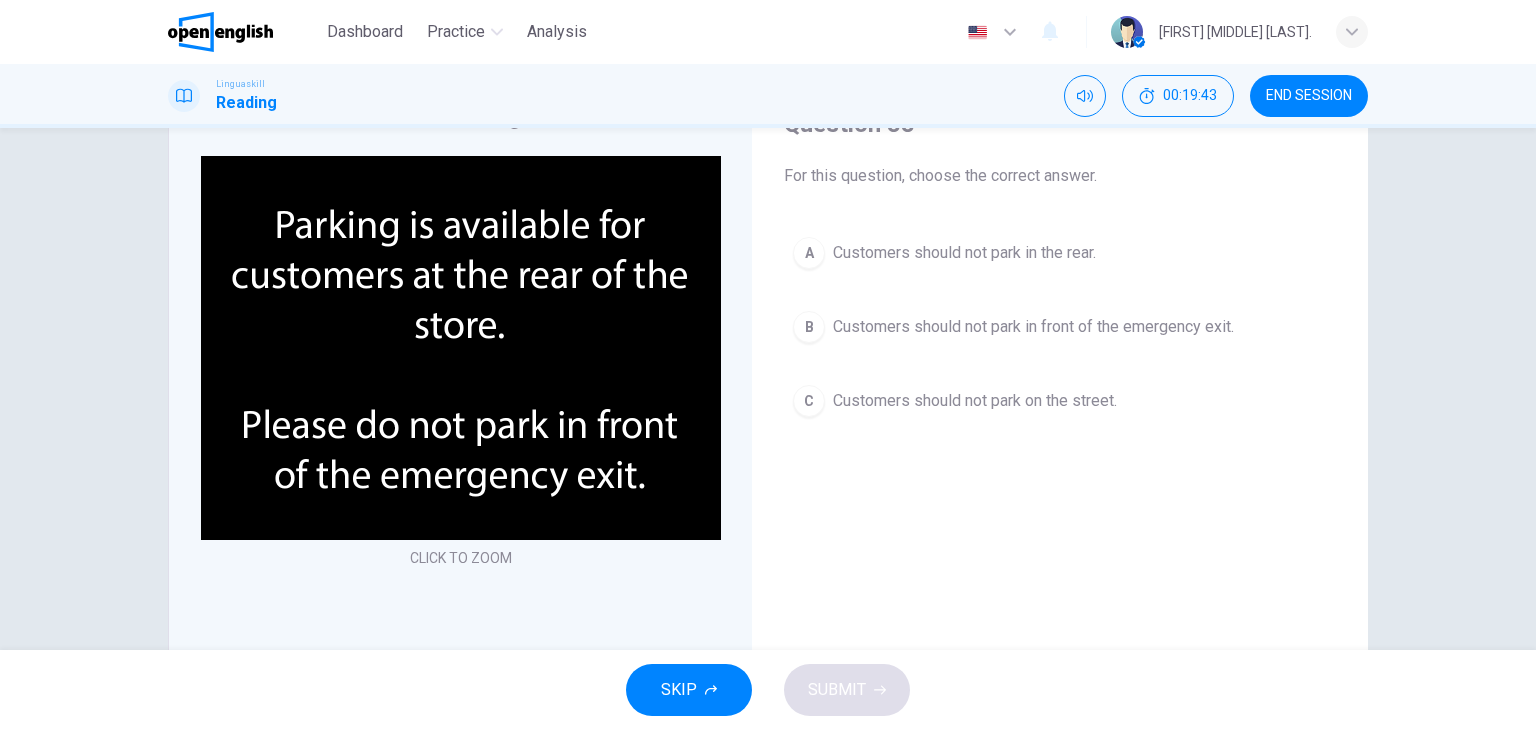 click on "Customers should not park in front of the emergency exit." at bounding box center [1033, 327] 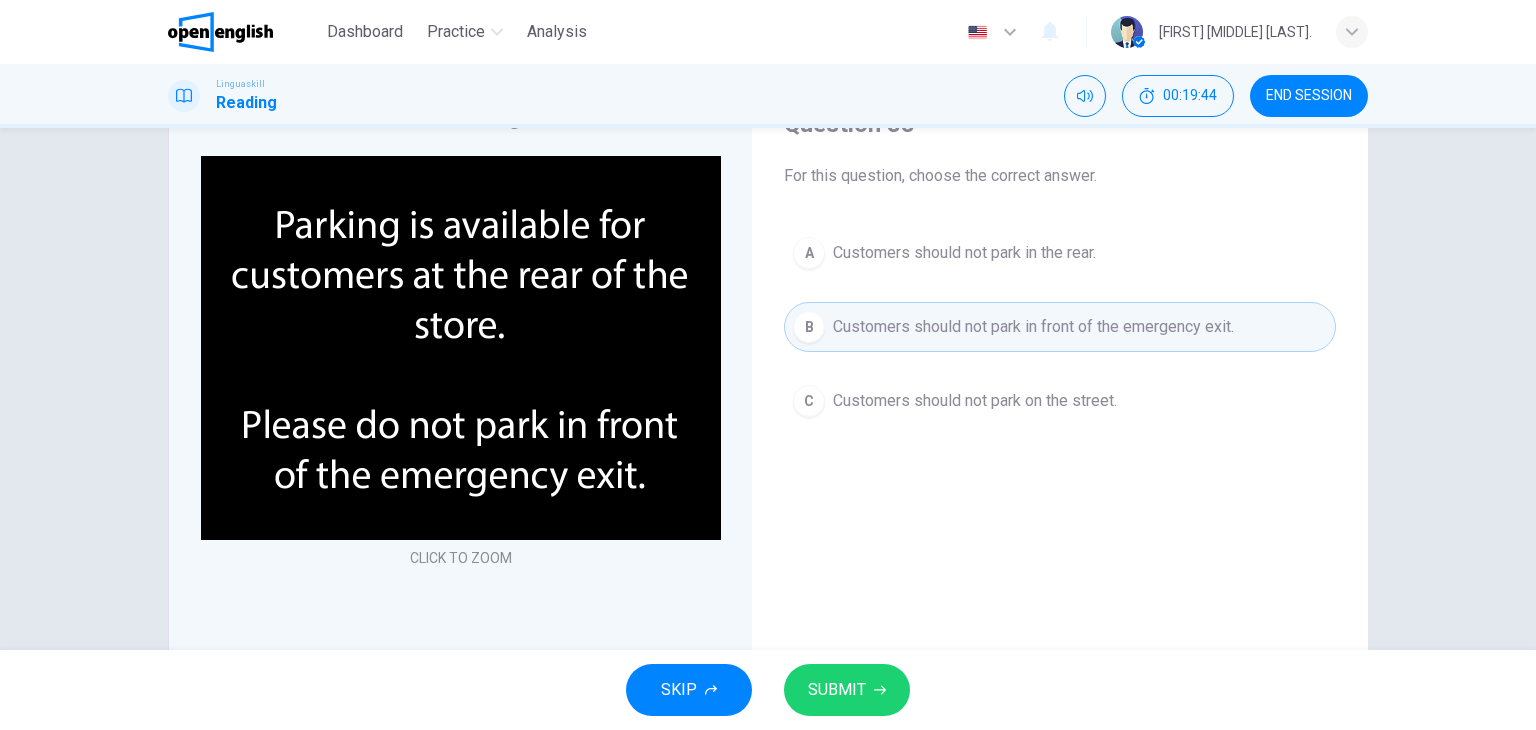 click on "SUBMIT" at bounding box center [837, 690] 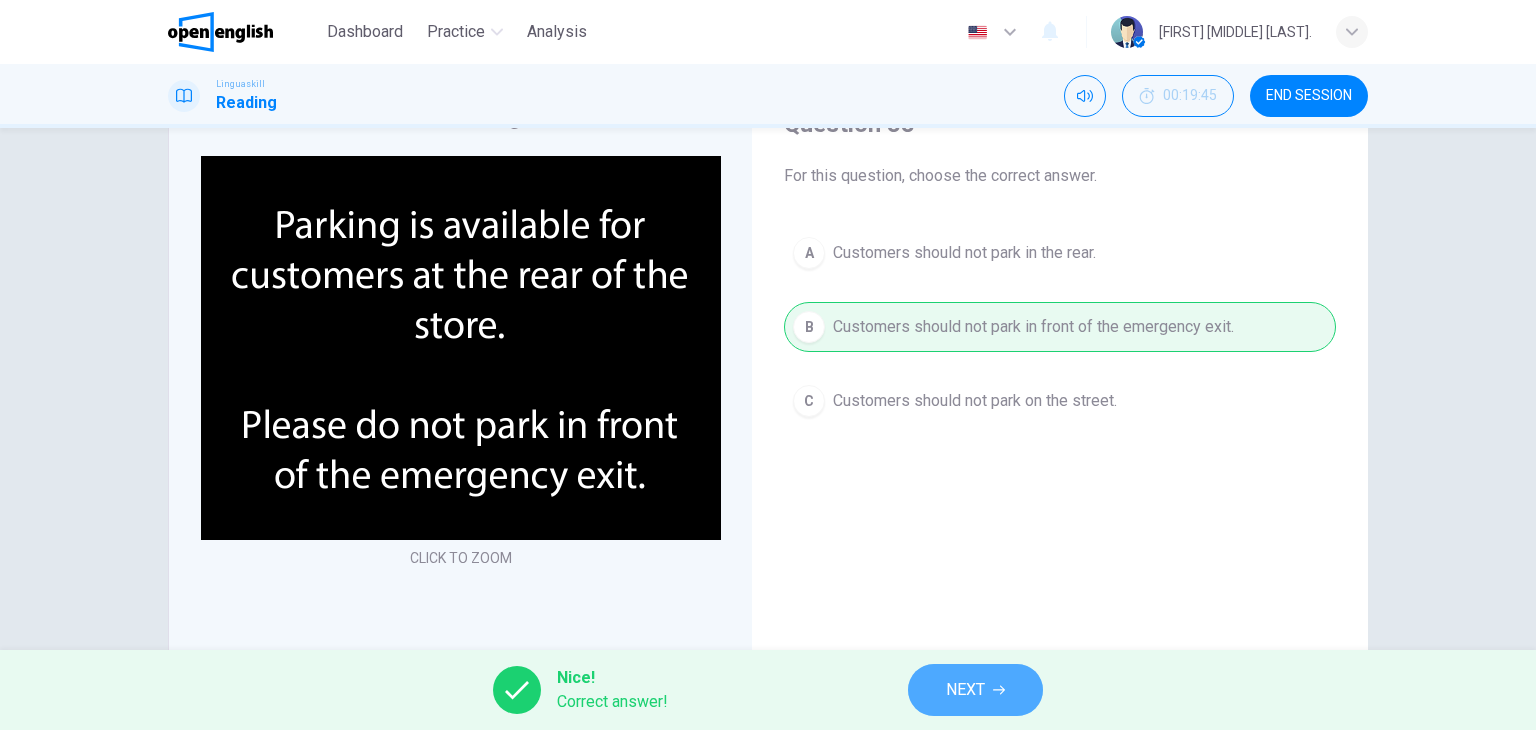 click on "NEXT" at bounding box center (975, 690) 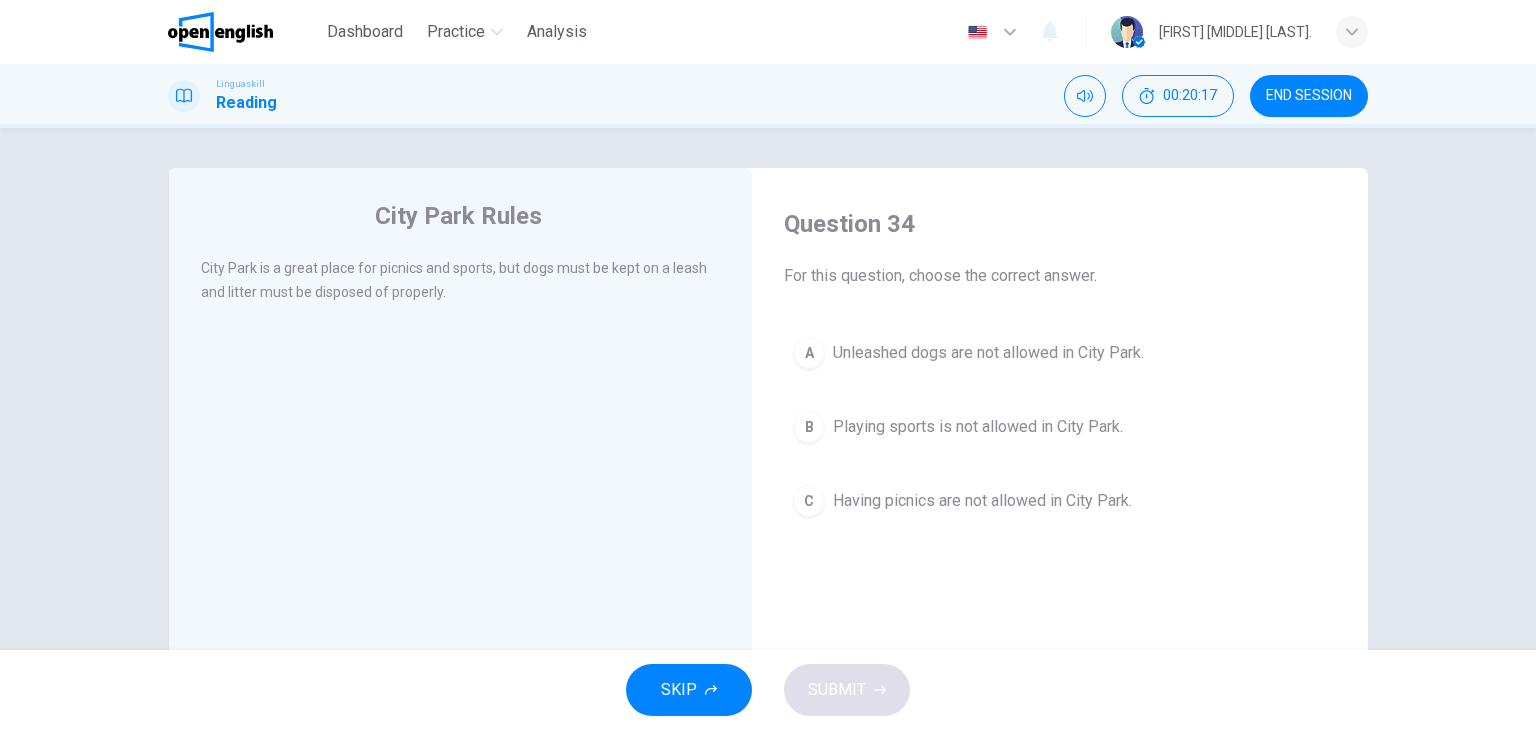 click on "A" at bounding box center [809, 353] 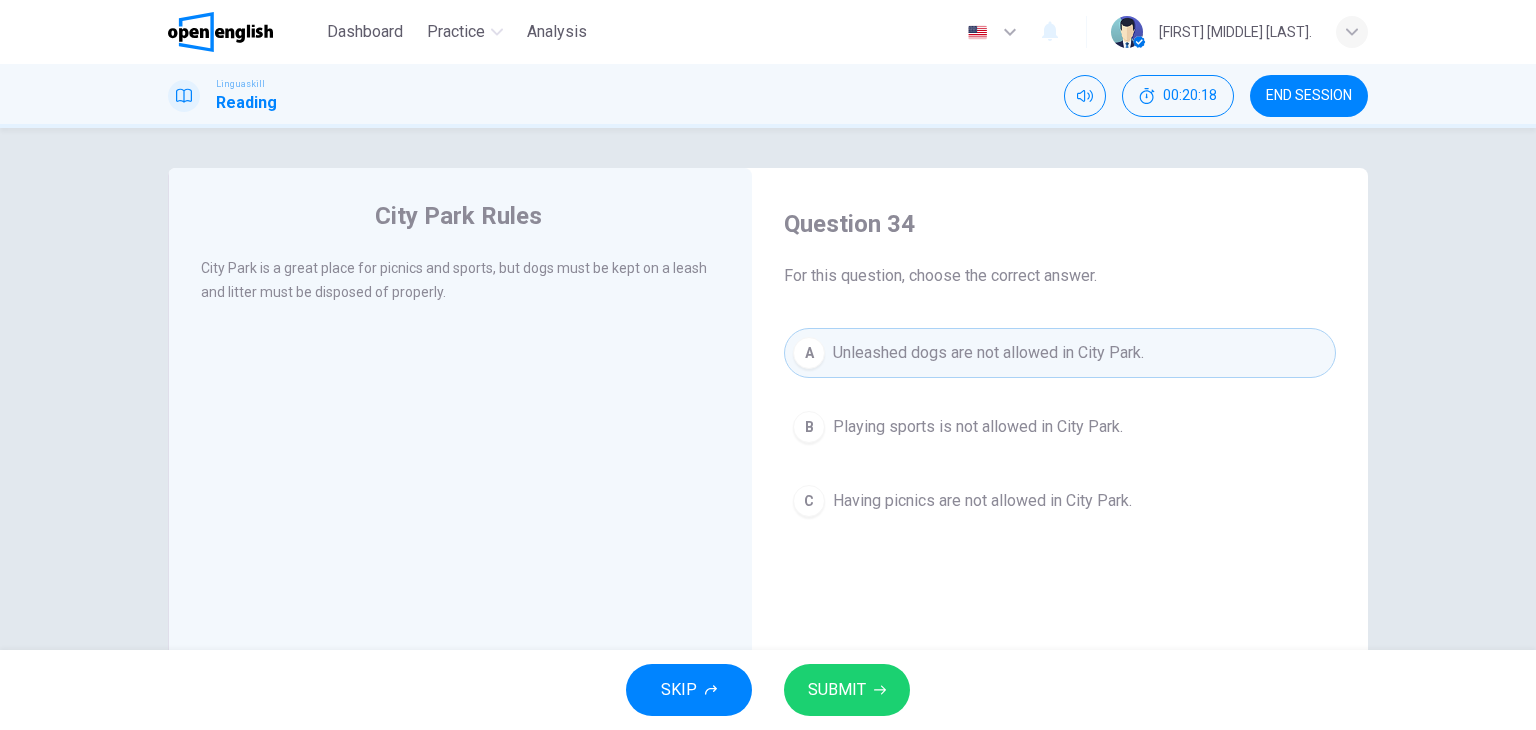 click on "SUBMIT" at bounding box center [837, 690] 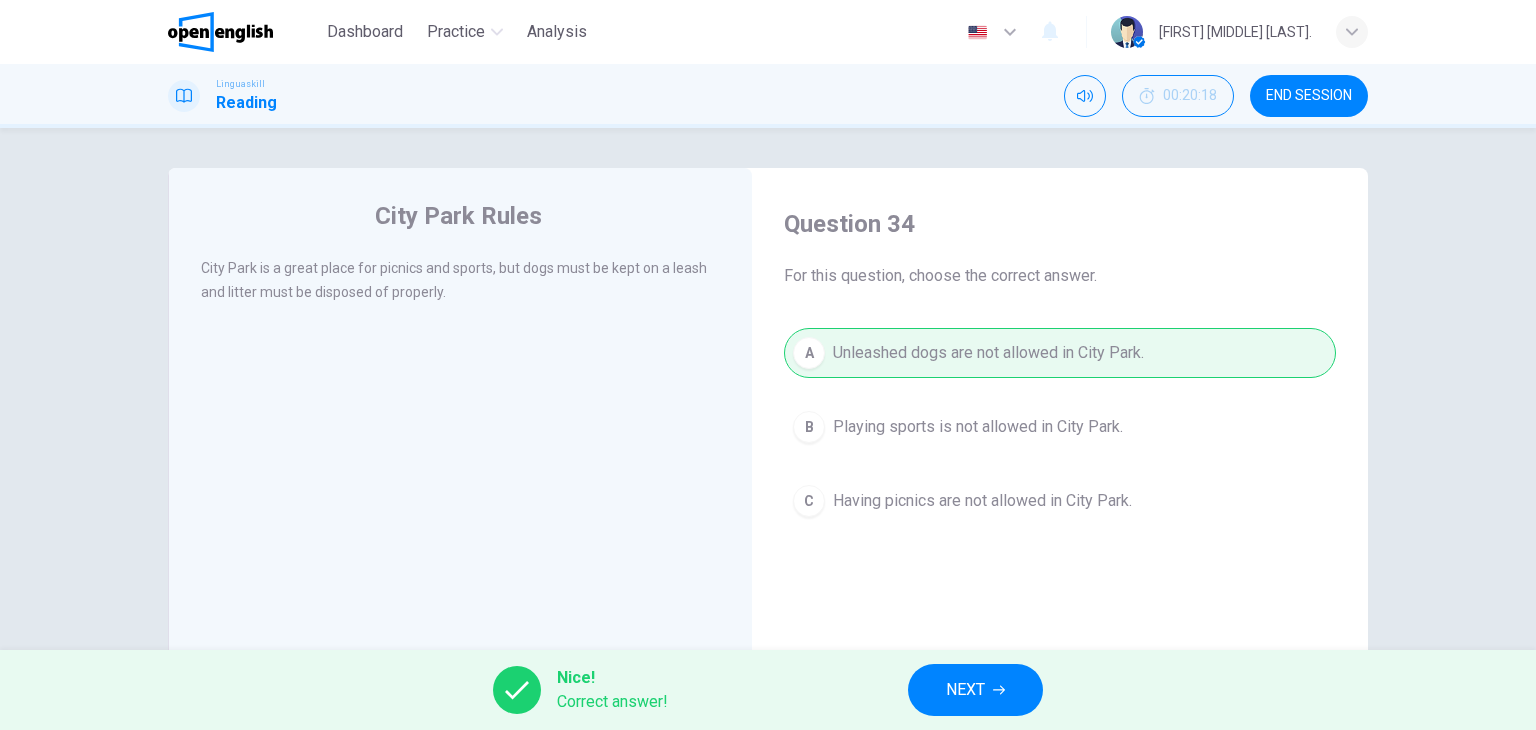 click on "NEXT" at bounding box center [975, 690] 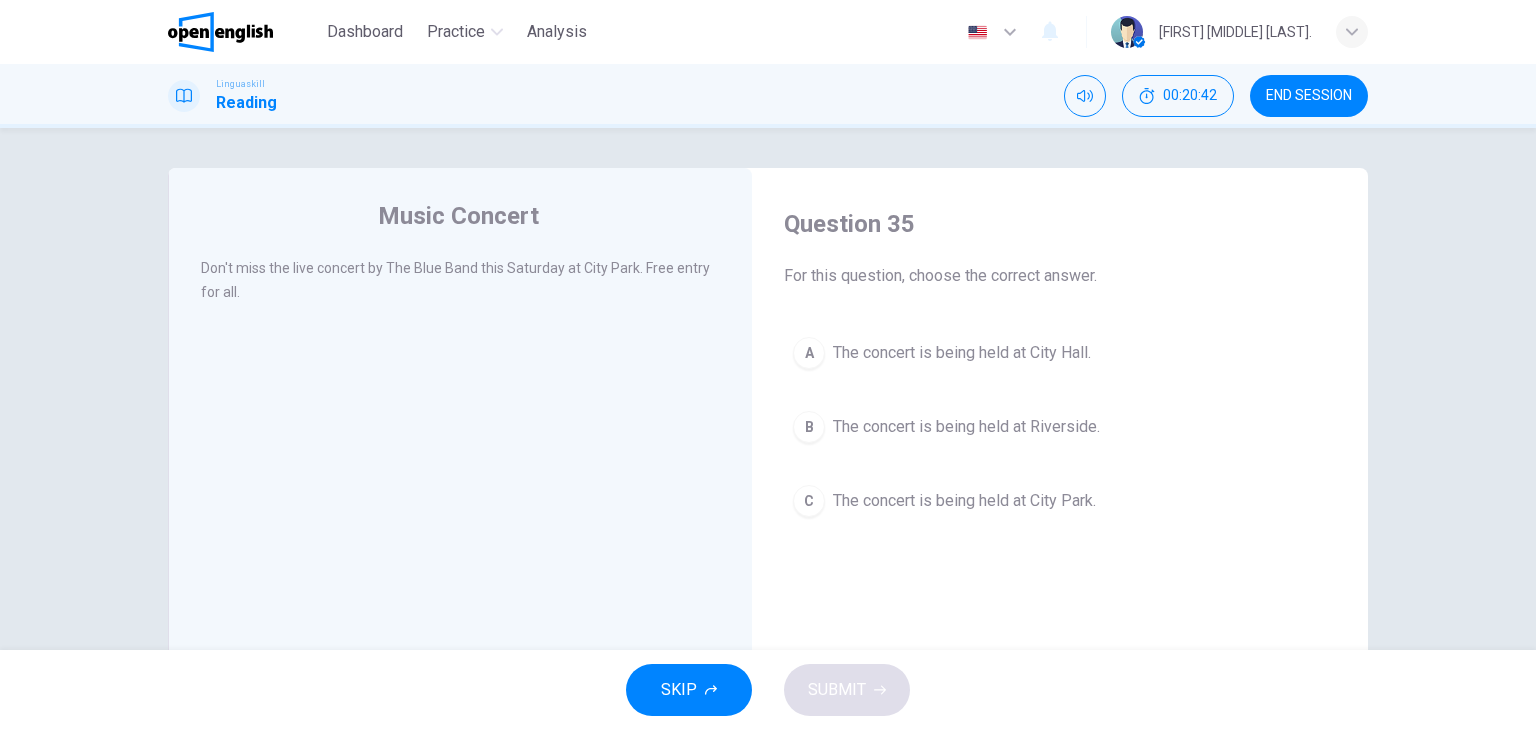 click on "C" at bounding box center (809, 501) 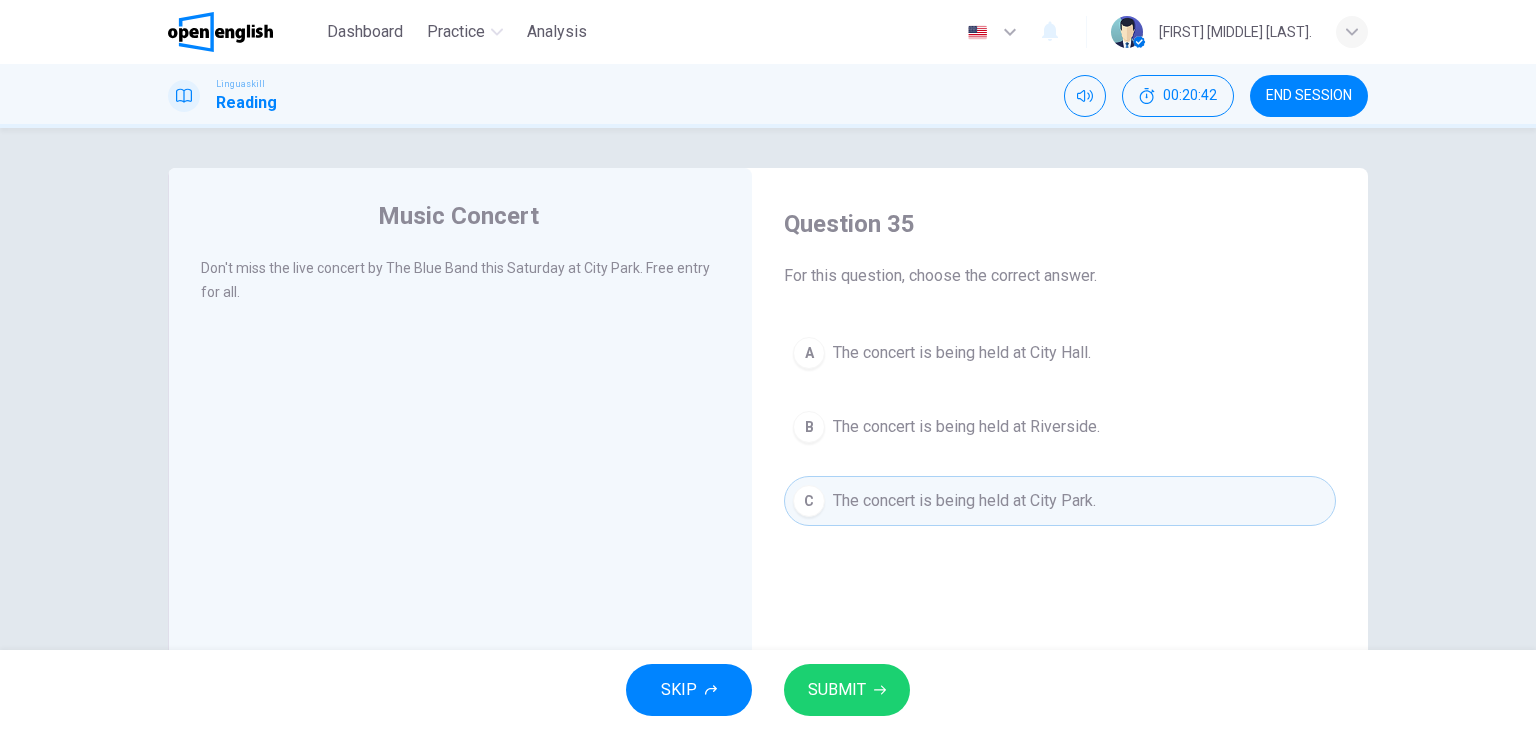 click on "SUBMIT" at bounding box center [847, 690] 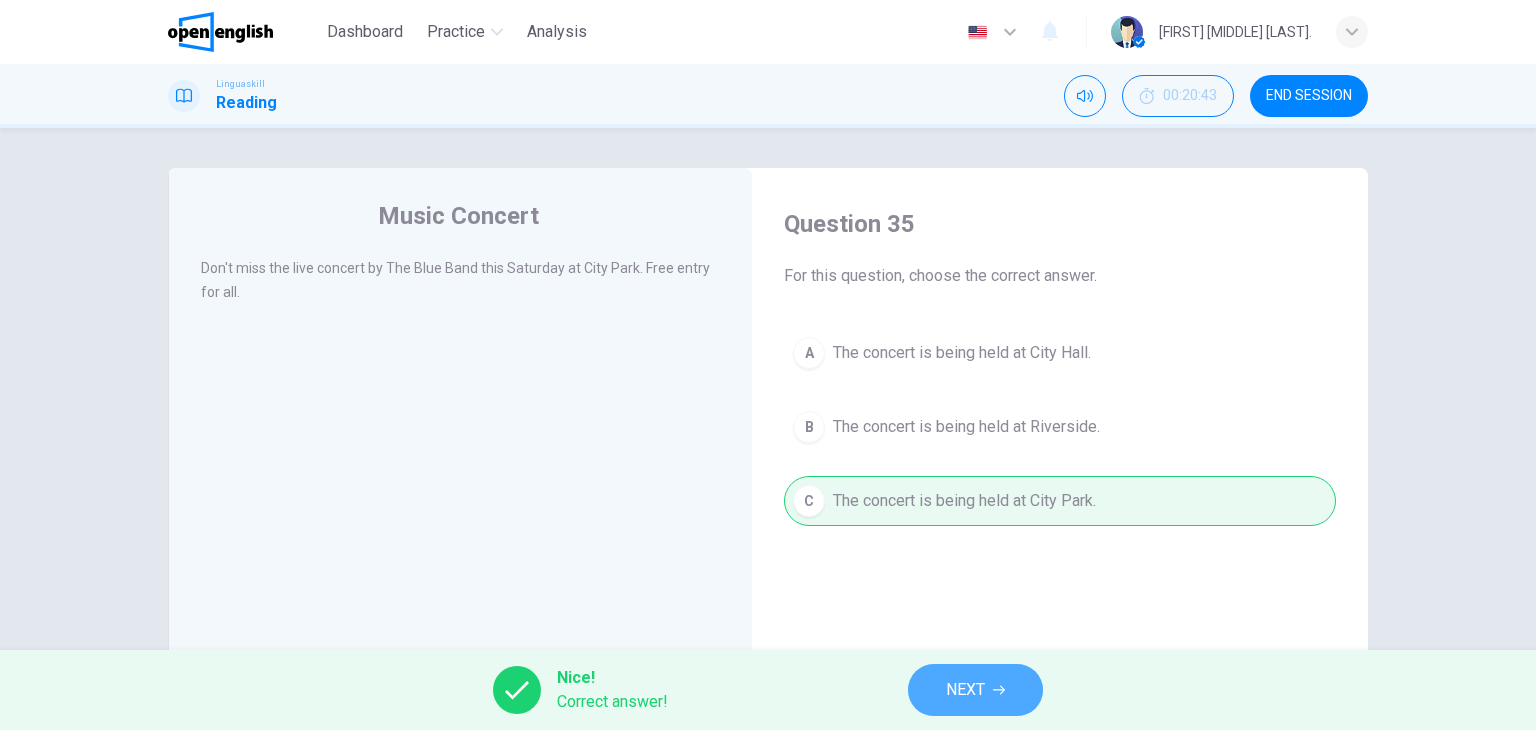 click on "NEXT" at bounding box center (975, 690) 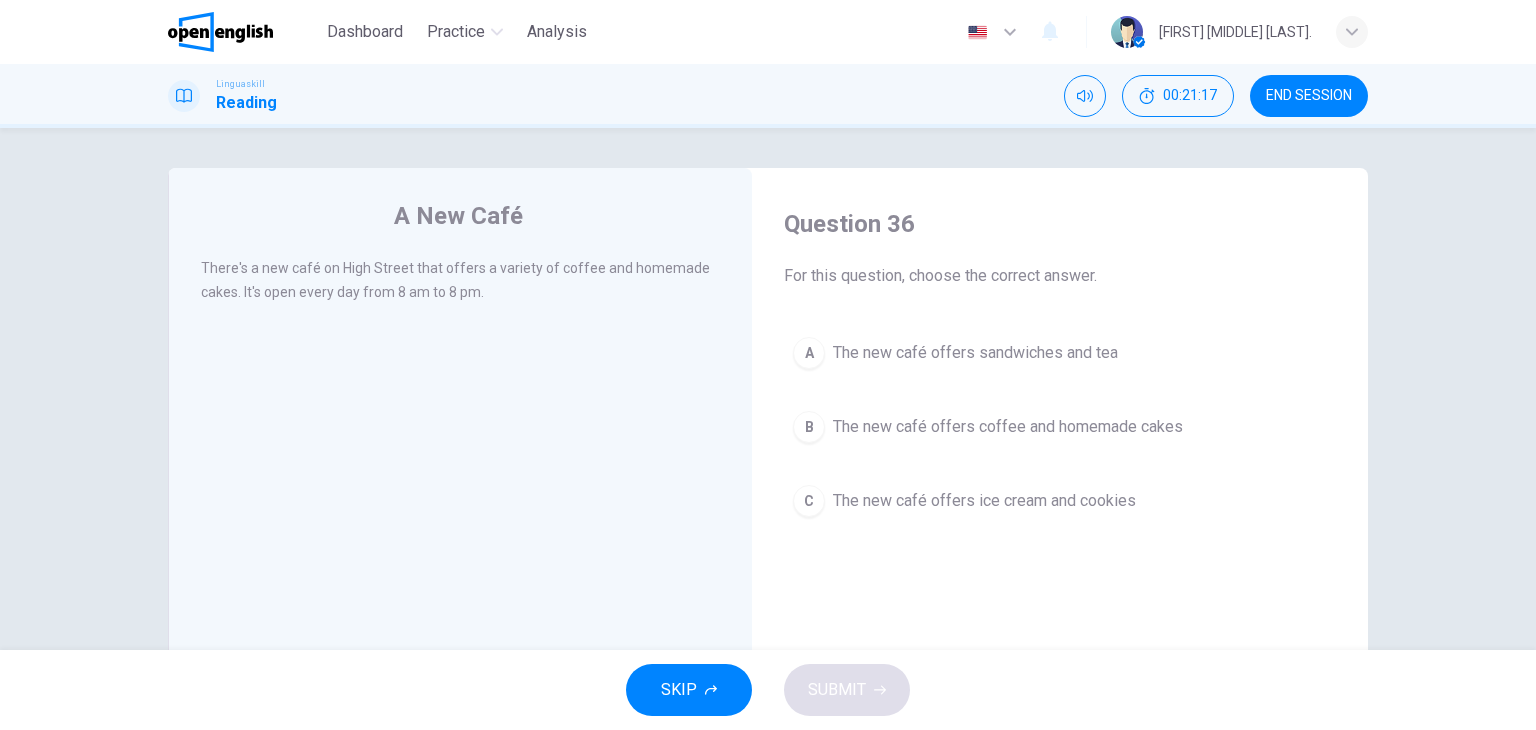 click on "B" at bounding box center [809, 427] 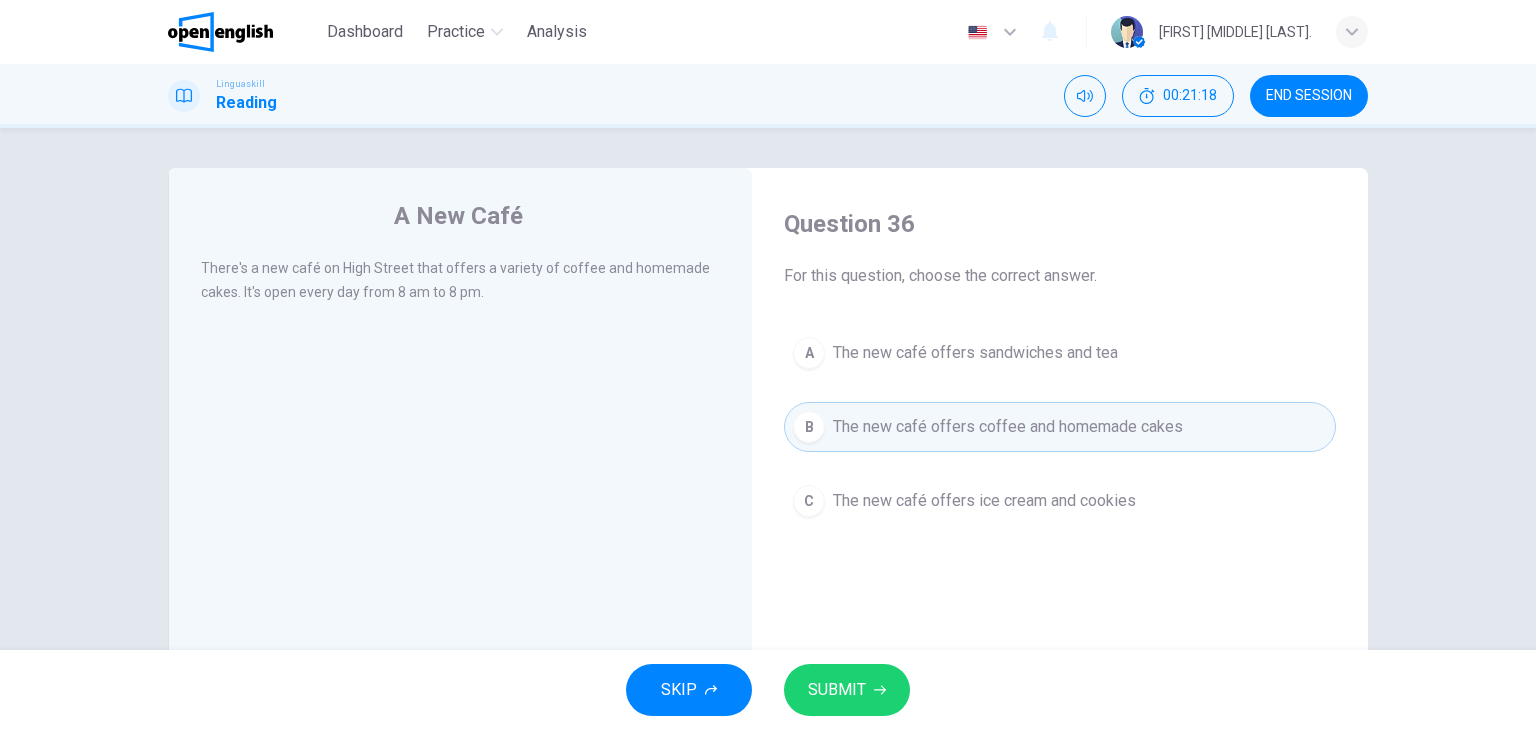 click on "SUBMIT" at bounding box center (847, 690) 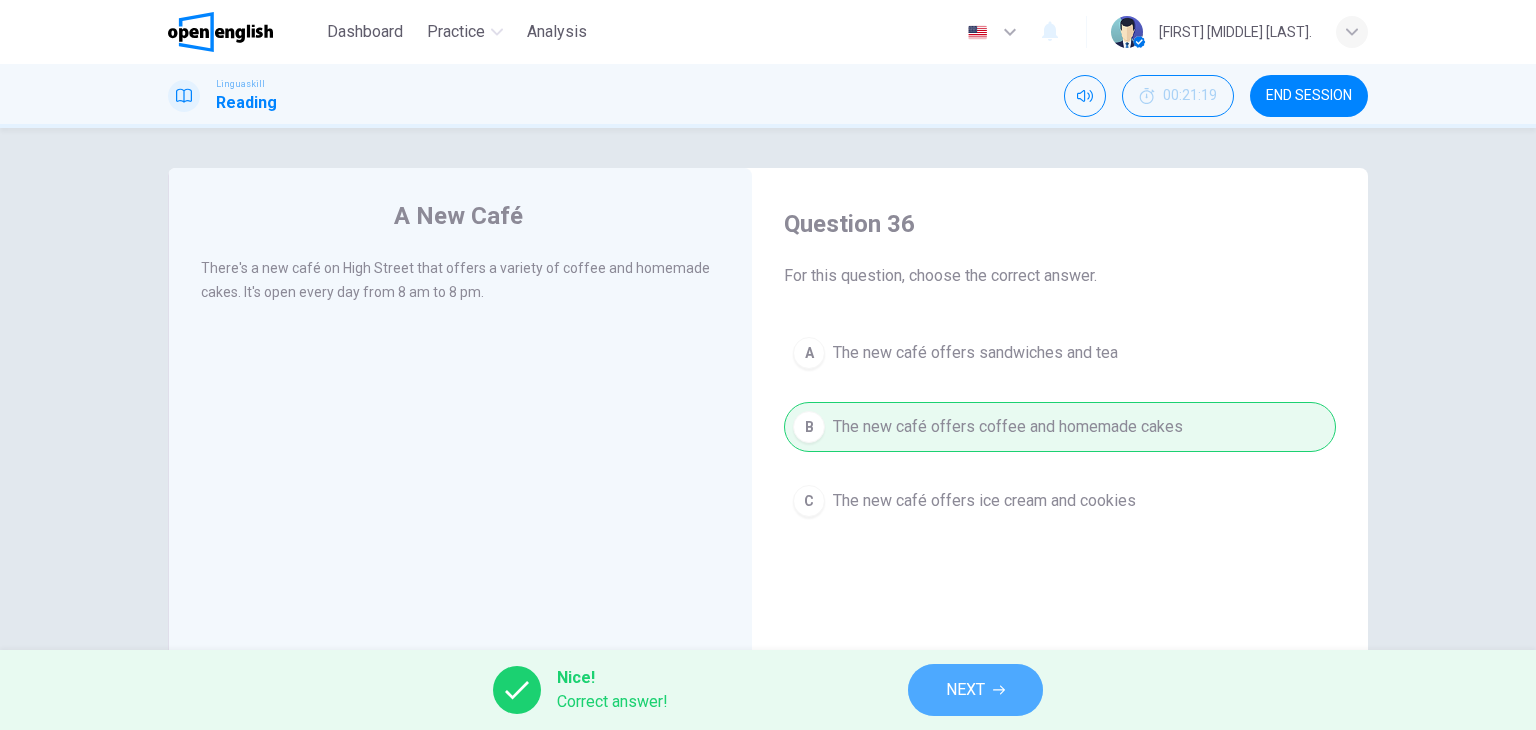 click on "NEXT" at bounding box center [975, 690] 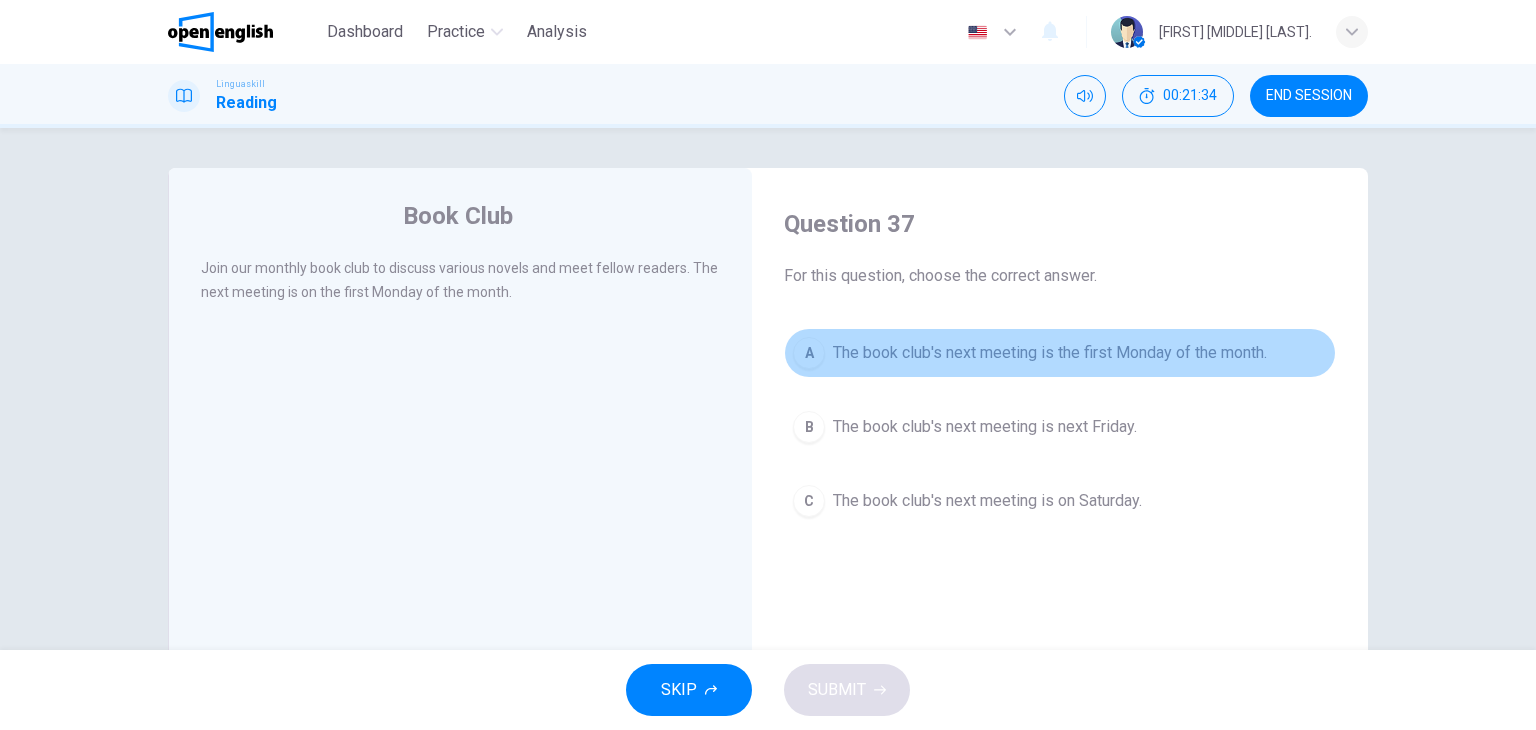 click on "A" at bounding box center (809, 353) 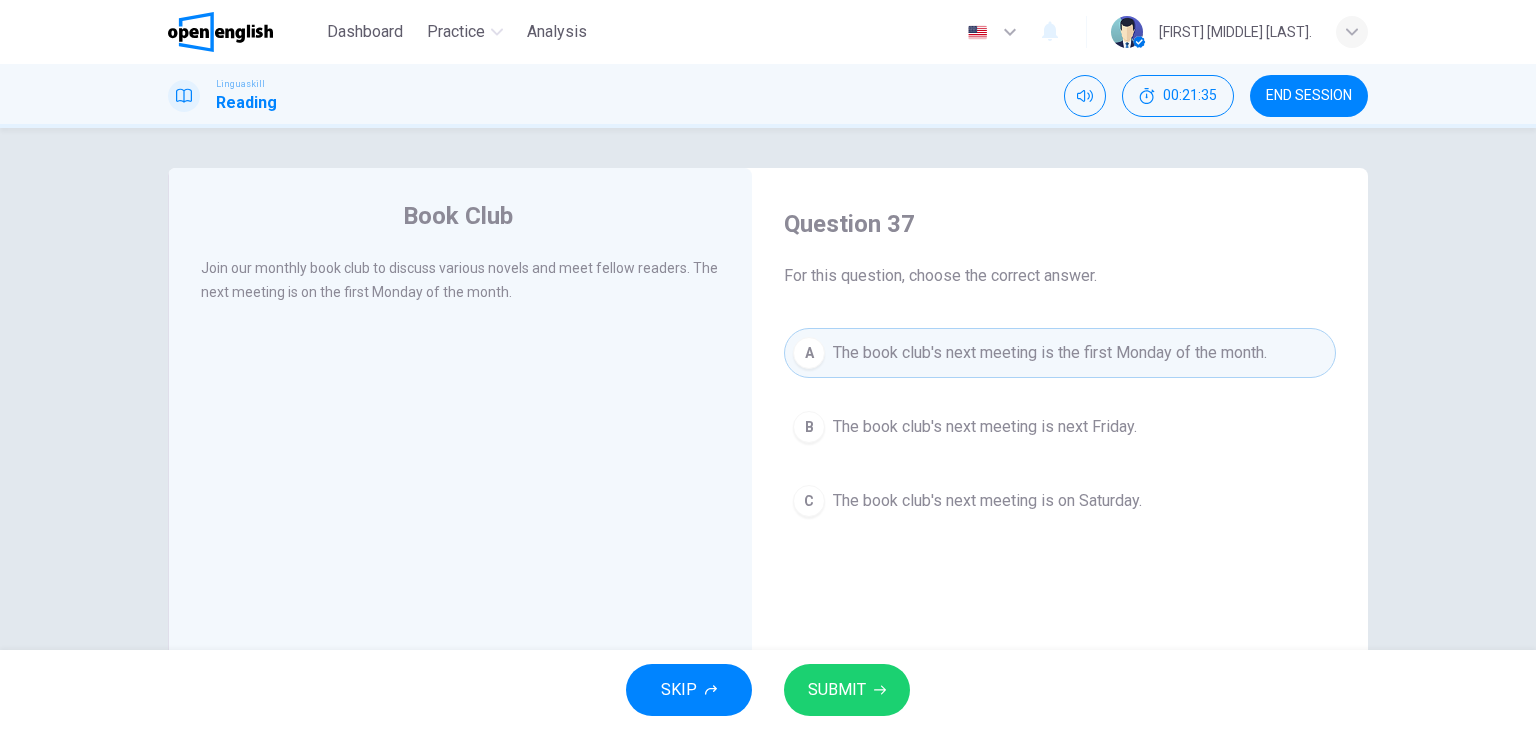 click on "SUBMIT" at bounding box center [847, 690] 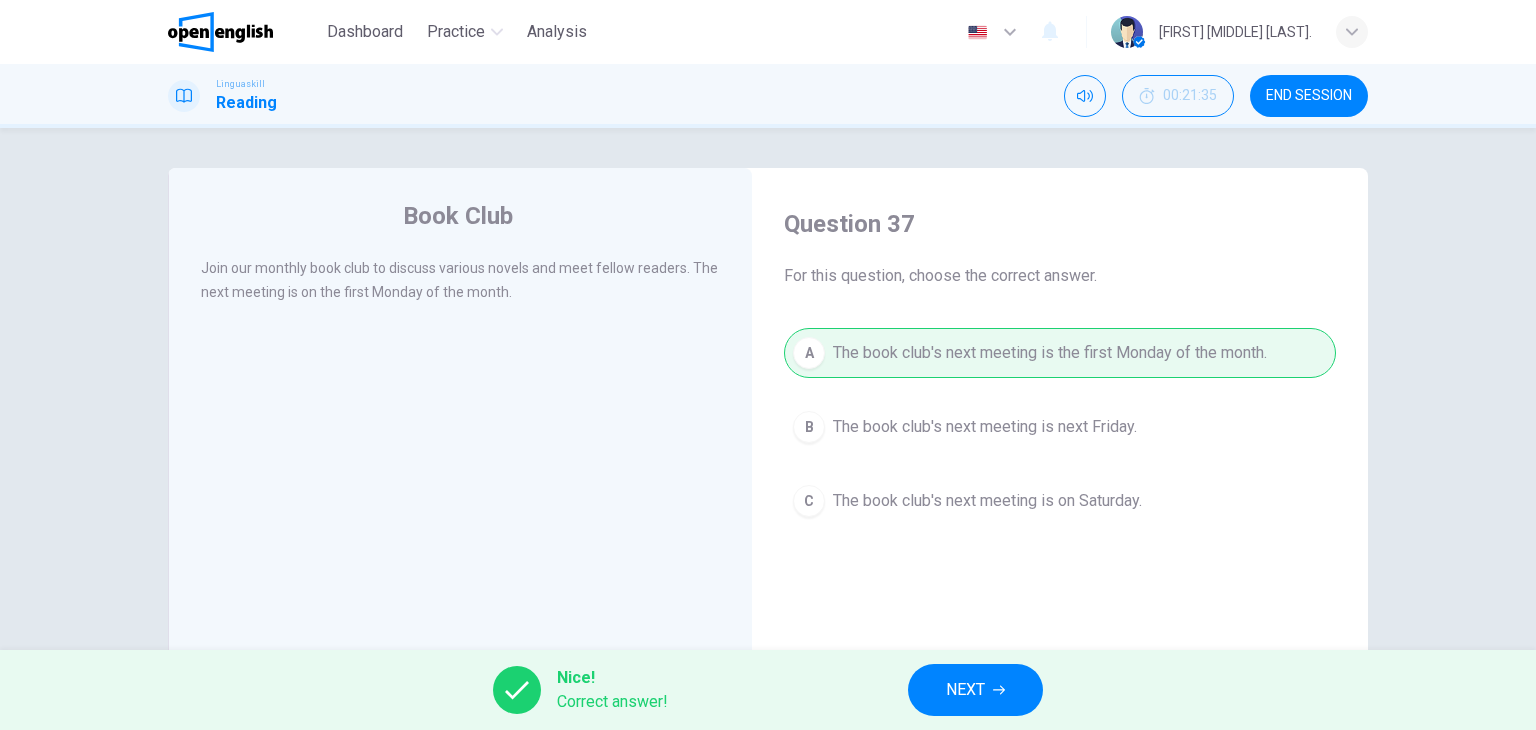 click on "Nice! Correct answer! NEXT" at bounding box center [768, 690] 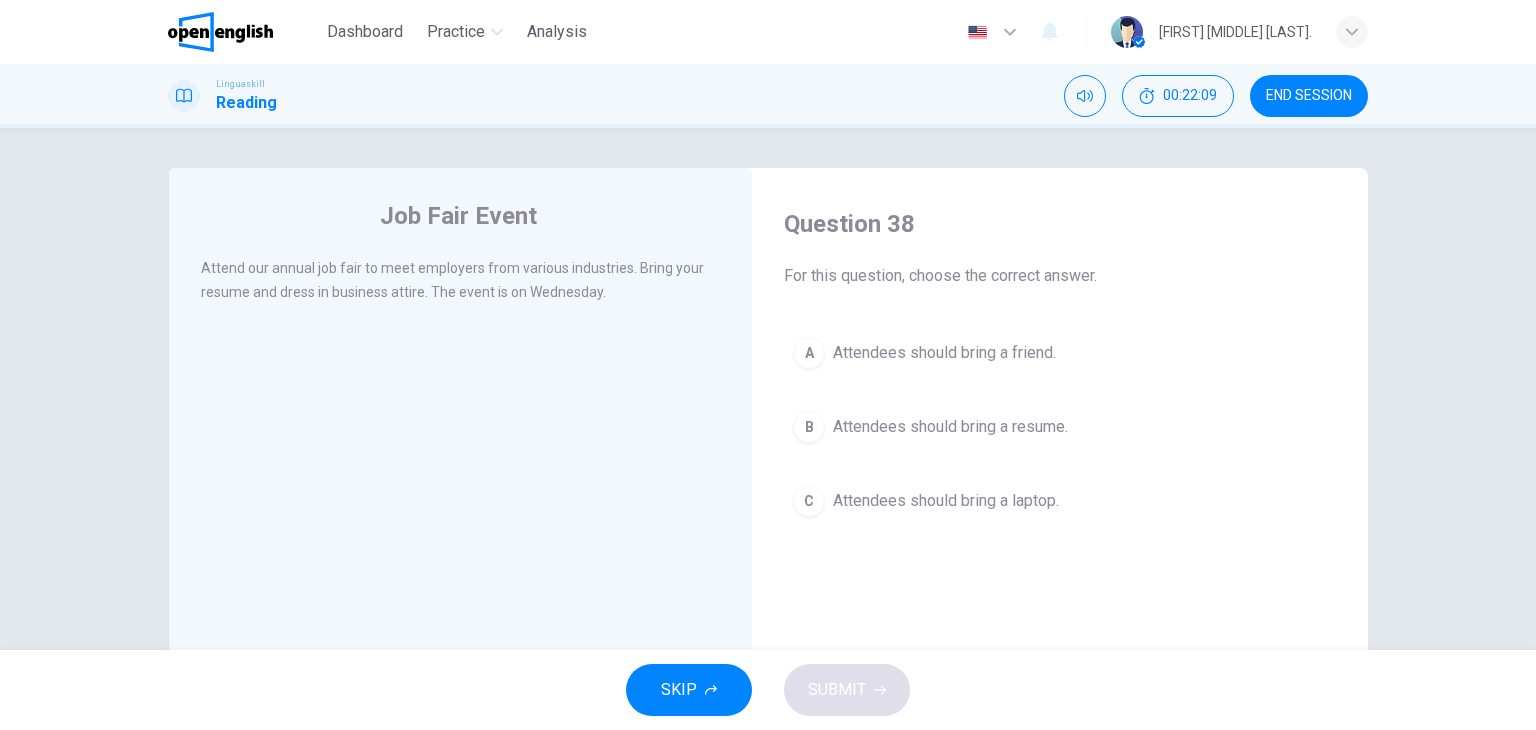click on "B Attendees should bring a resume." at bounding box center (1060, 427) 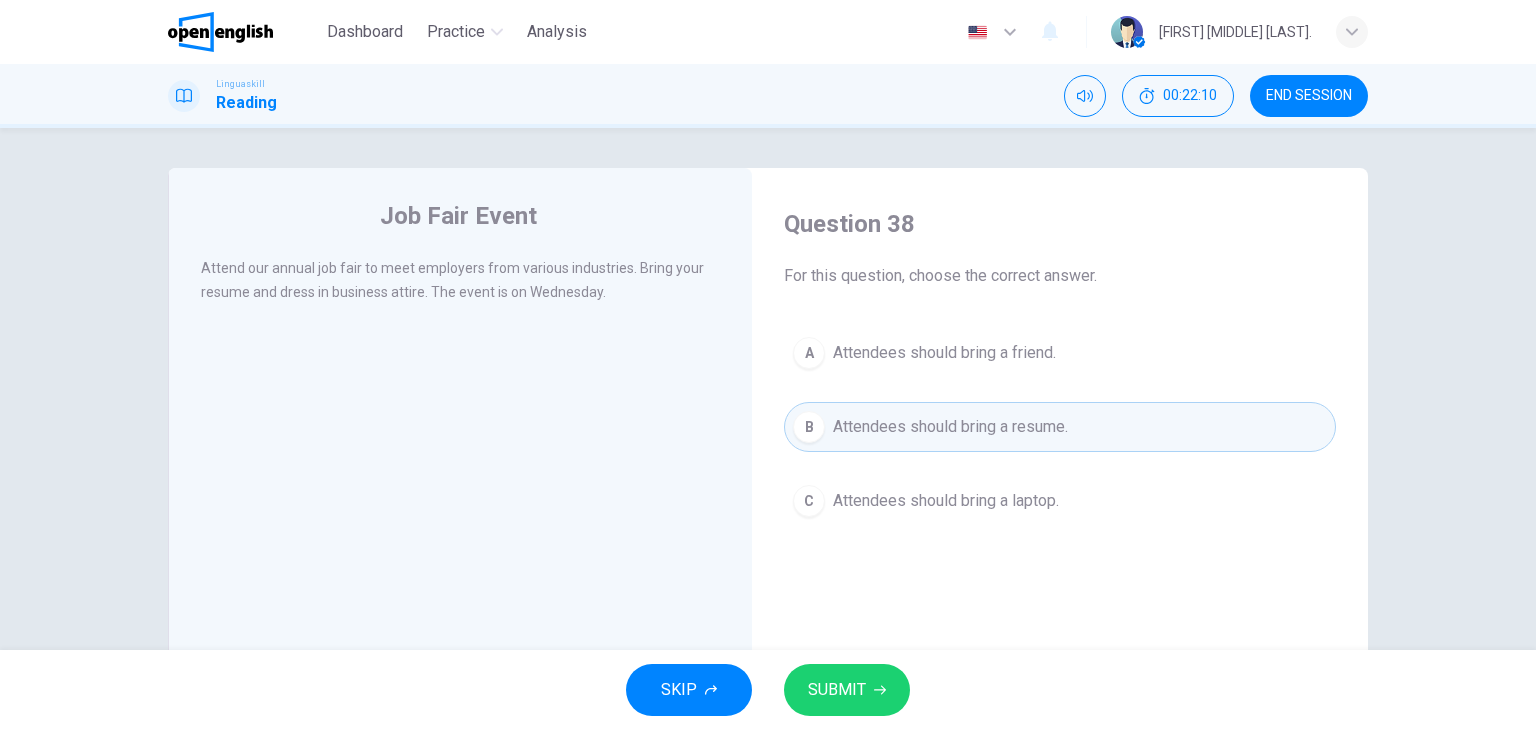 click on "SUBMIT" at bounding box center [837, 690] 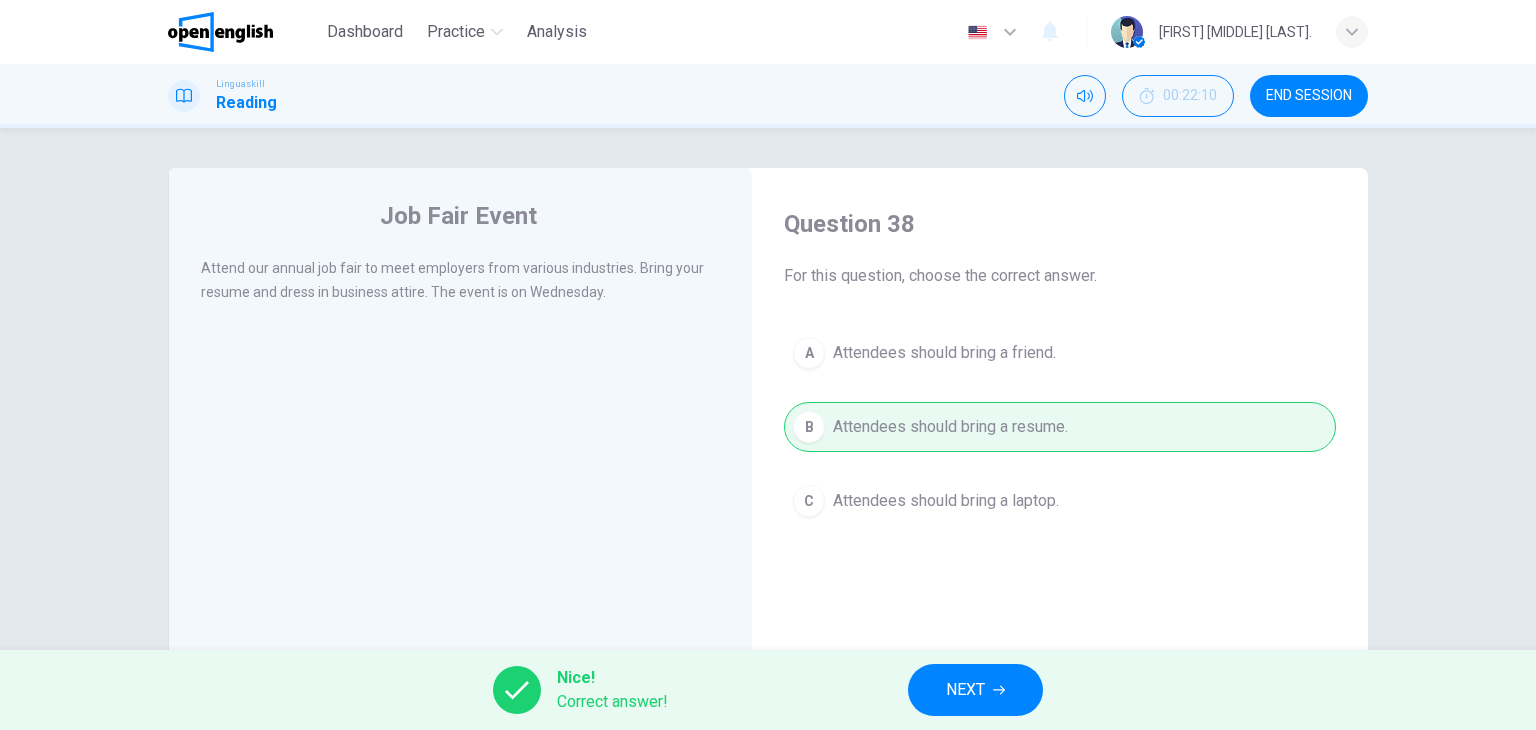 click on "NEXT" at bounding box center [965, 690] 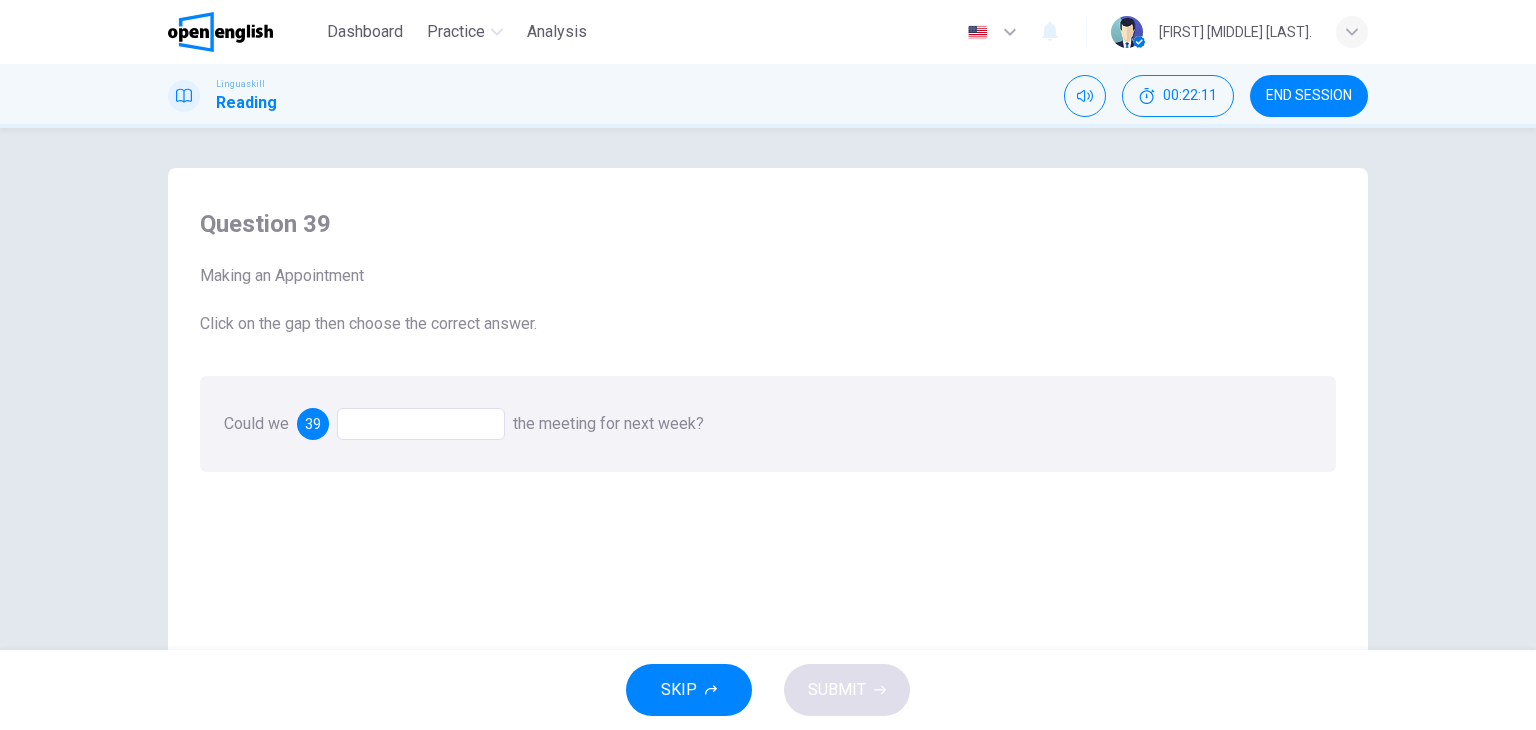 click at bounding box center (421, 424) 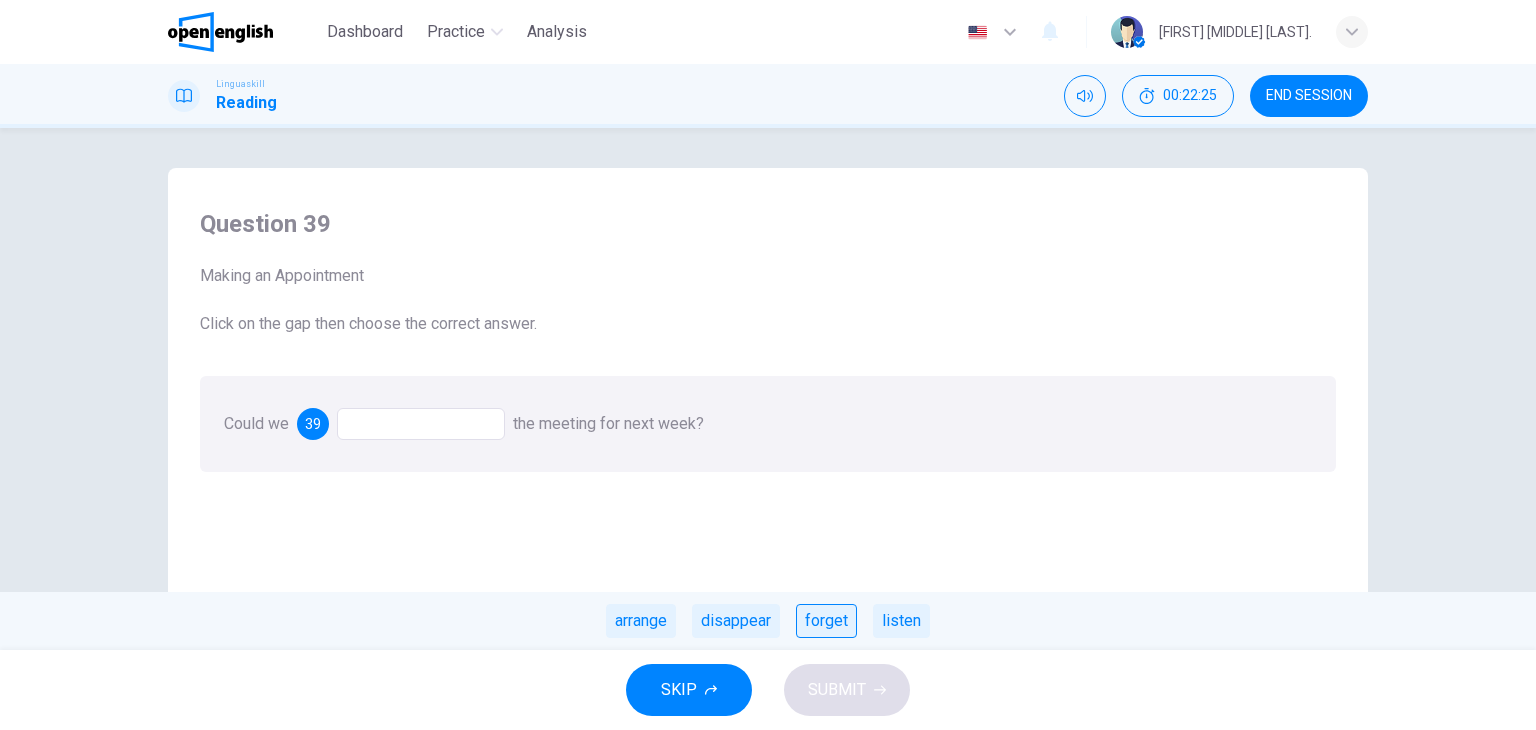click on "forget" at bounding box center [826, 621] 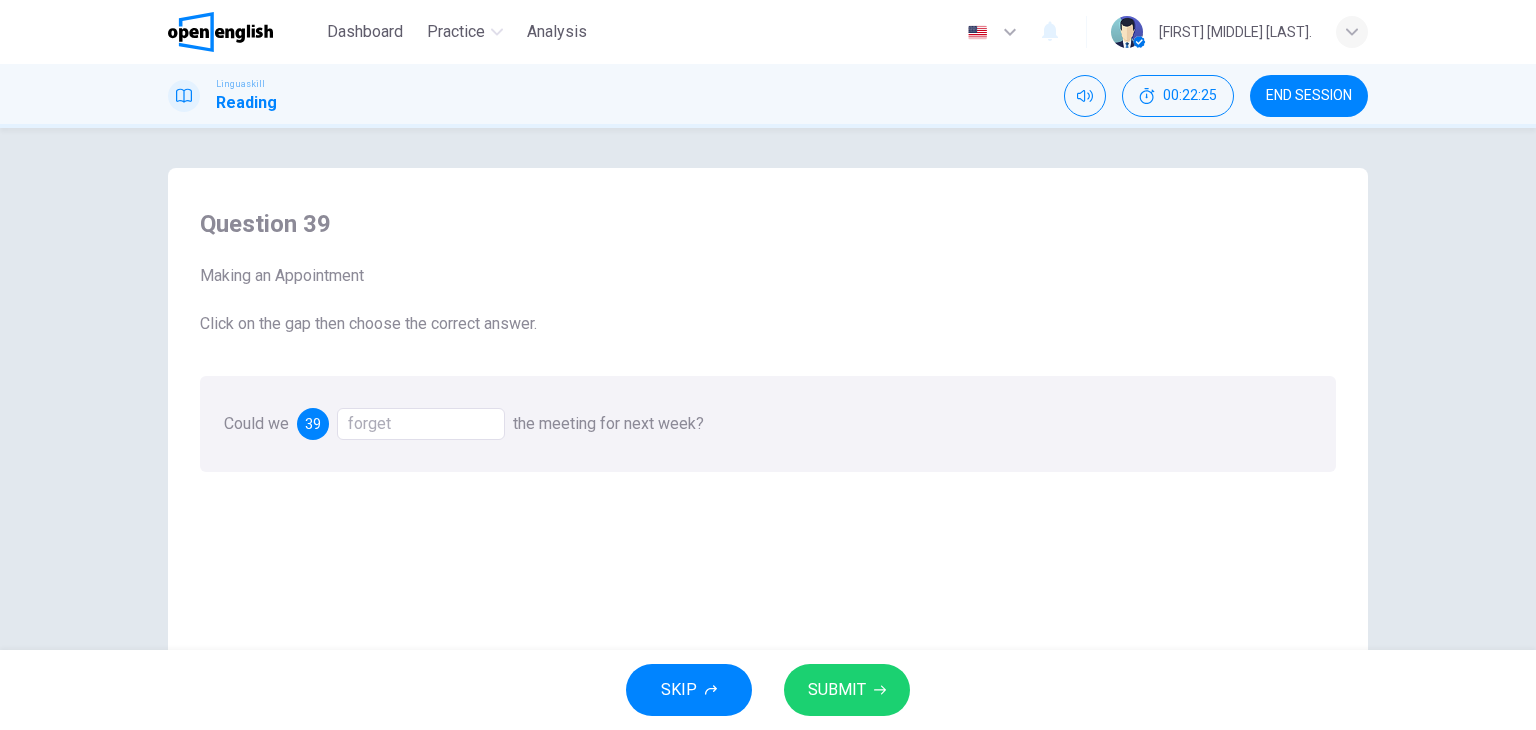 click on "SUBMIT" at bounding box center (847, 690) 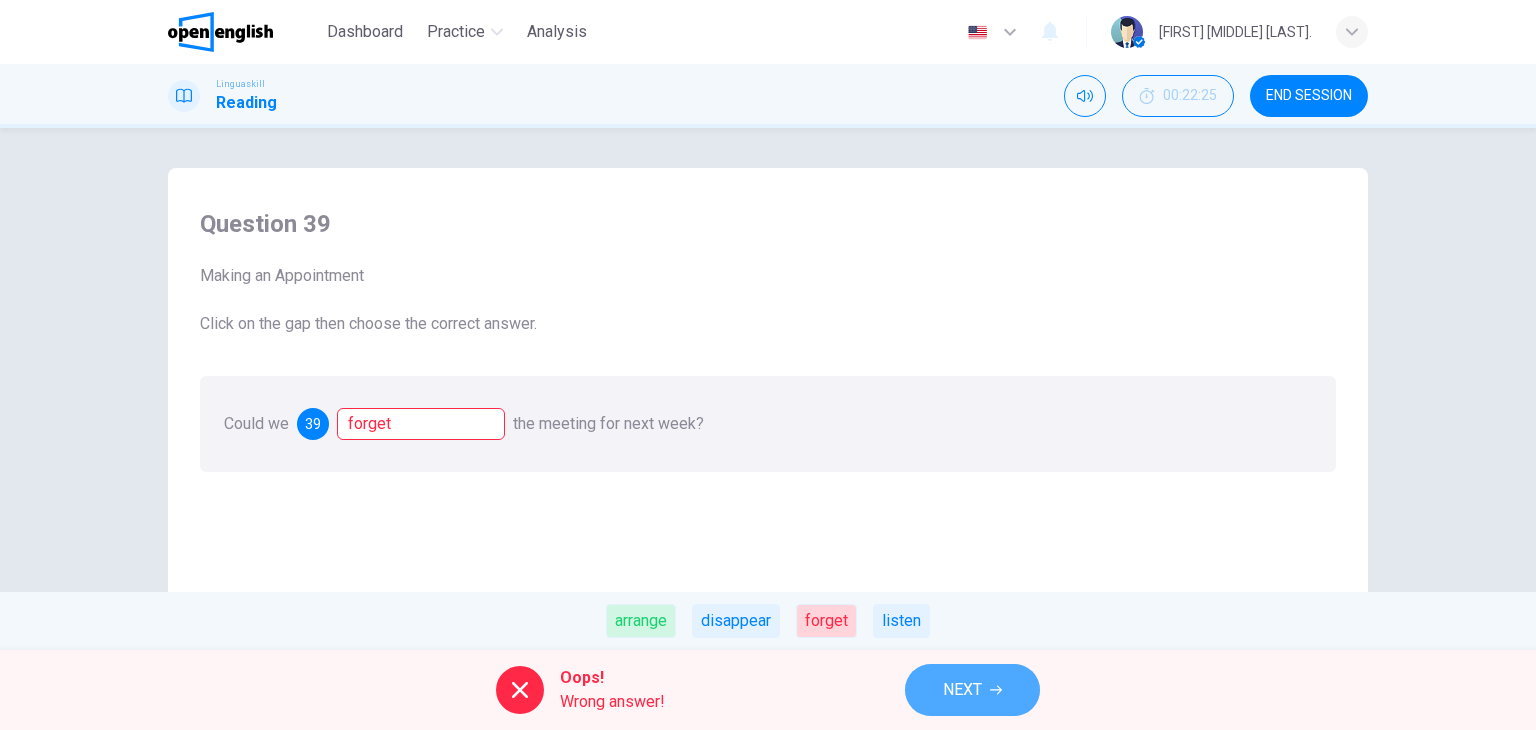 click on "NEXT" at bounding box center (972, 690) 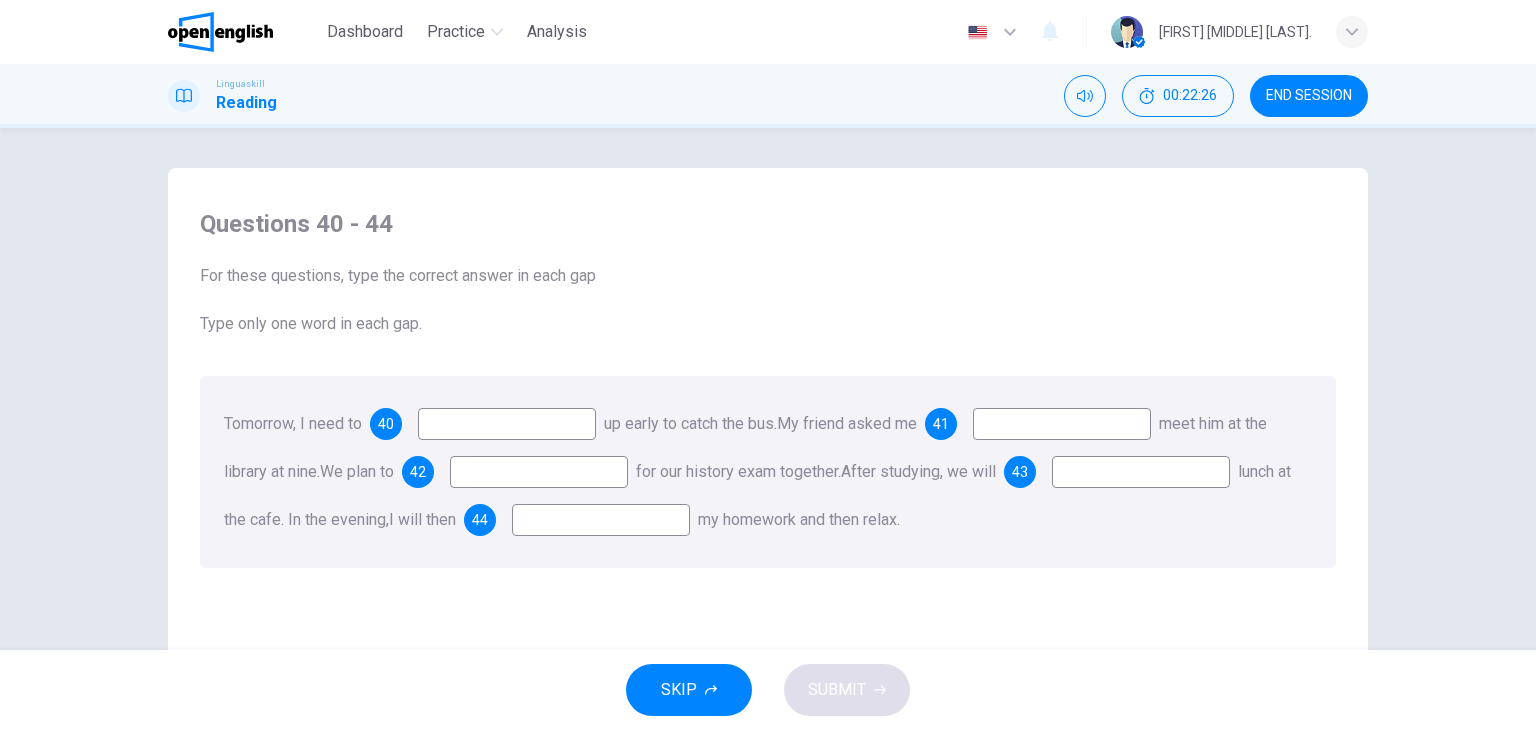 click at bounding box center (507, 424) 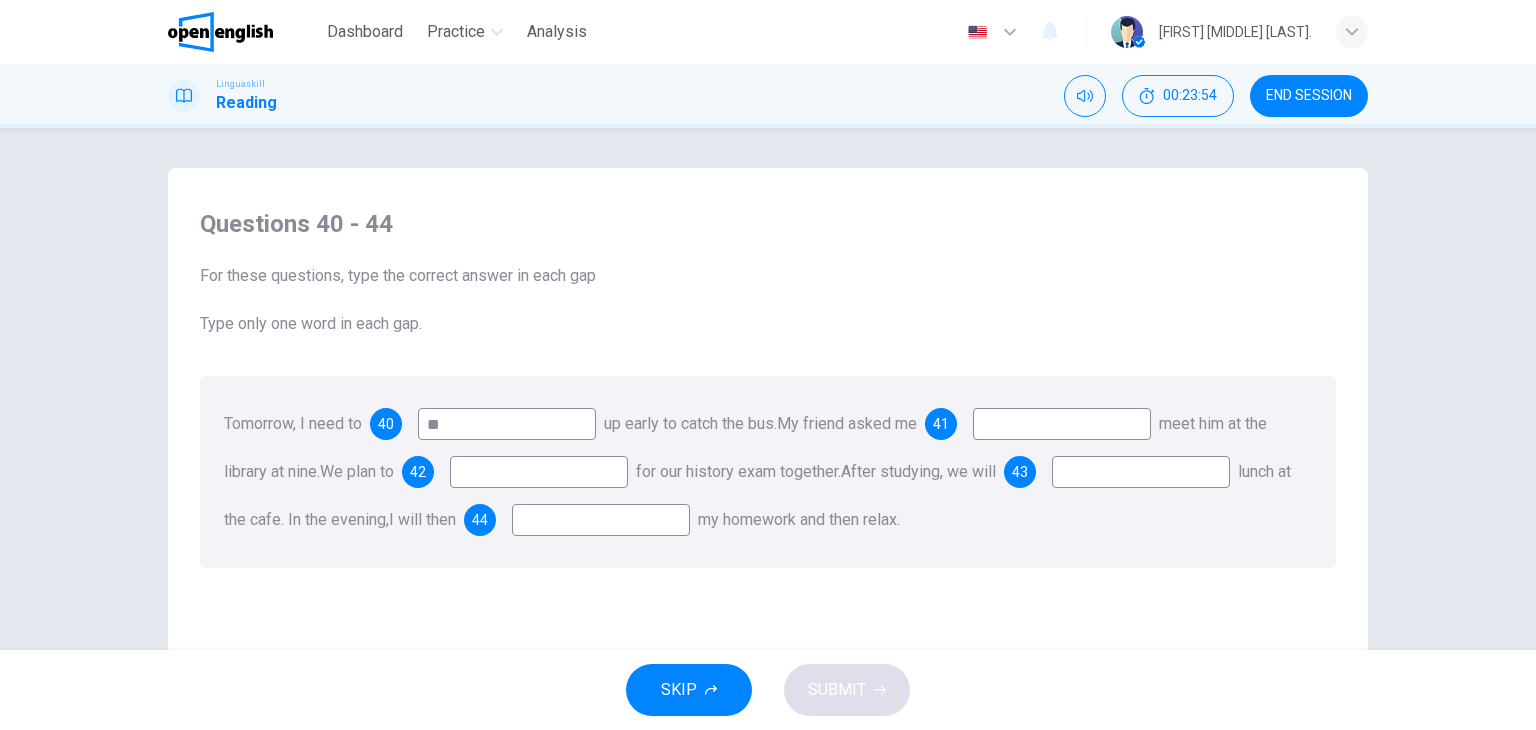 type on "*" 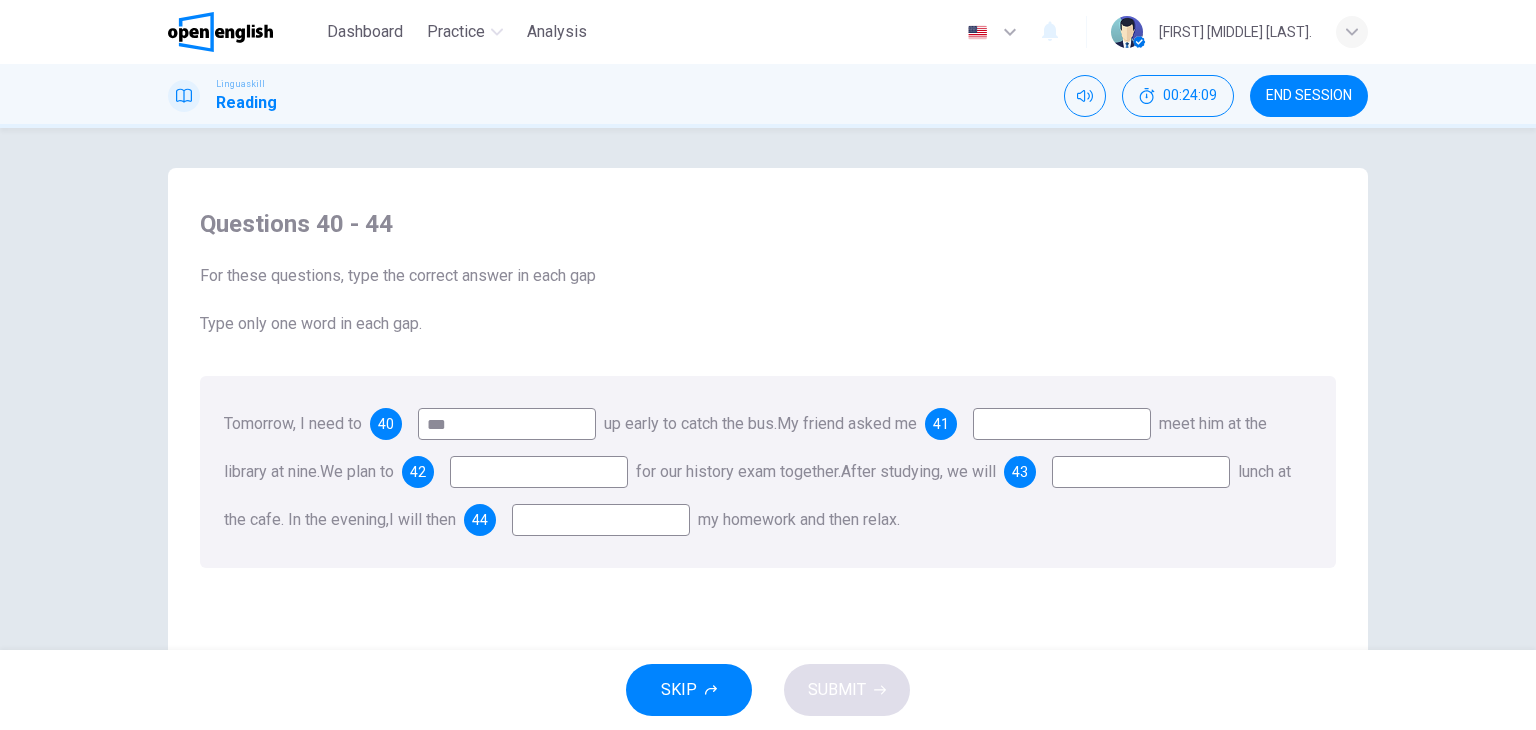 type on "***" 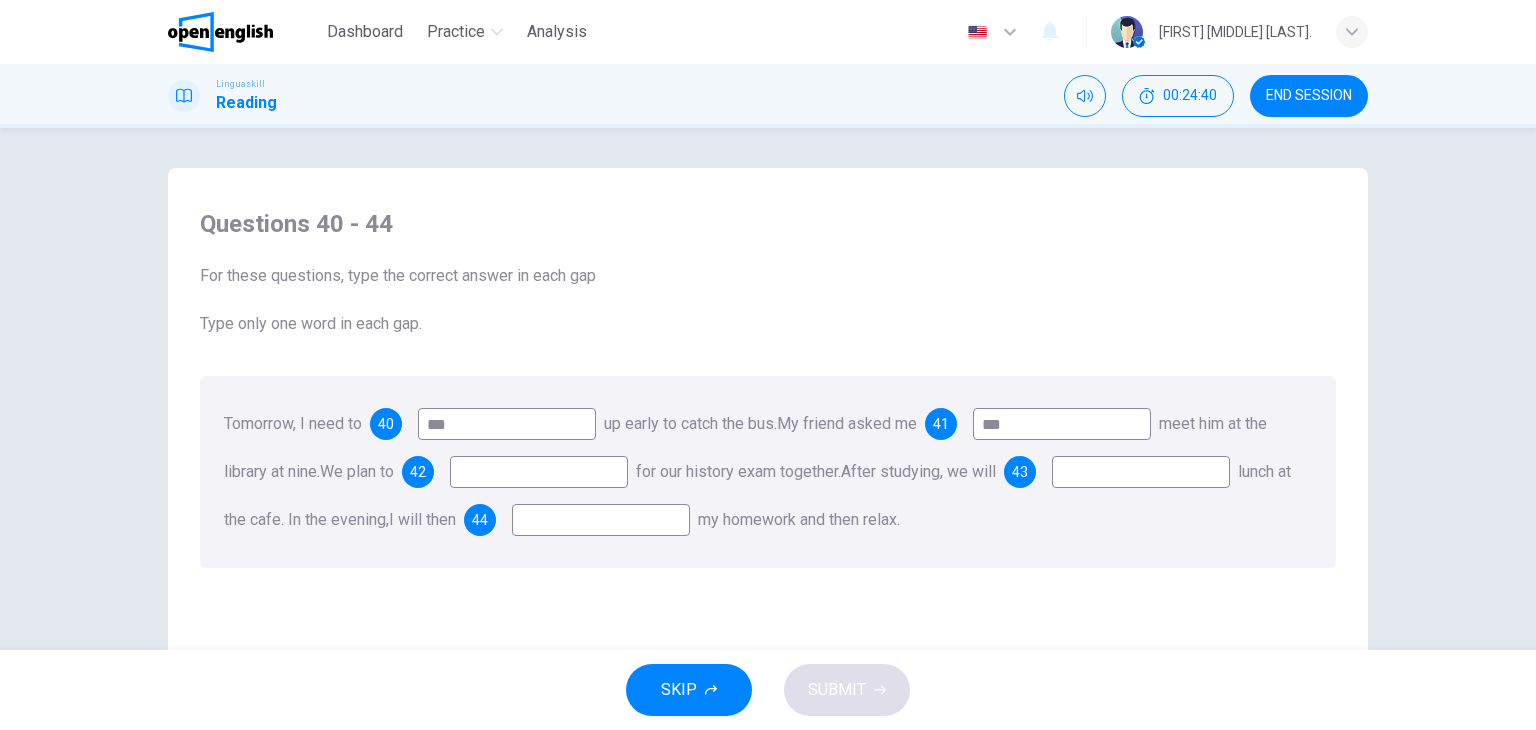 type on "***" 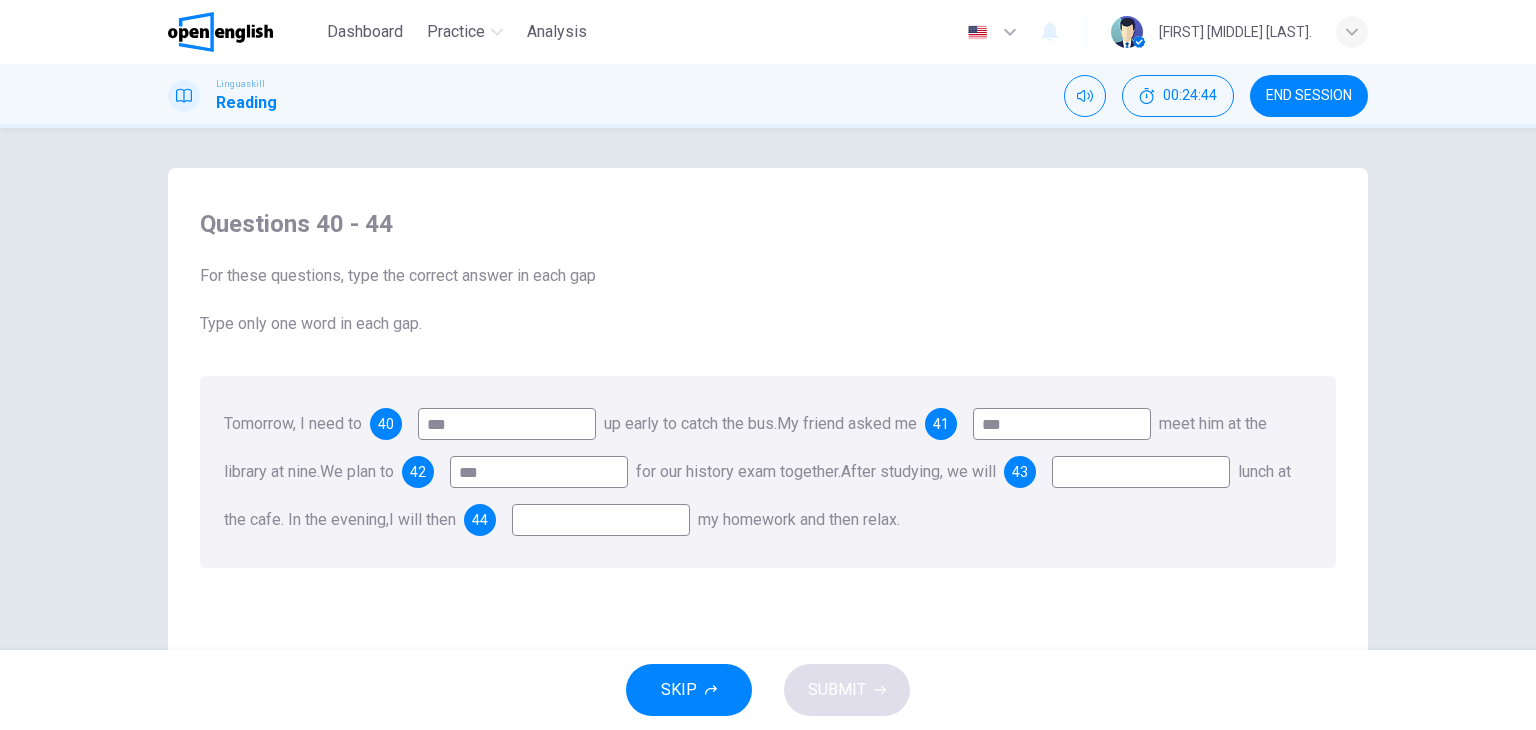 type on "***" 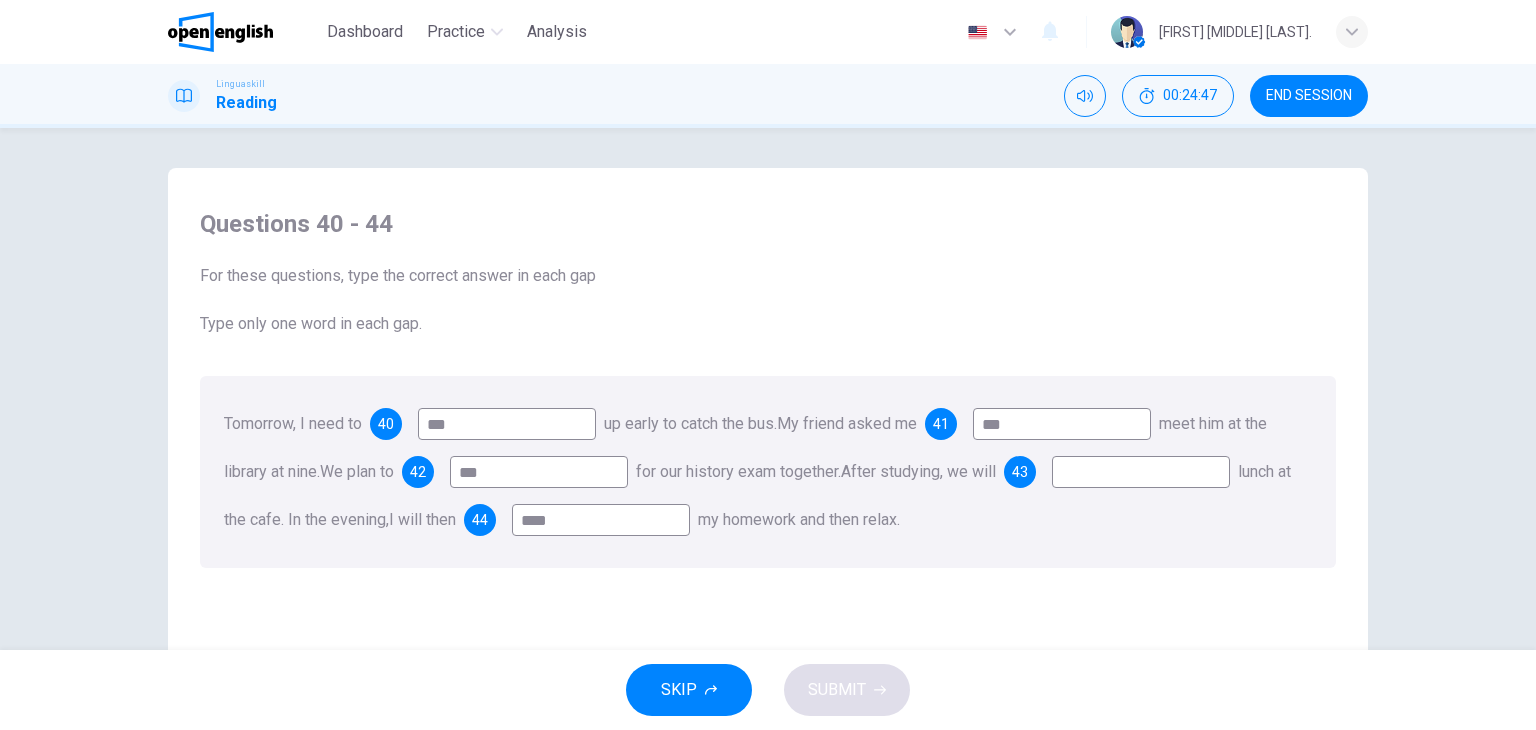 type on "****" 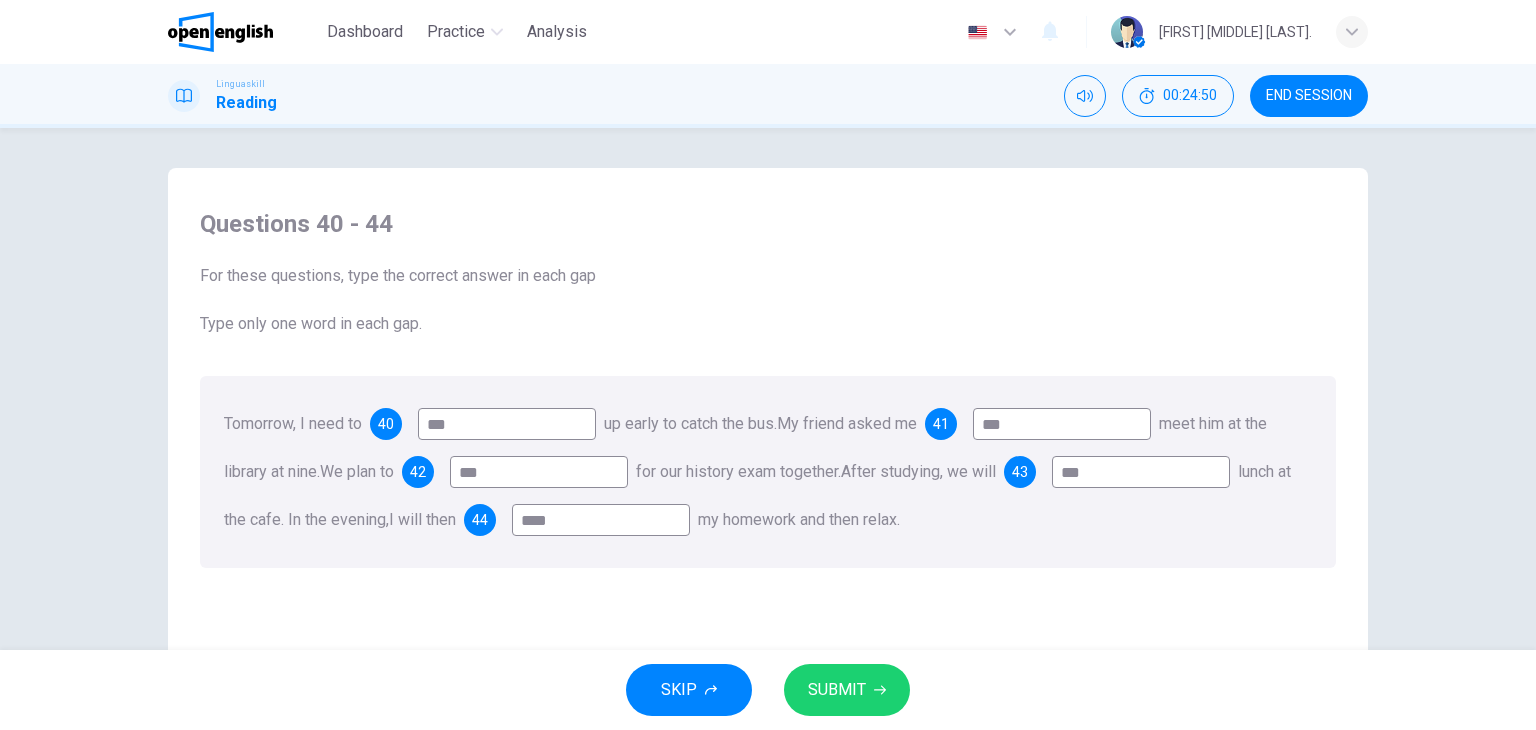 type on "***" 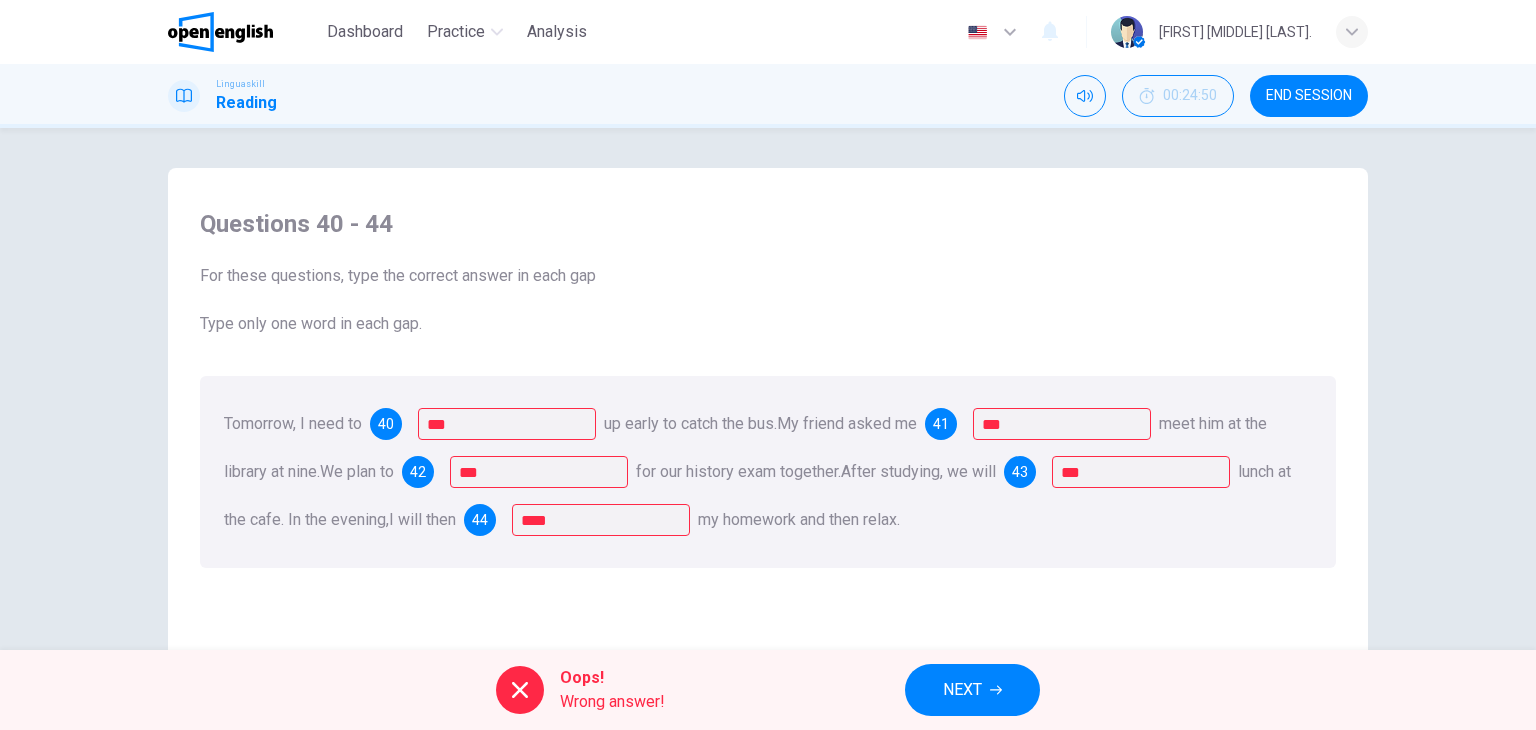 click on "NEXT" at bounding box center (972, 690) 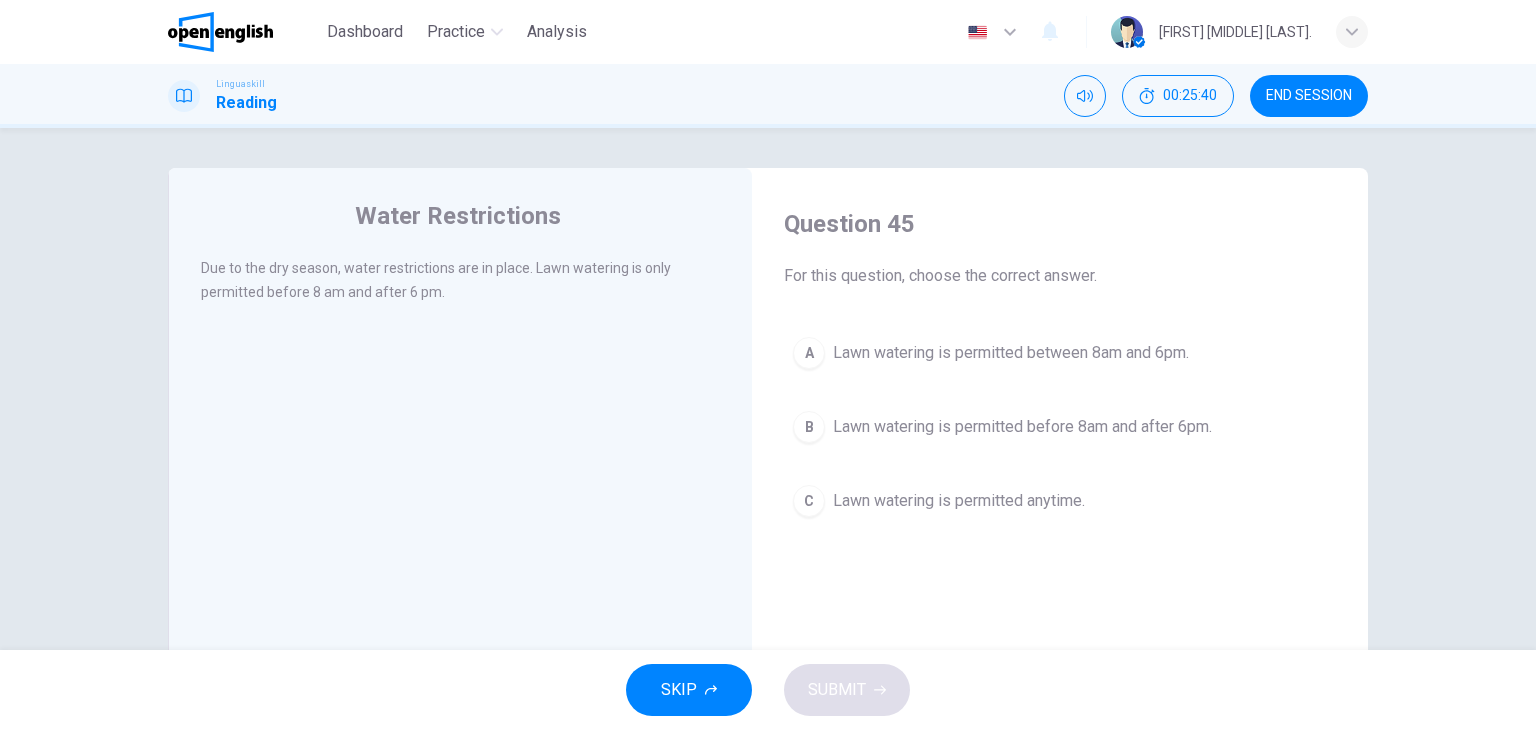 click on "A" at bounding box center (809, 353) 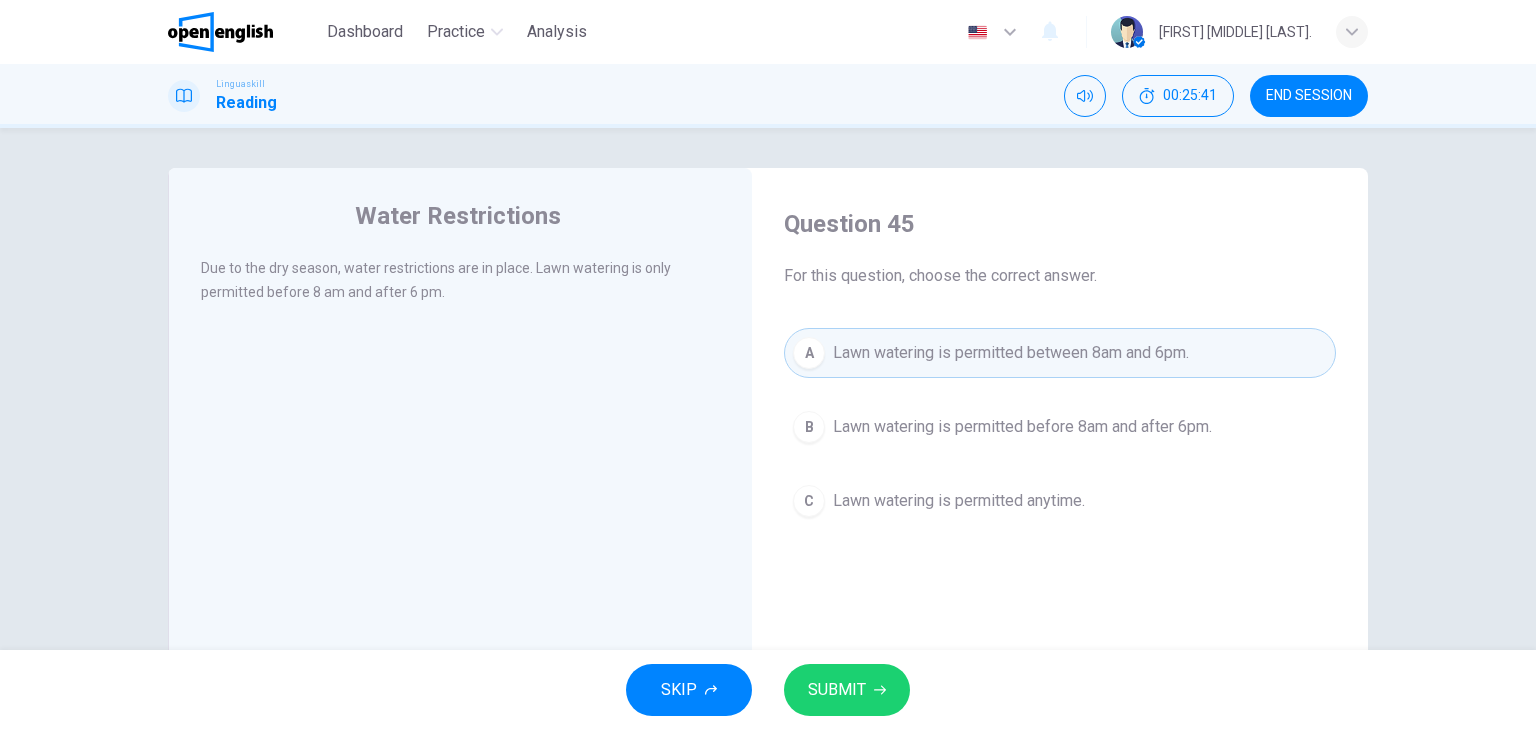 click on "SUBMIT" at bounding box center [847, 690] 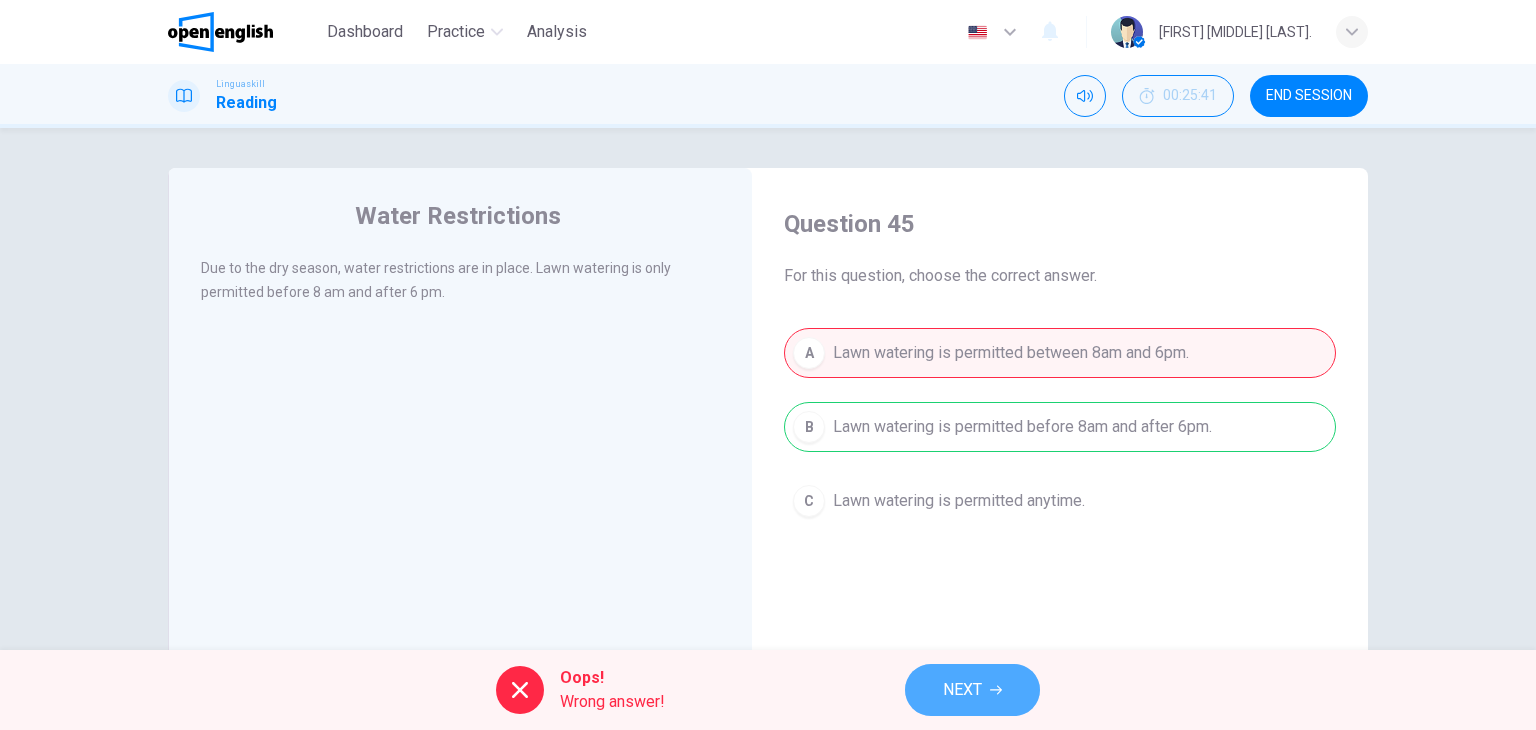 click on "NEXT" at bounding box center [972, 690] 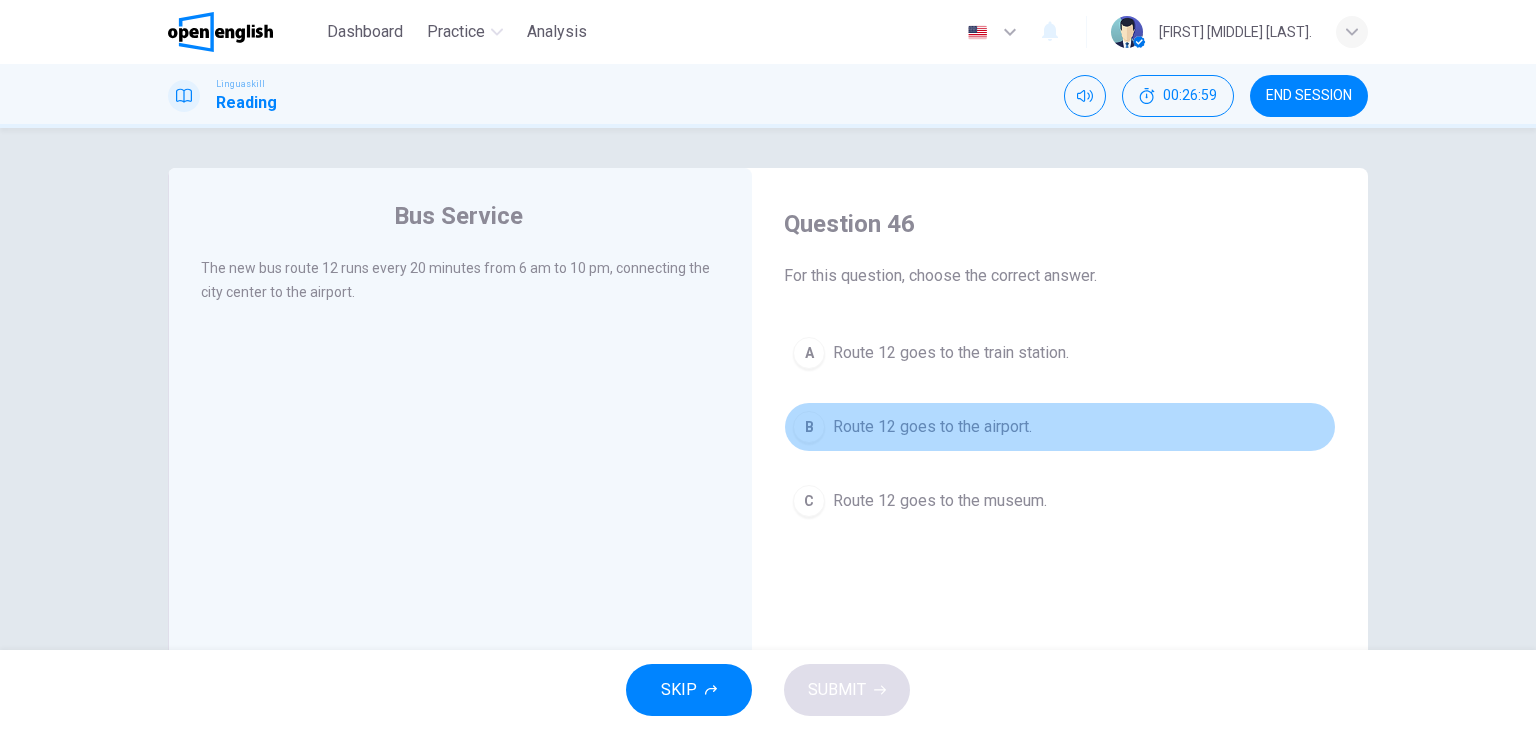 drag, startPoint x: 806, startPoint y: 433, endPoint x: 816, endPoint y: 553, distance: 120.41595 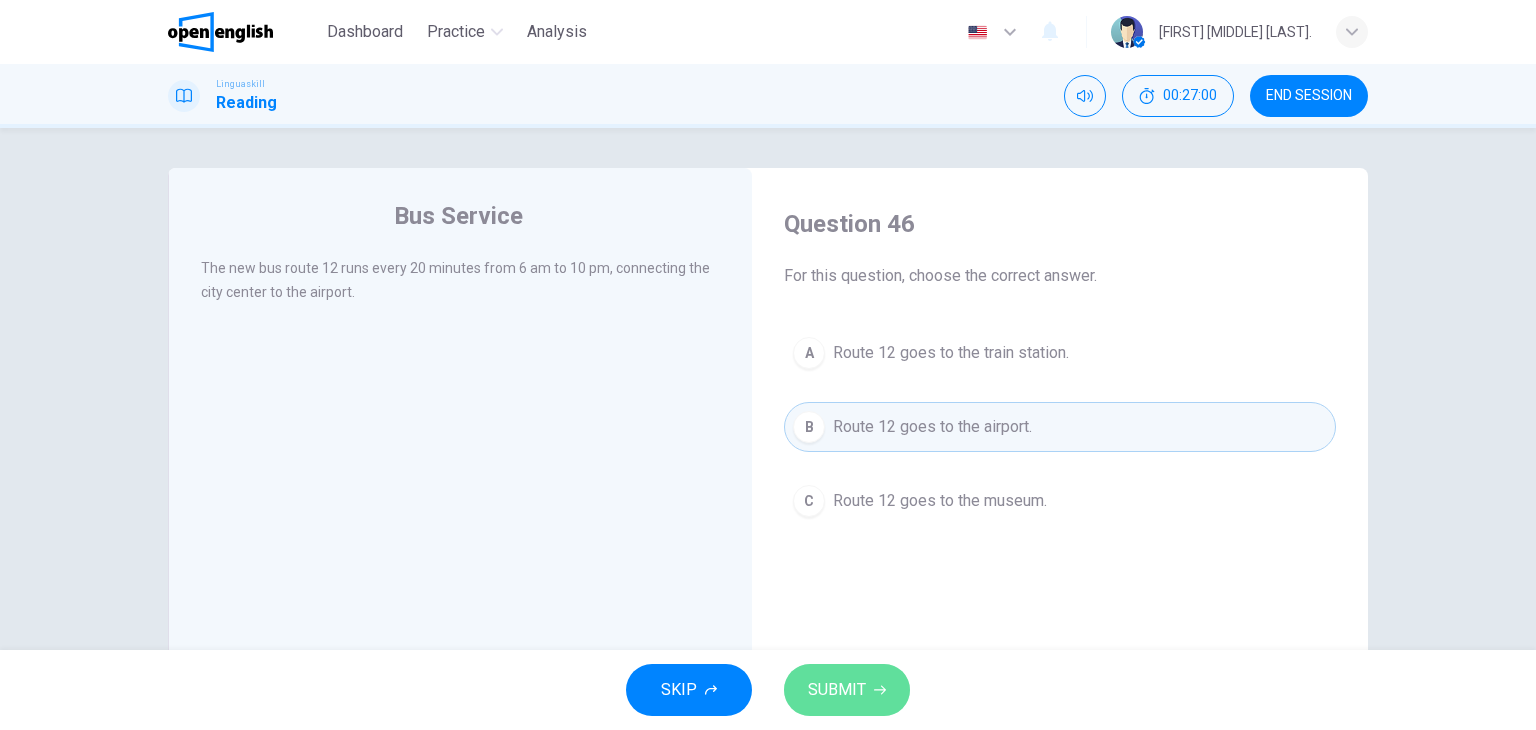 click on "SUBMIT" at bounding box center (837, 690) 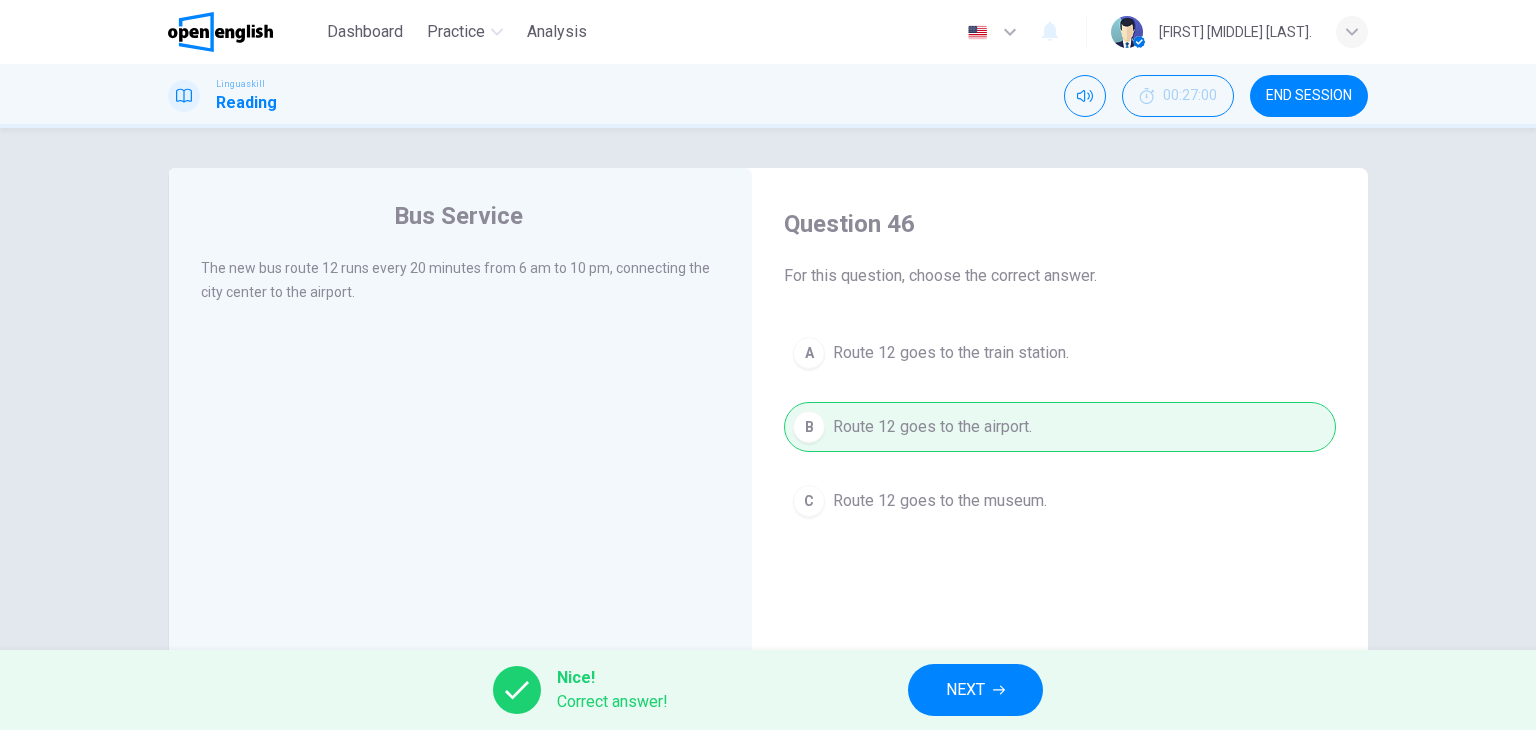 click on "NEXT" at bounding box center [975, 690] 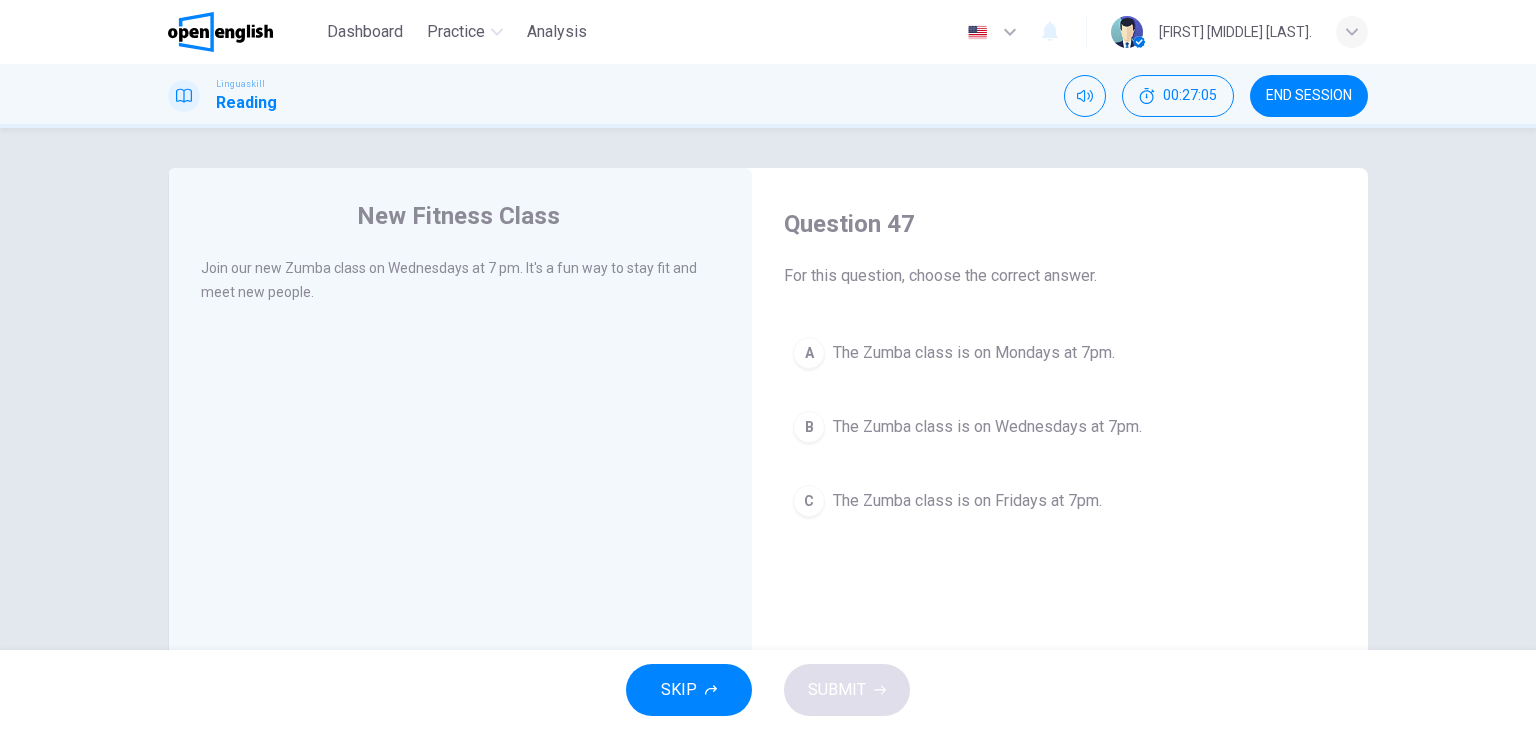 drag, startPoint x: 812, startPoint y: 422, endPoint x: 811, endPoint y: 433, distance: 11.045361 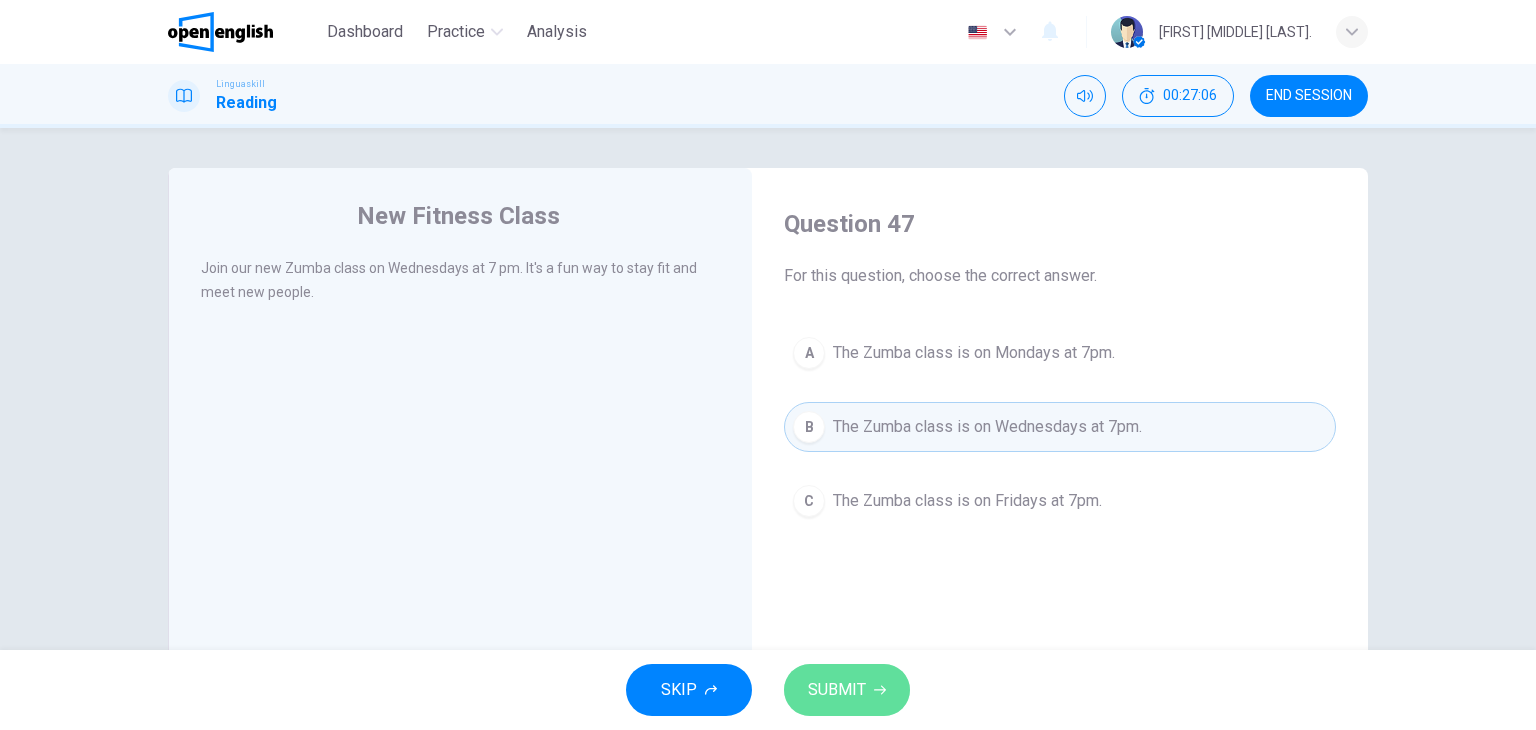 click on "SUBMIT" at bounding box center (837, 690) 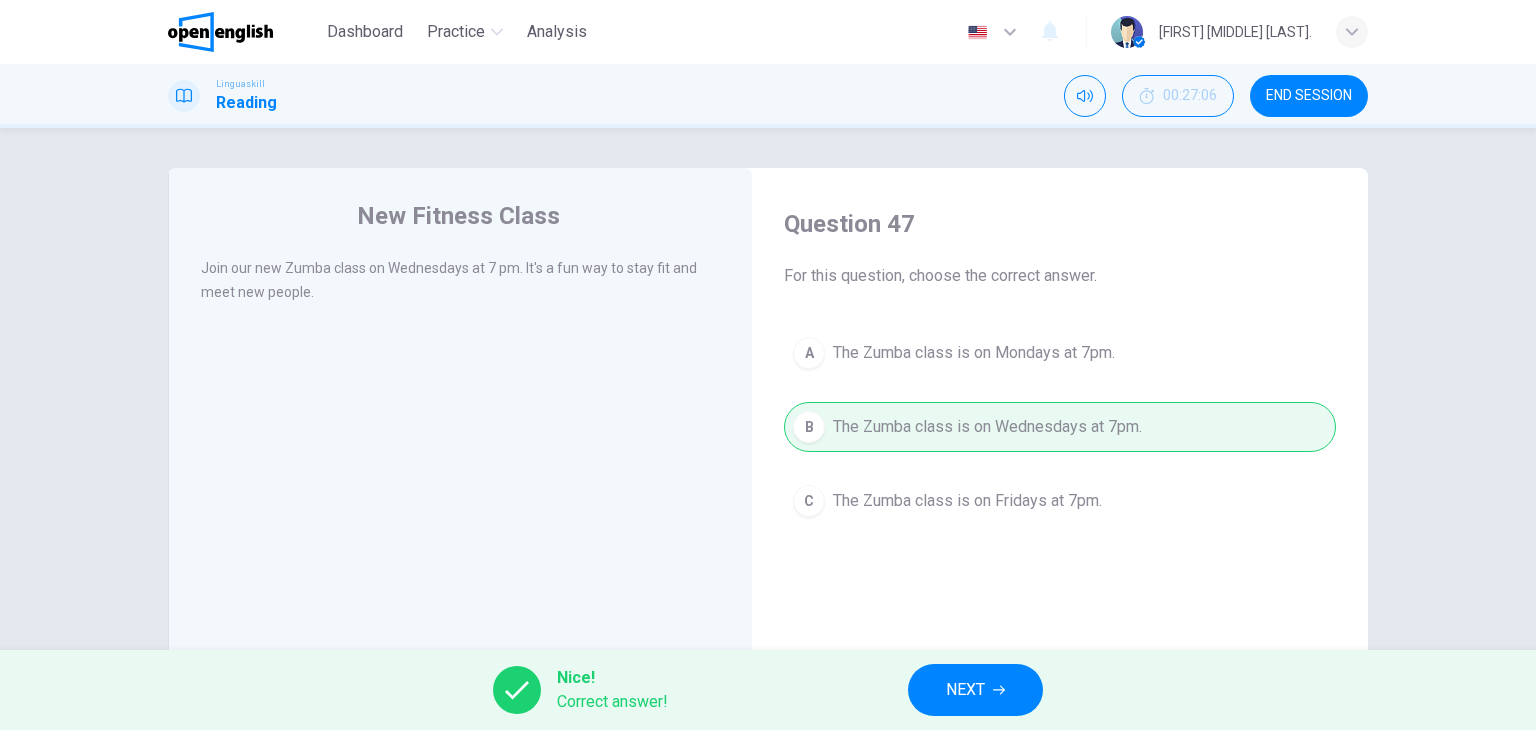 click on "NEXT" at bounding box center [975, 690] 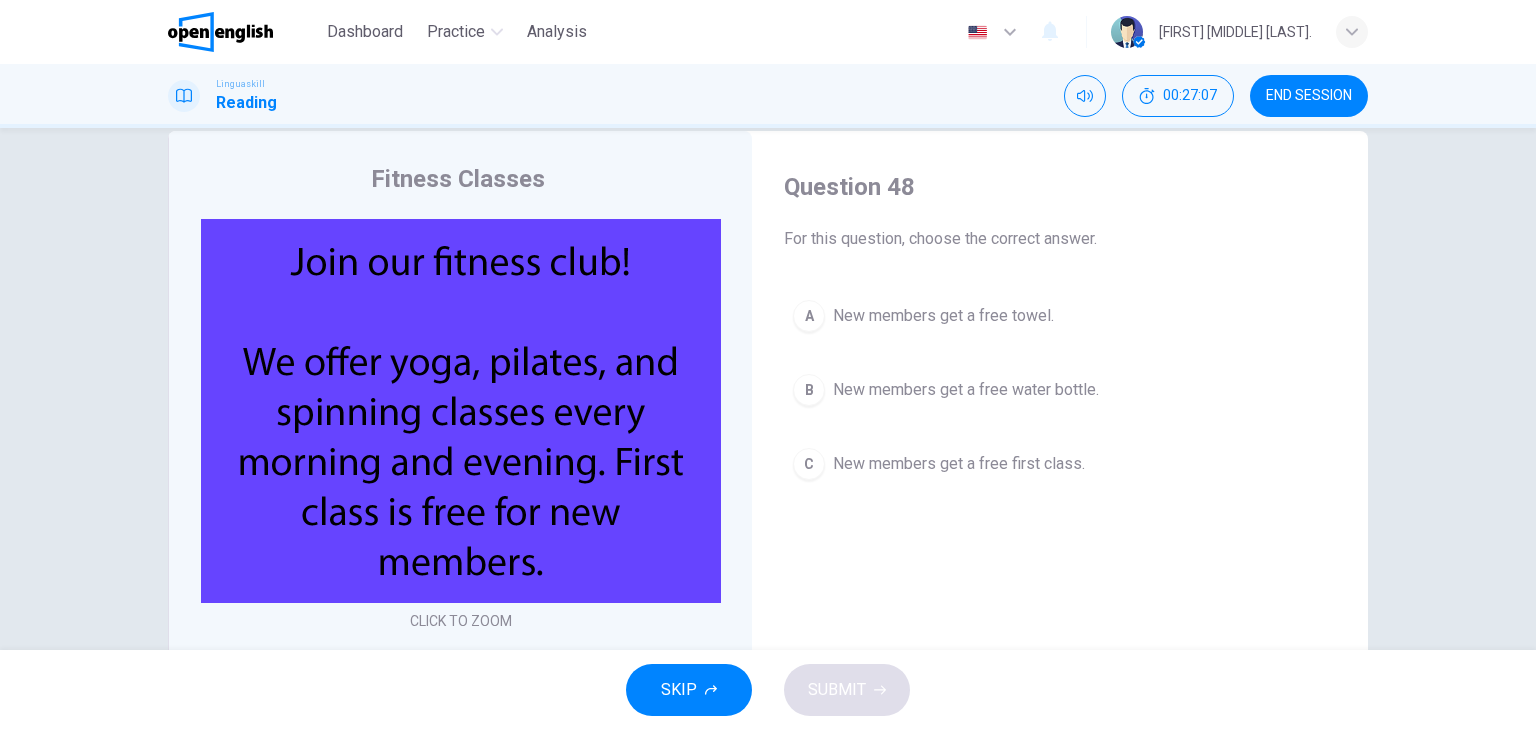 scroll, scrollTop: 100, scrollLeft: 0, axis: vertical 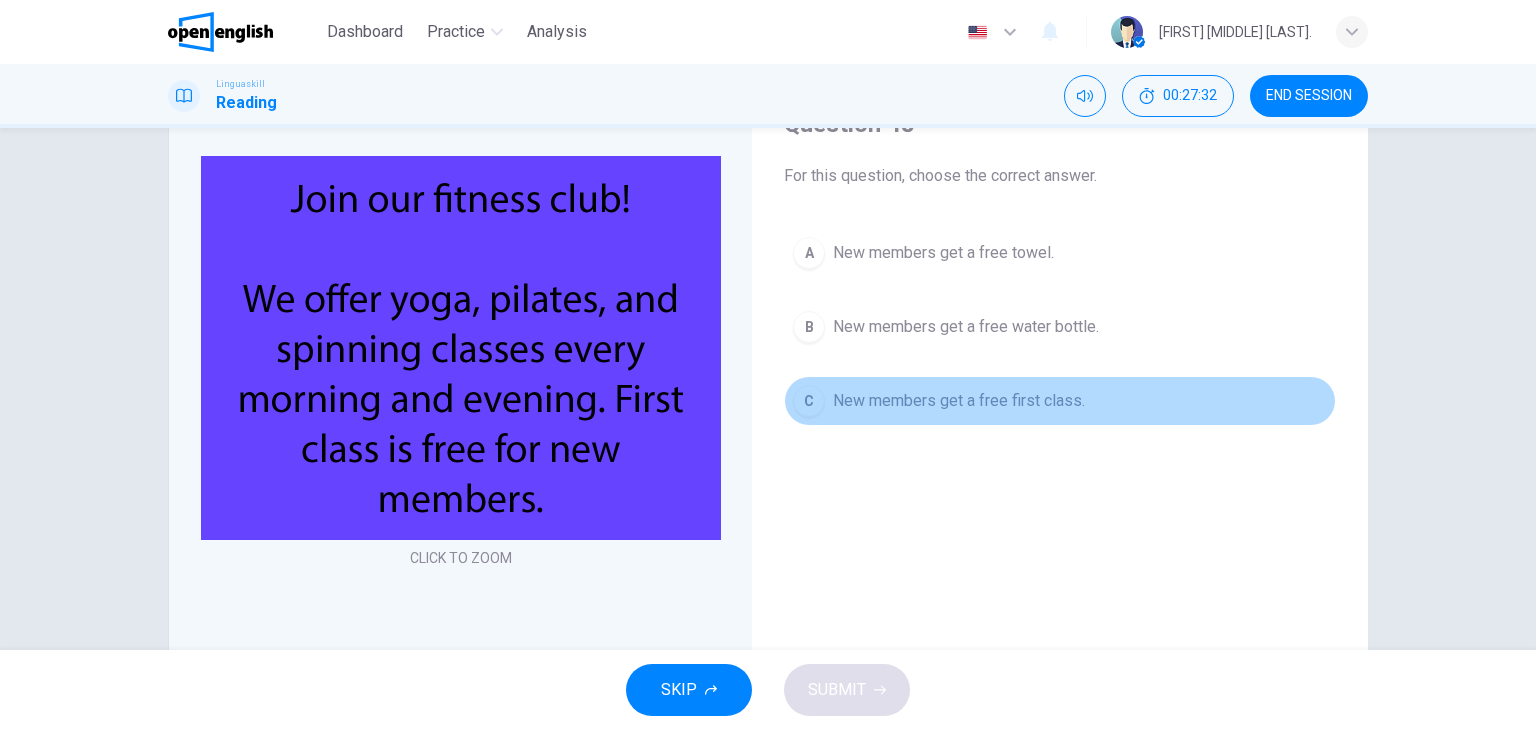 click on "C" at bounding box center [809, 401] 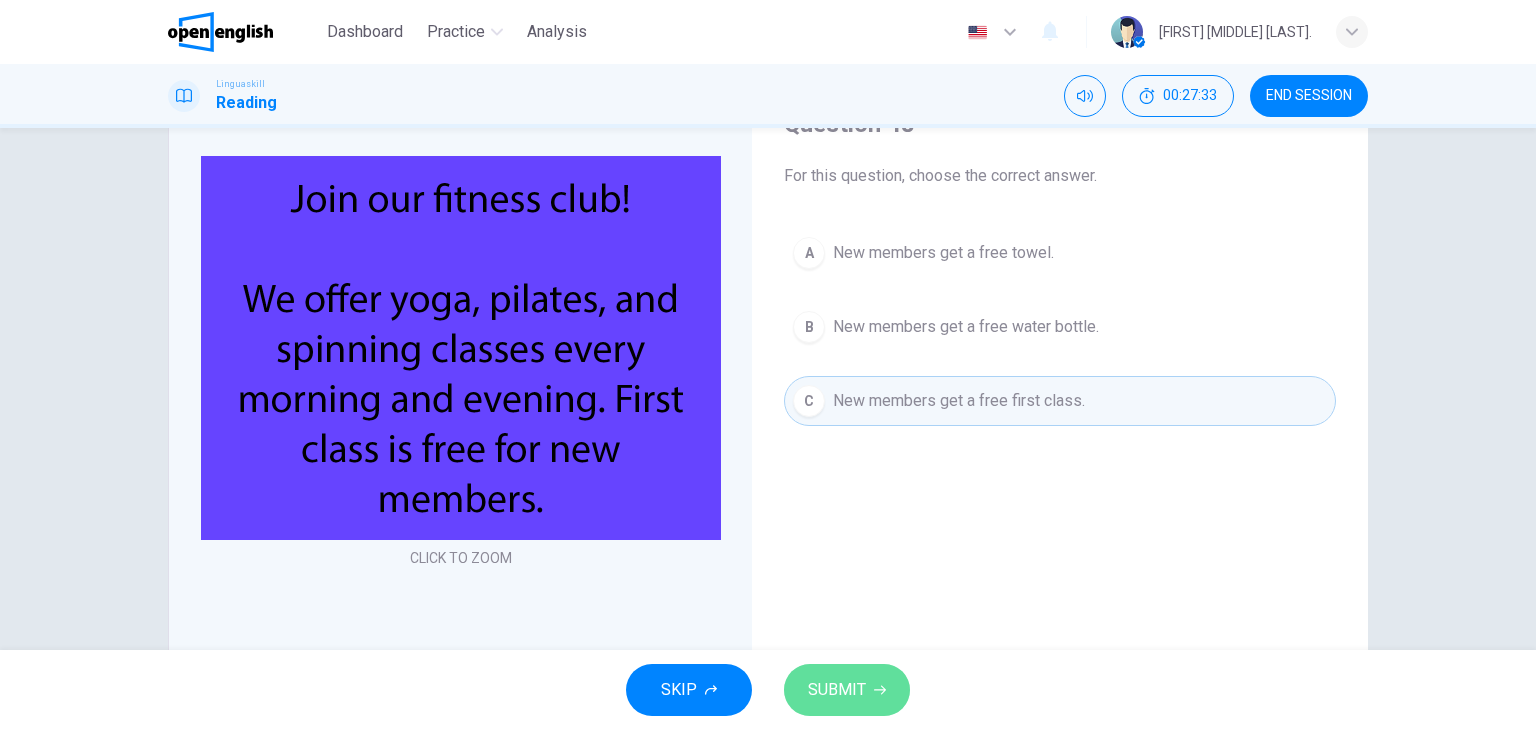 click on "SUBMIT" at bounding box center (837, 690) 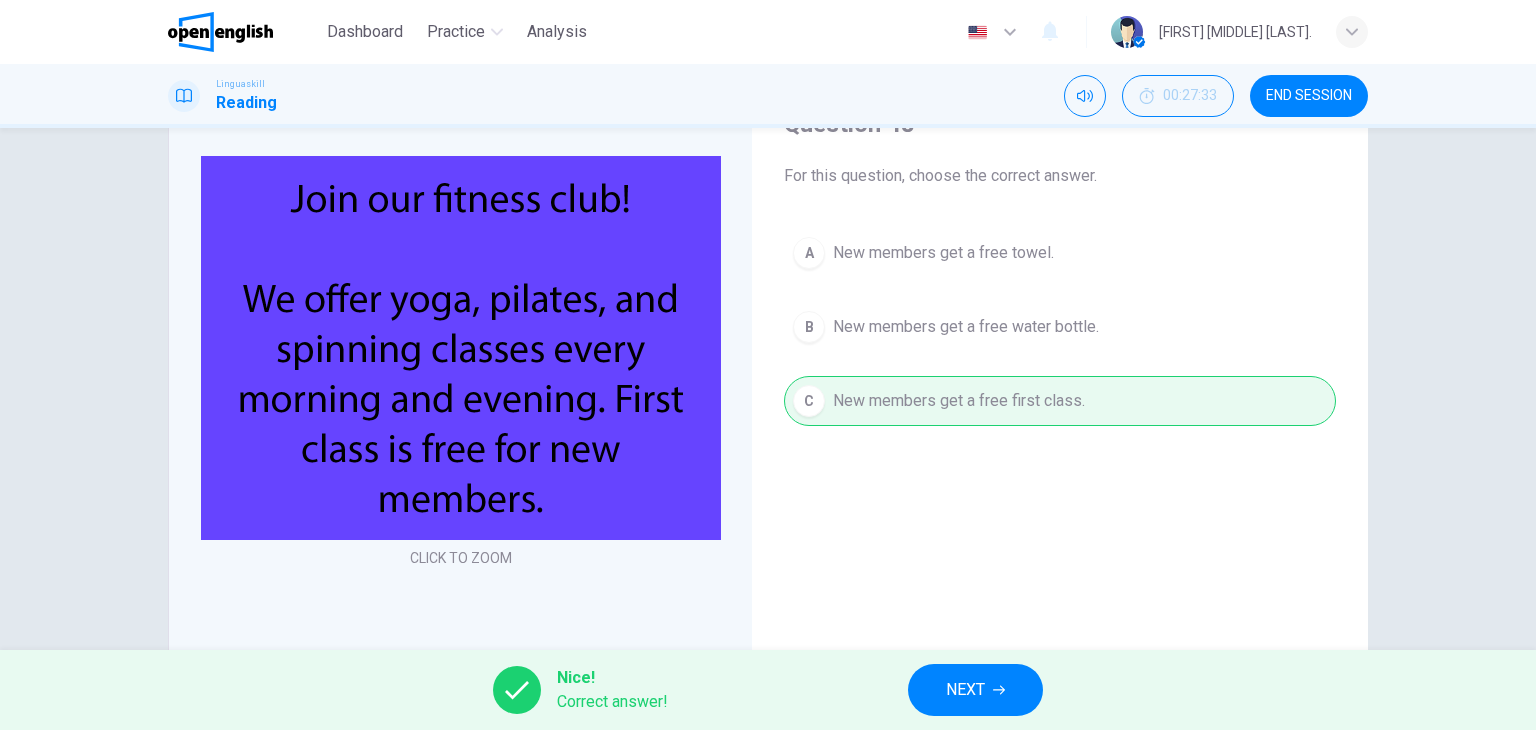 click on "NEXT" at bounding box center [965, 690] 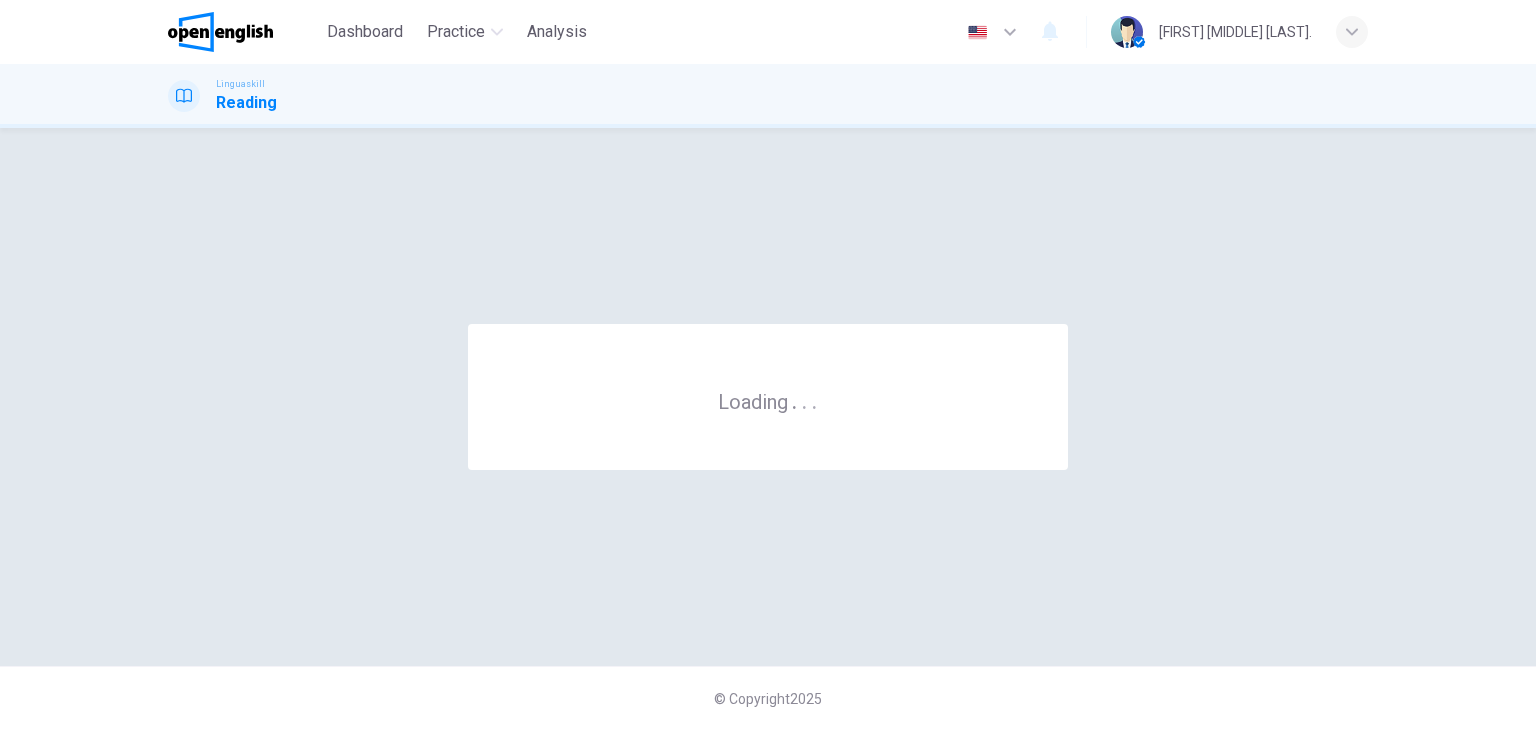 scroll, scrollTop: 0, scrollLeft: 0, axis: both 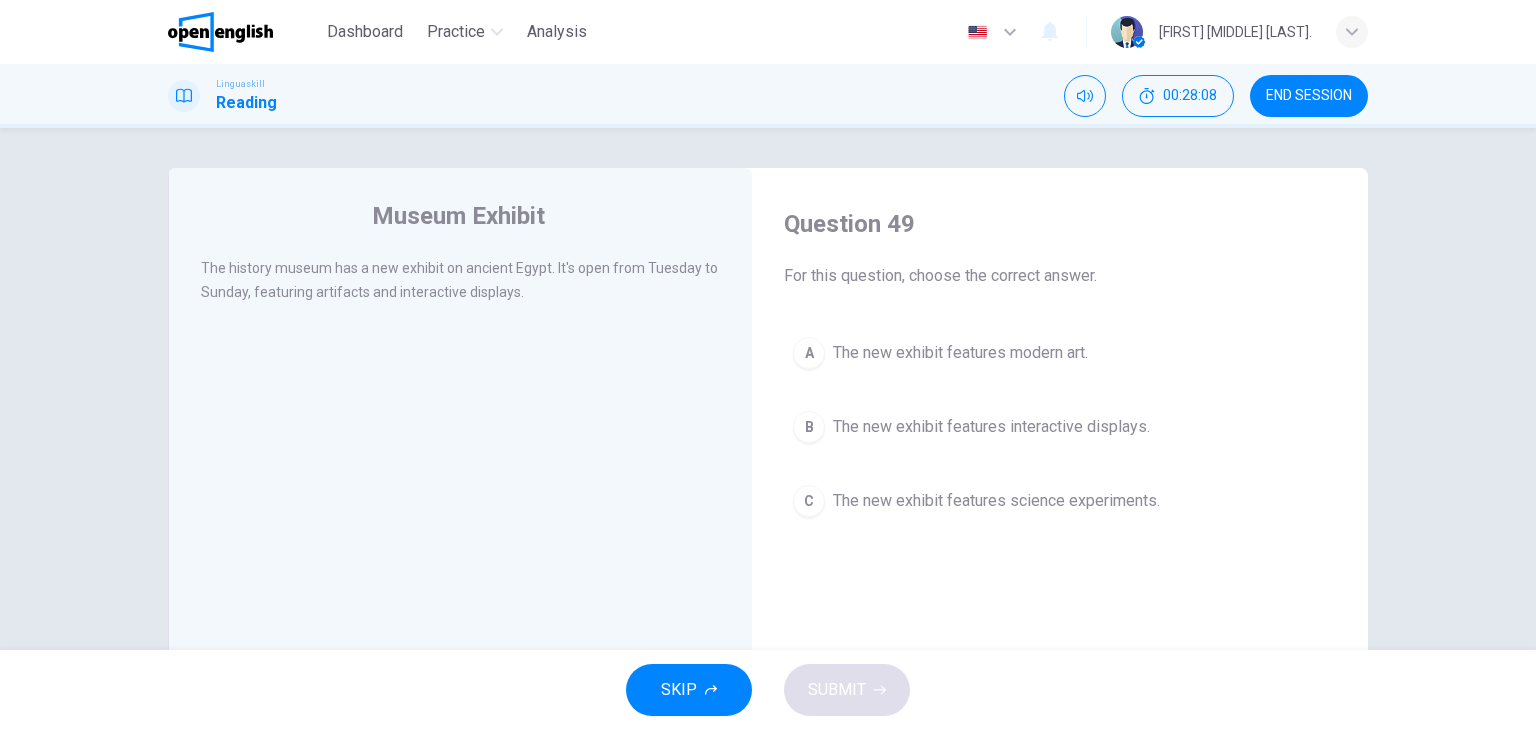 drag, startPoint x: 813, startPoint y: 431, endPoint x: 804, endPoint y: 482, distance: 51.78803 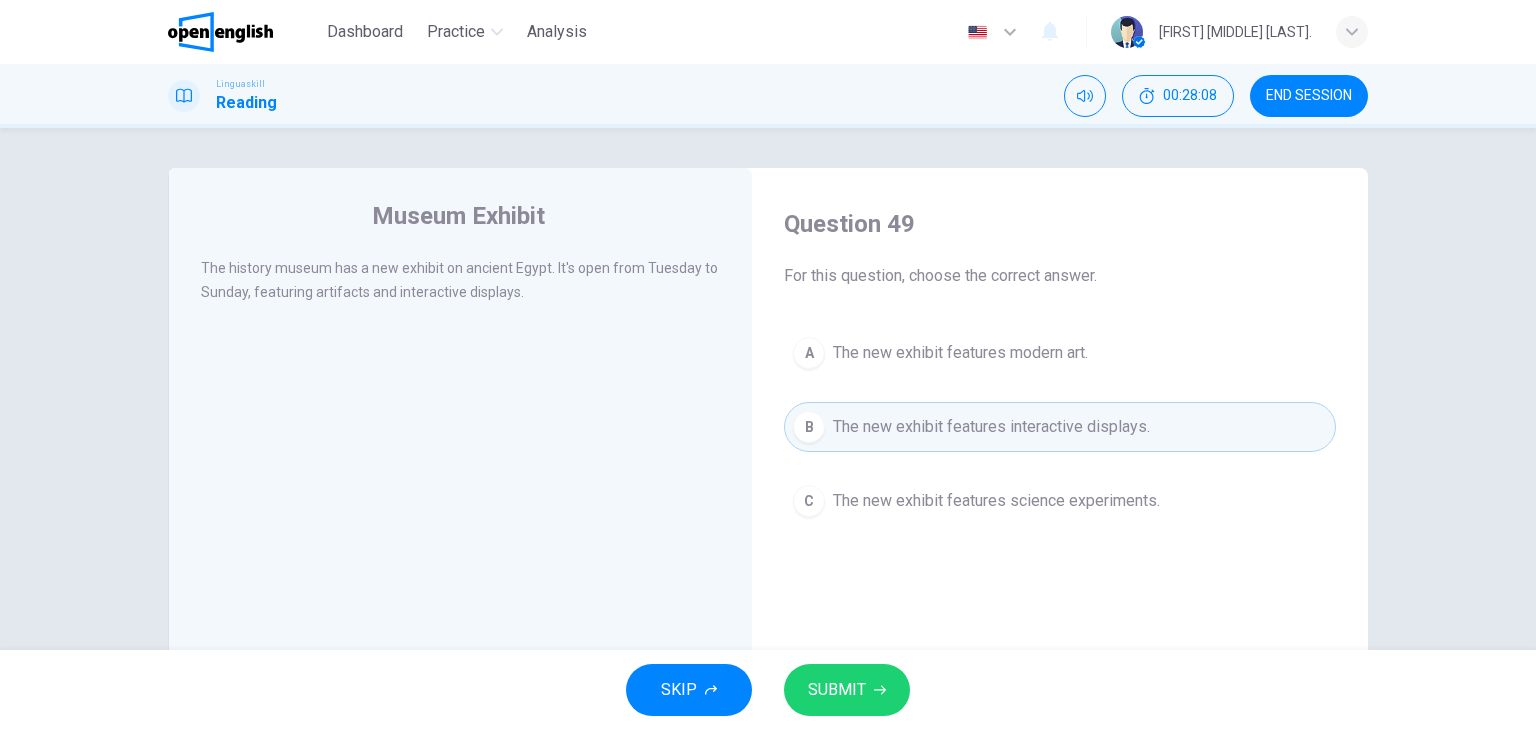 click on "SUBMIT" at bounding box center [837, 690] 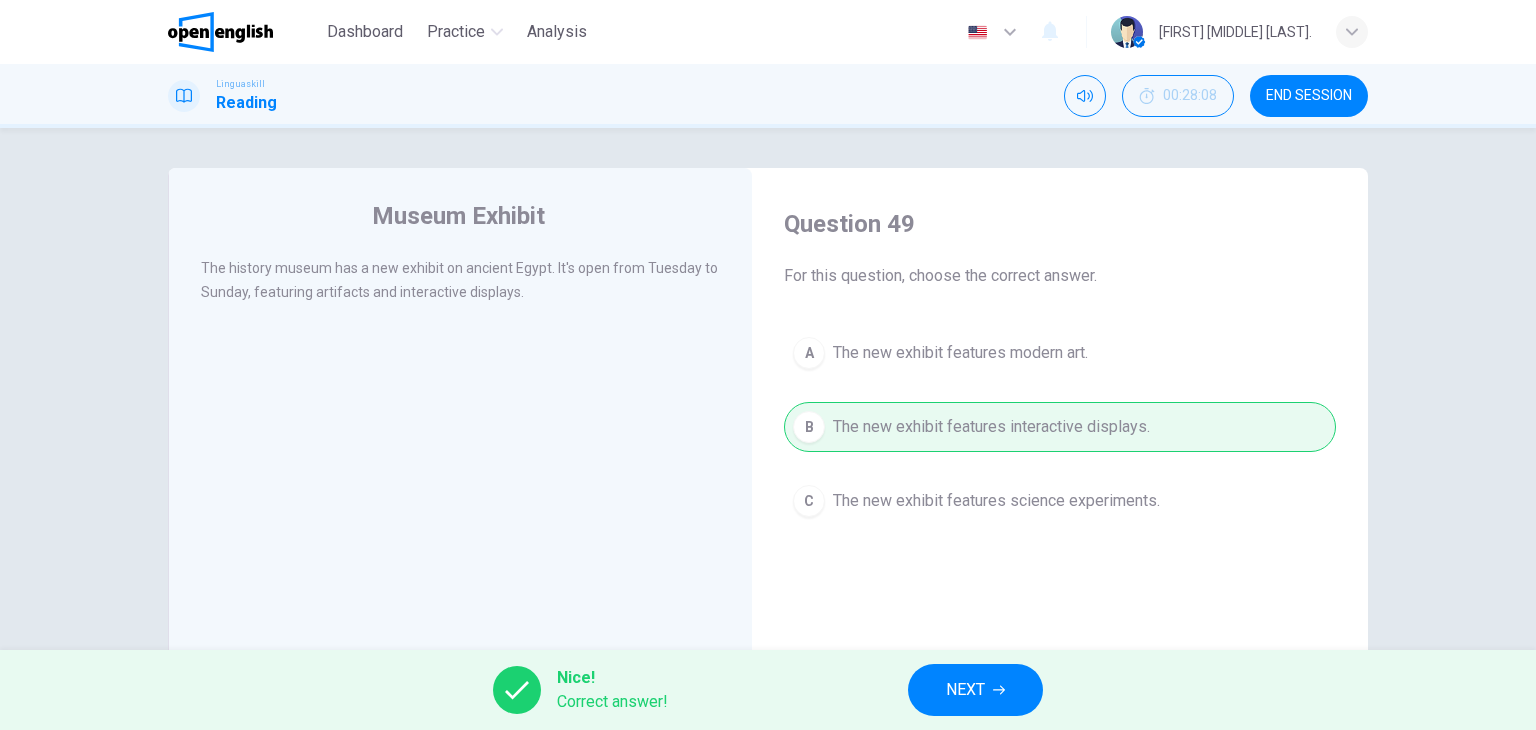 click on "NEXT" at bounding box center (975, 690) 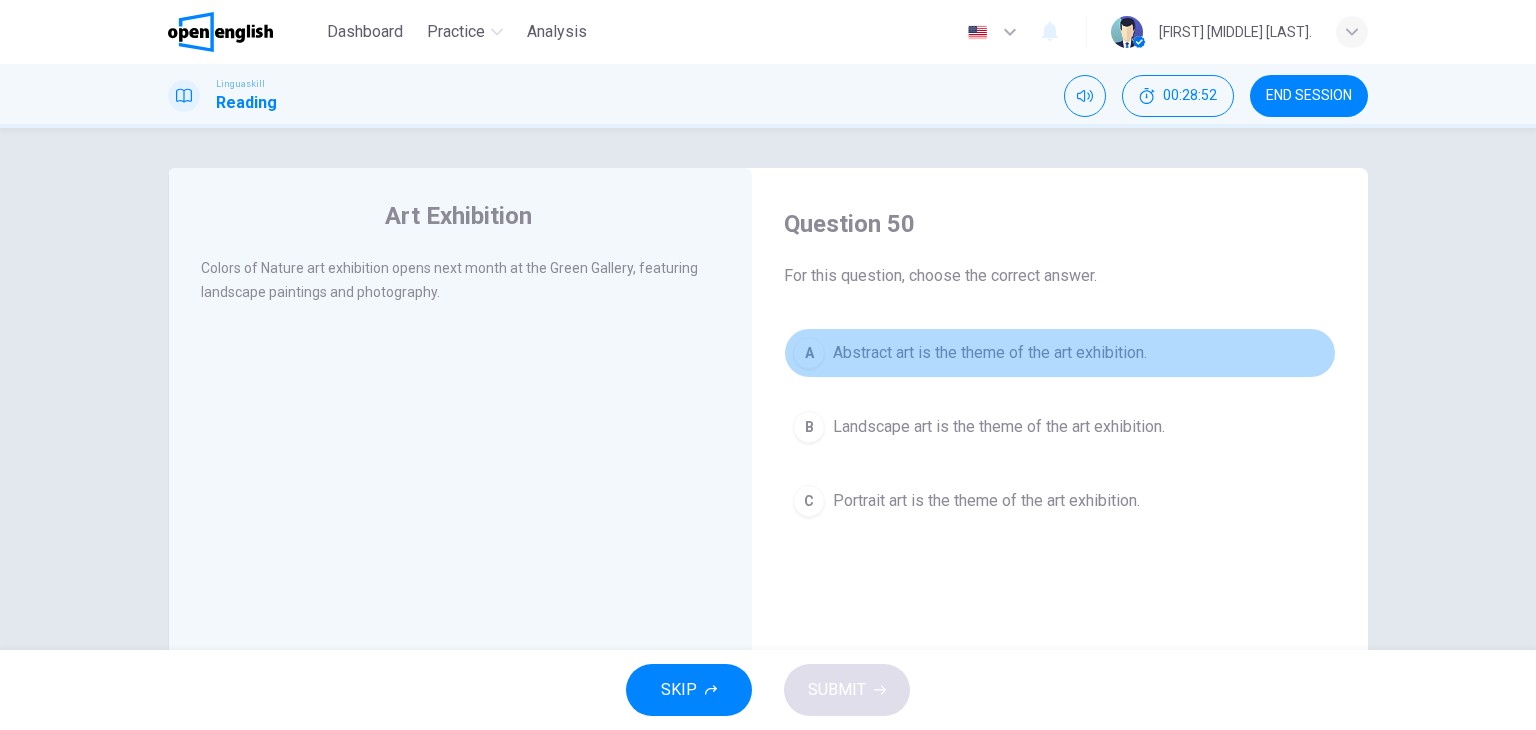click on "A" at bounding box center [809, 353] 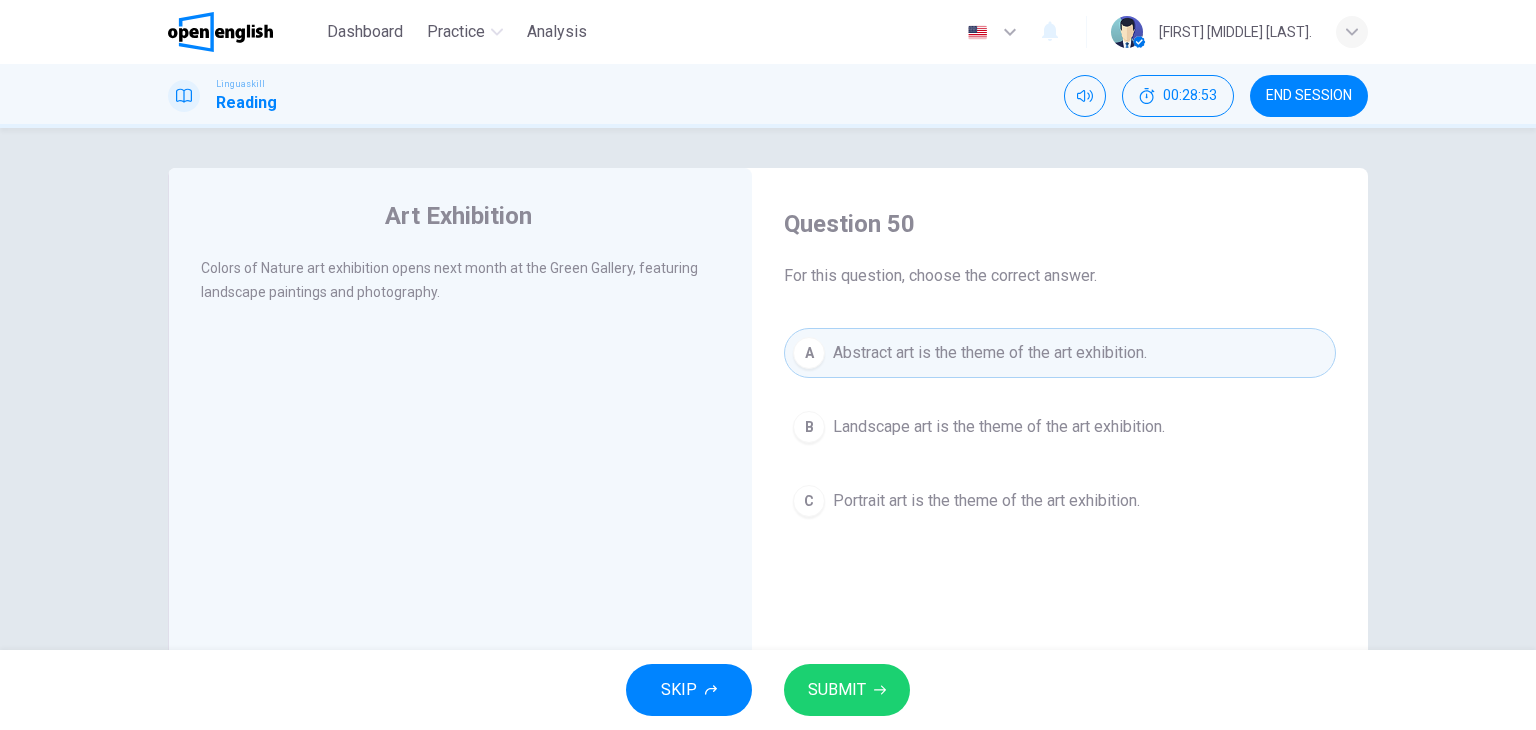 click on "SUBMIT" at bounding box center (837, 690) 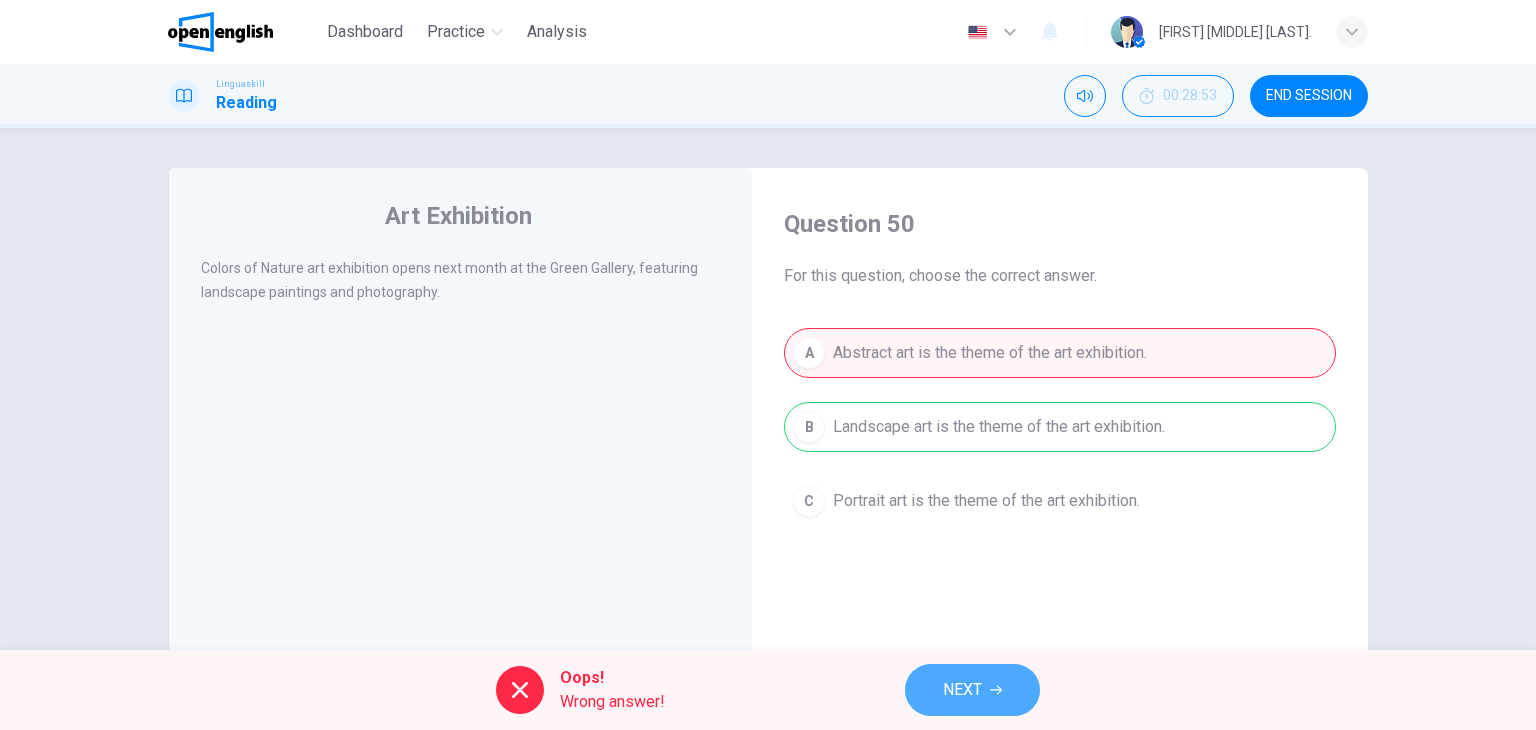 click on "NEXT" at bounding box center (962, 690) 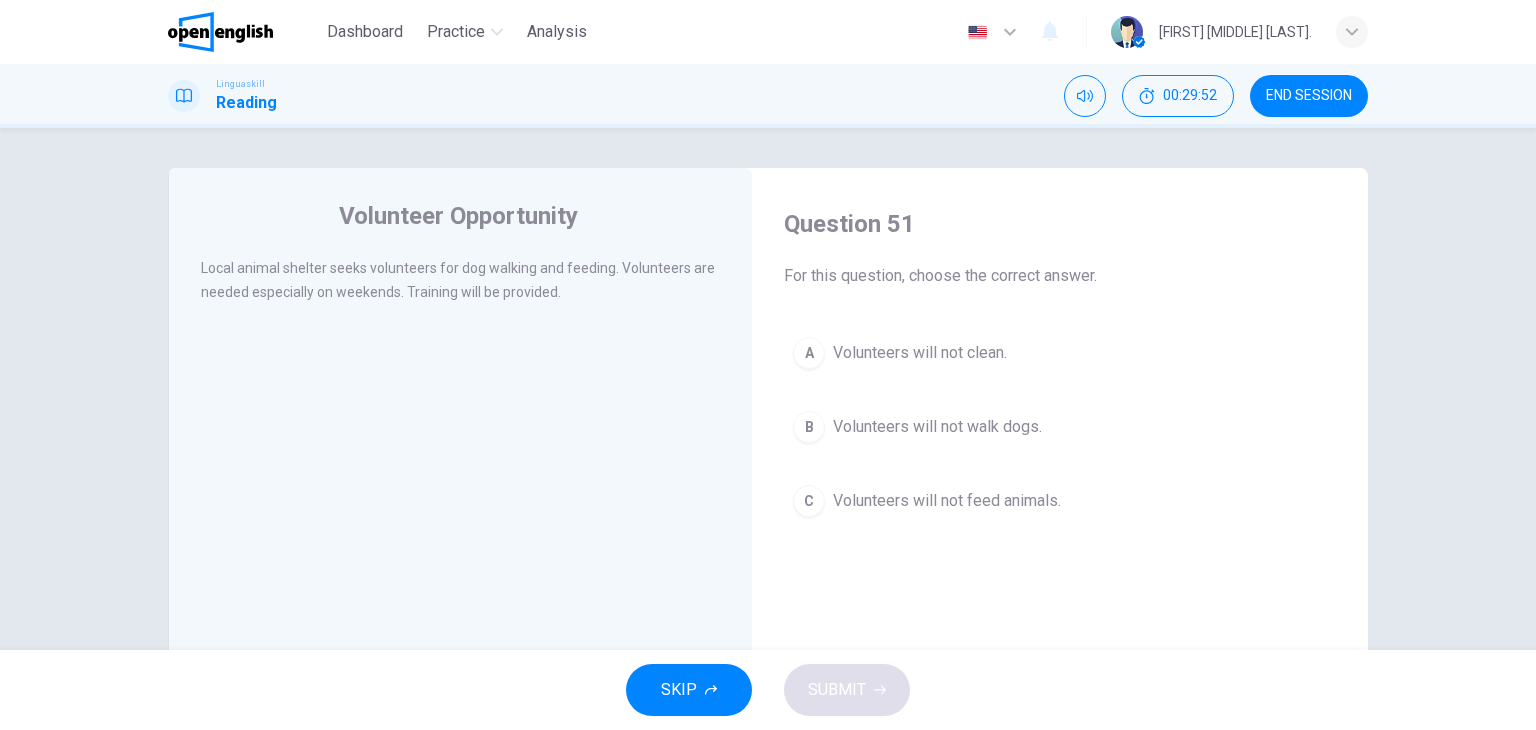 click on "A" at bounding box center [809, 353] 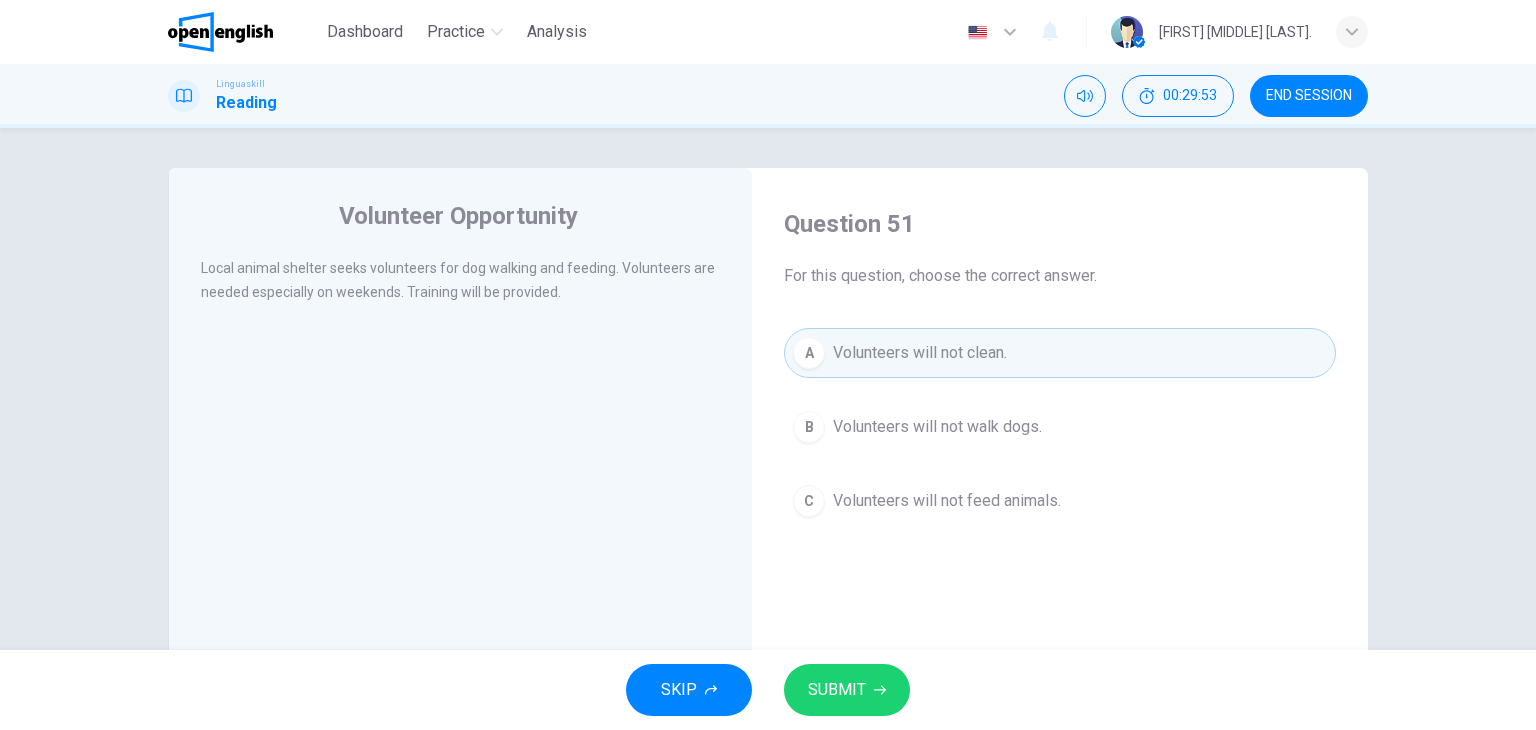 click on "SUBMIT" at bounding box center (837, 690) 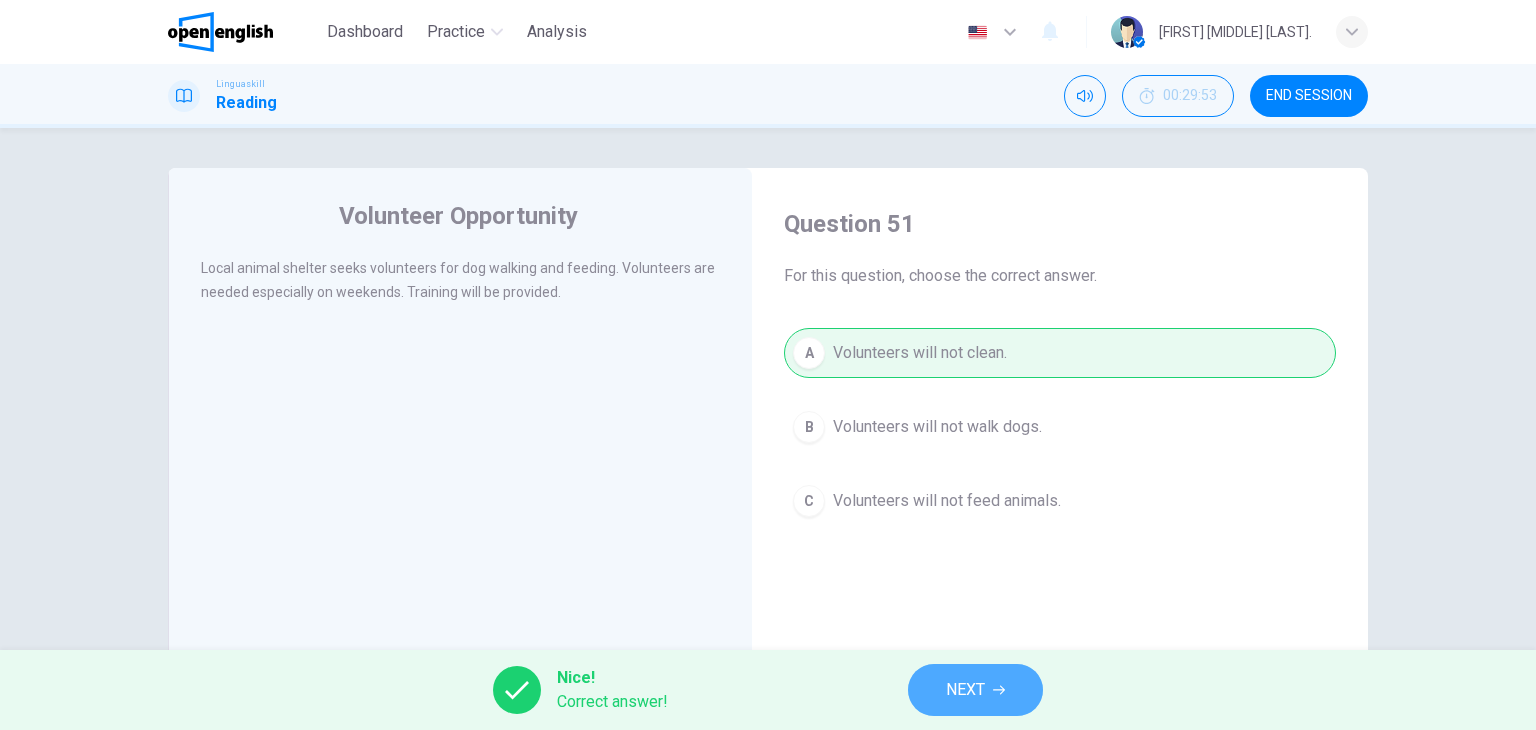click on "NEXT" at bounding box center [975, 690] 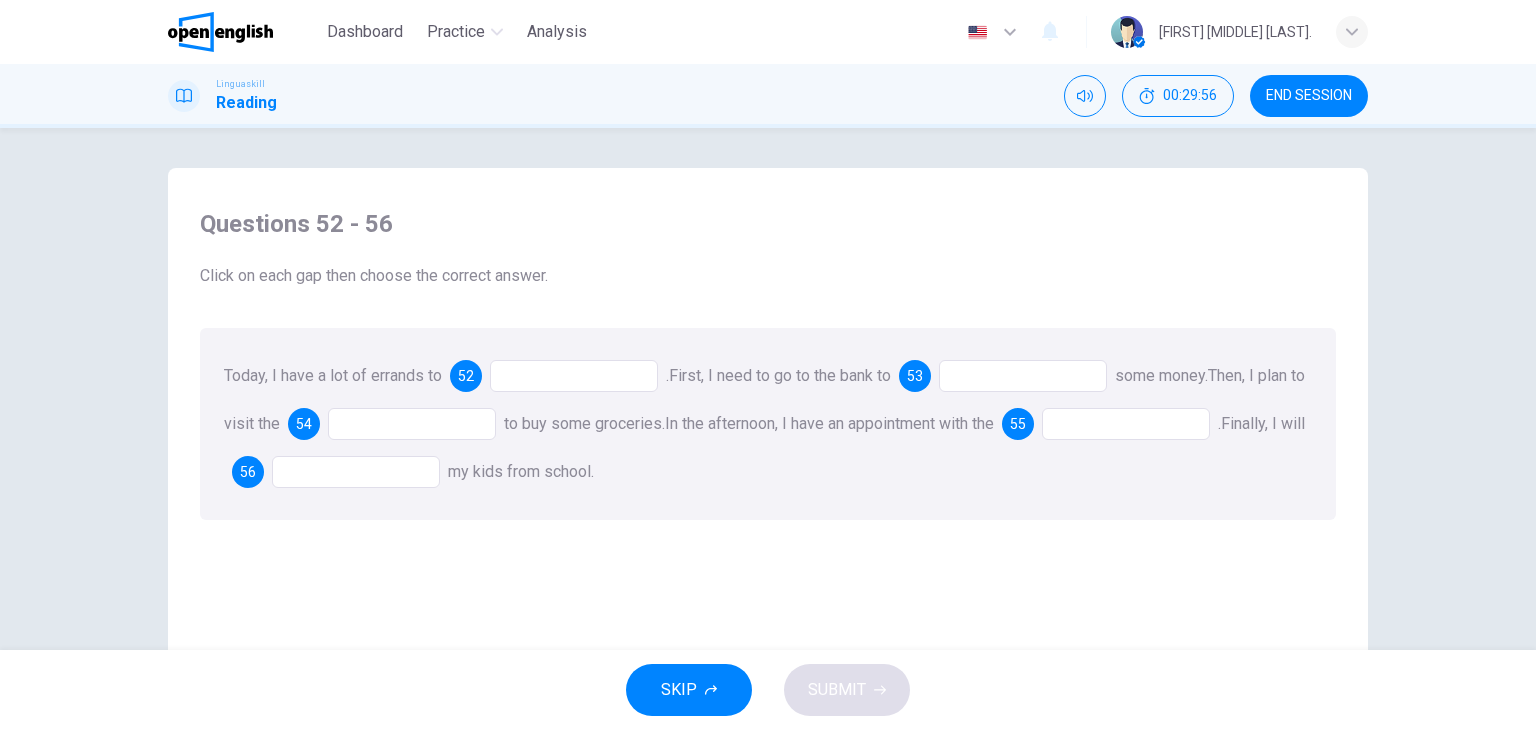 click at bounding box center [574, 376] 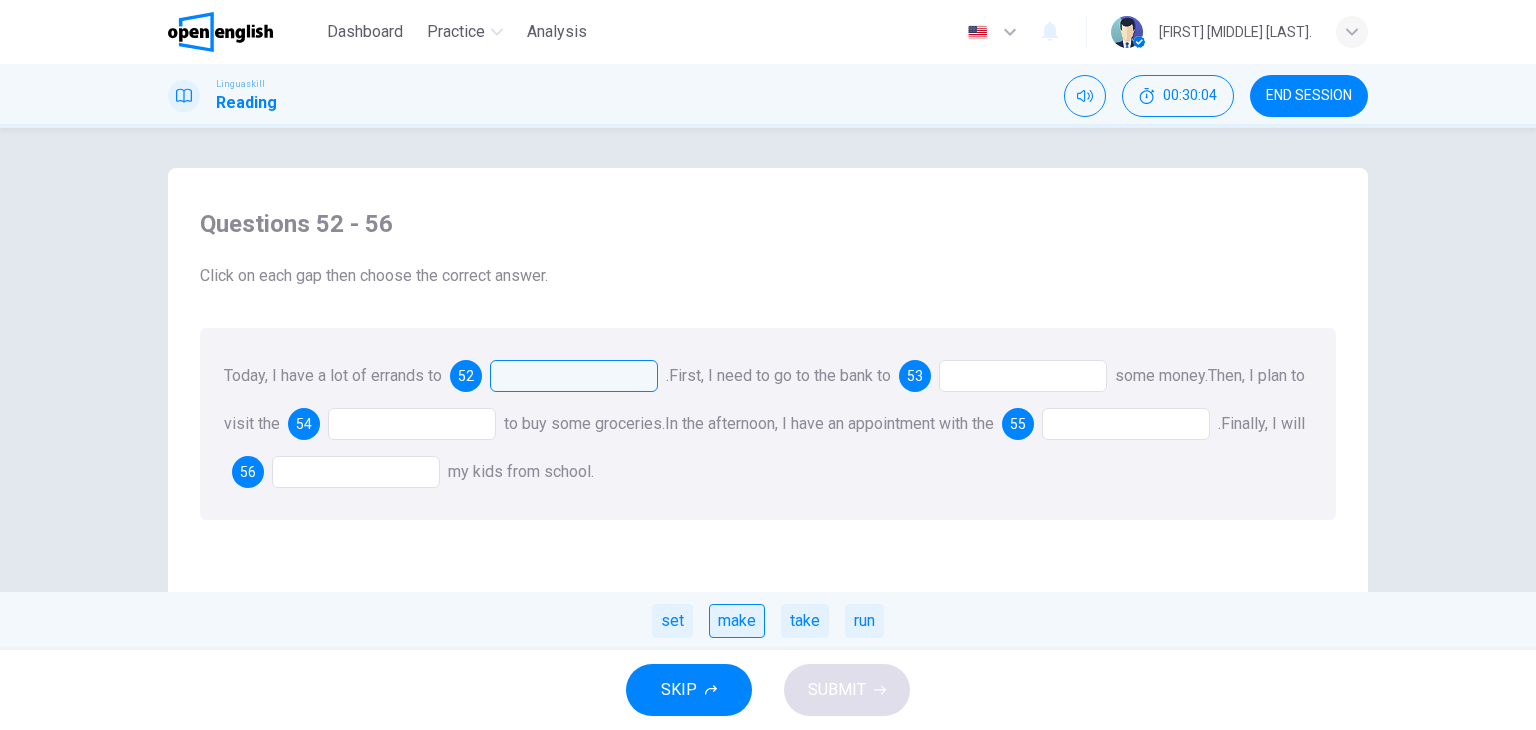 click on "make" at bounding box center [737, 621] 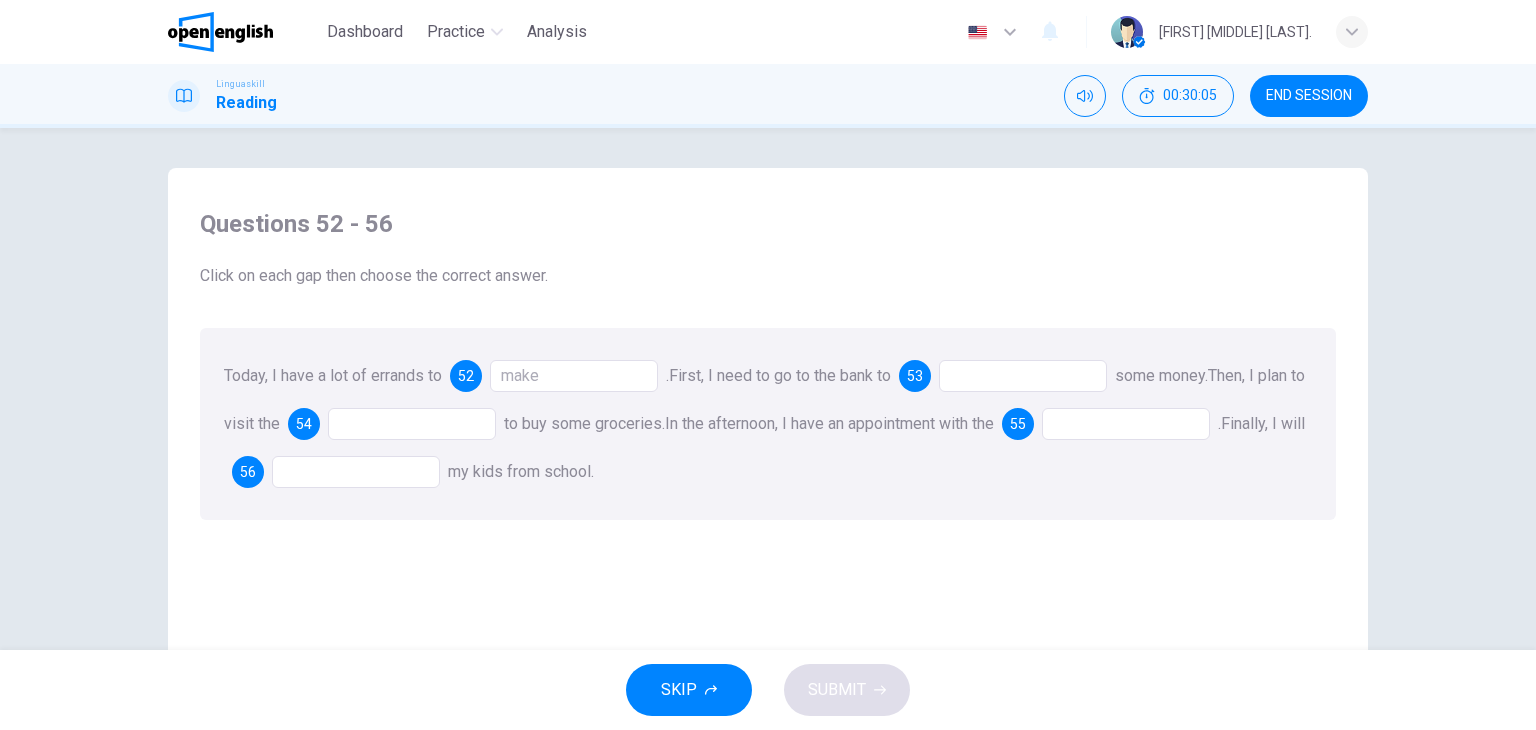 click at bounding box center (1023, 376) 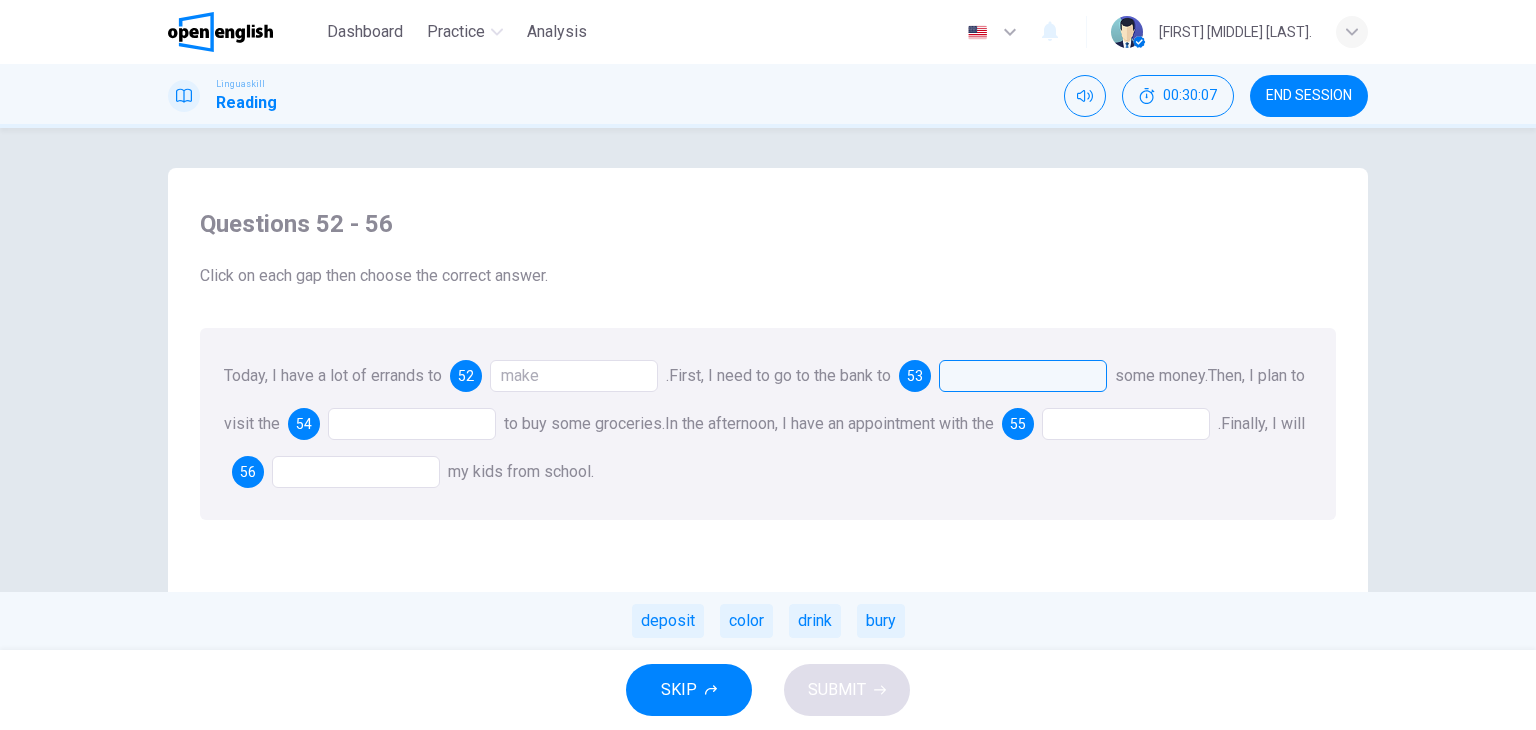 drag, startPoint x: 794, startPoint y: 623, endPoint x: 780, endPoint y: 618, distance: 14.866069 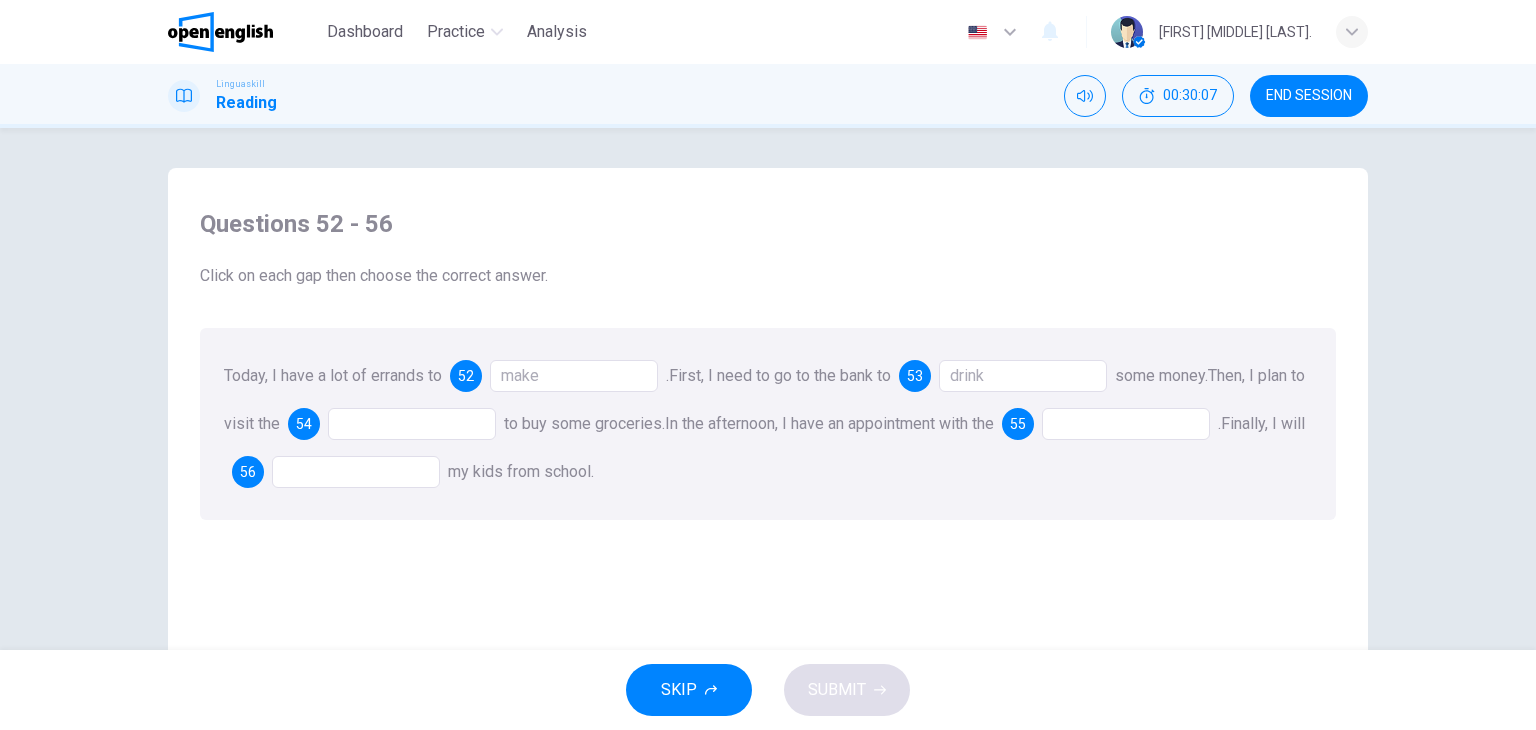 click at bounding box center (412, 424) 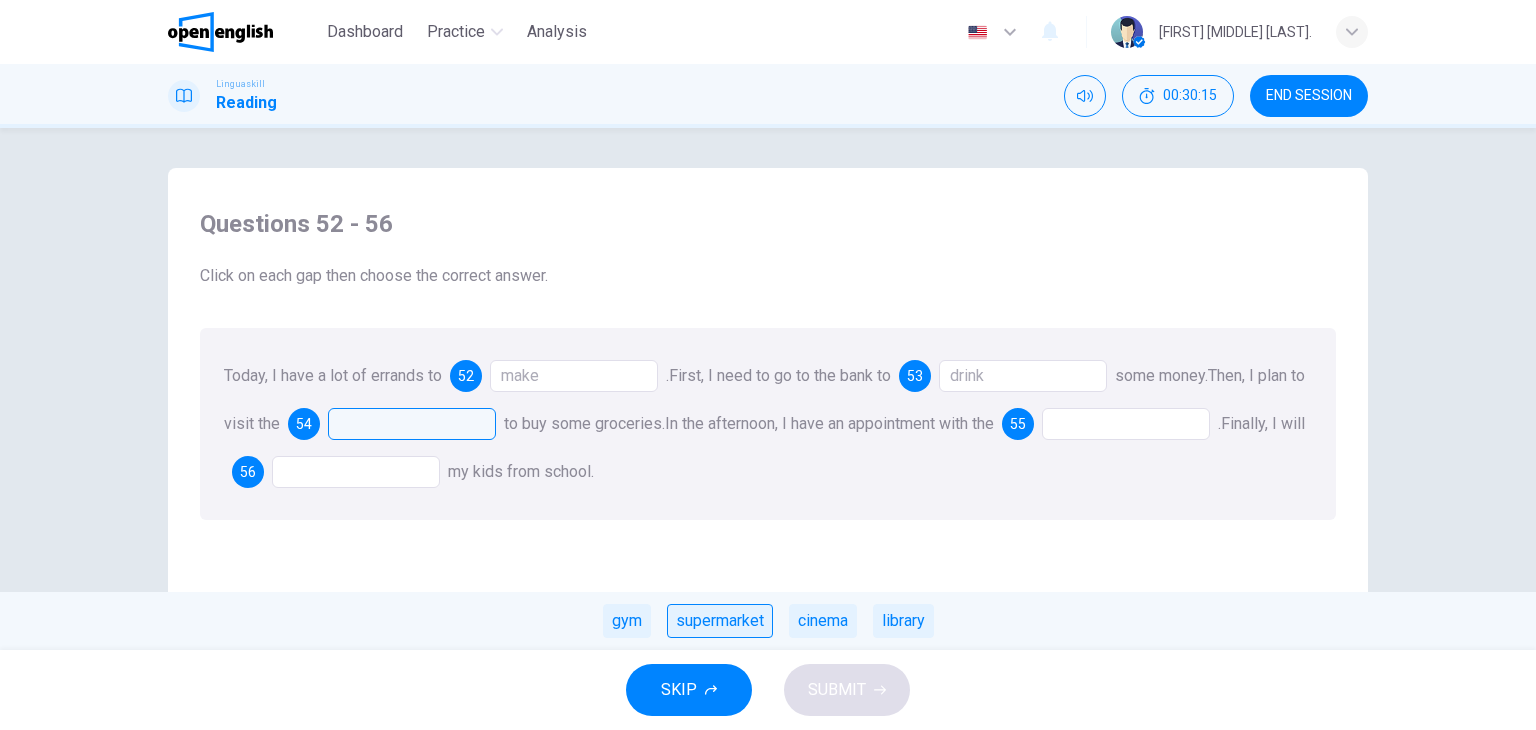 click on "supermarket" at bounding box center [720, 621] 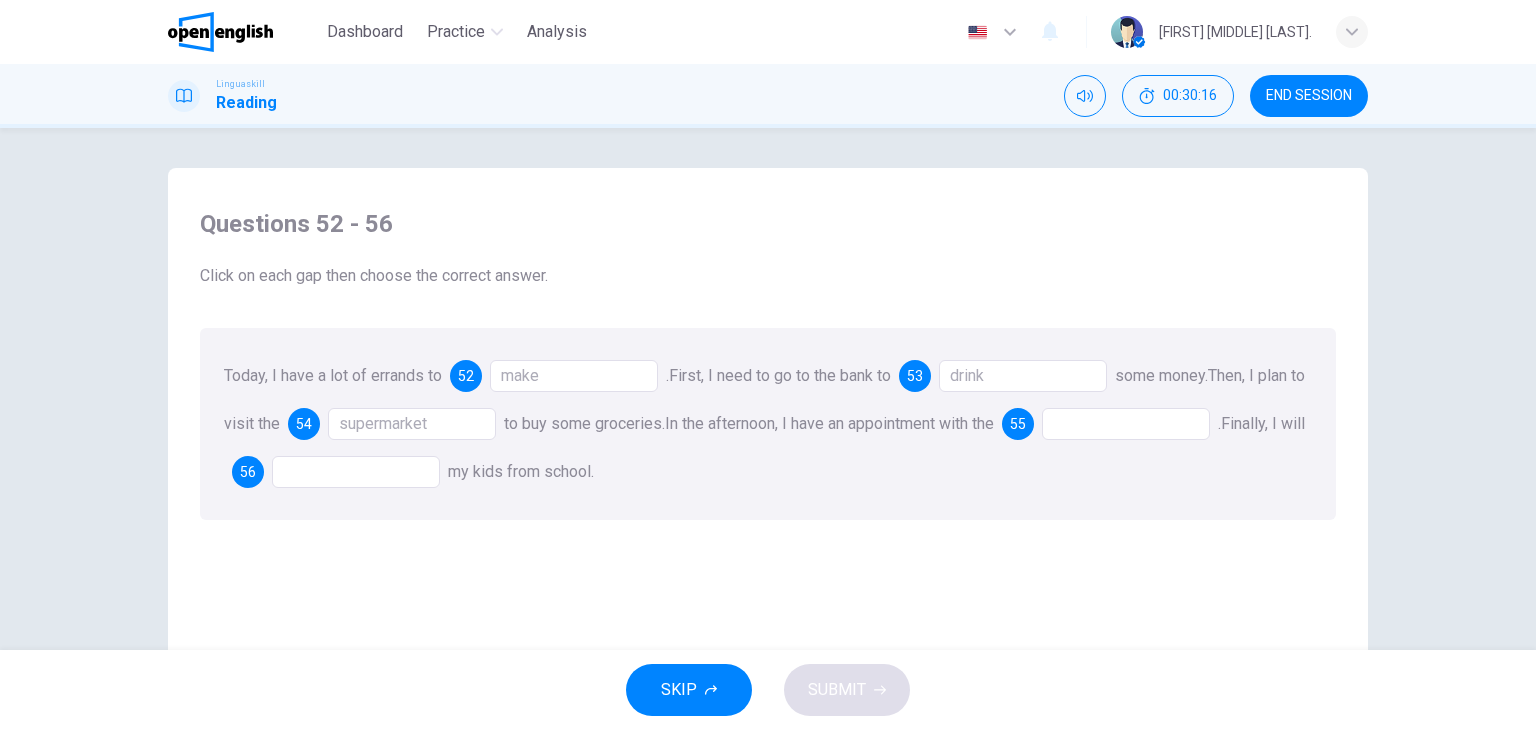 click at bounding box center [1126, 424] 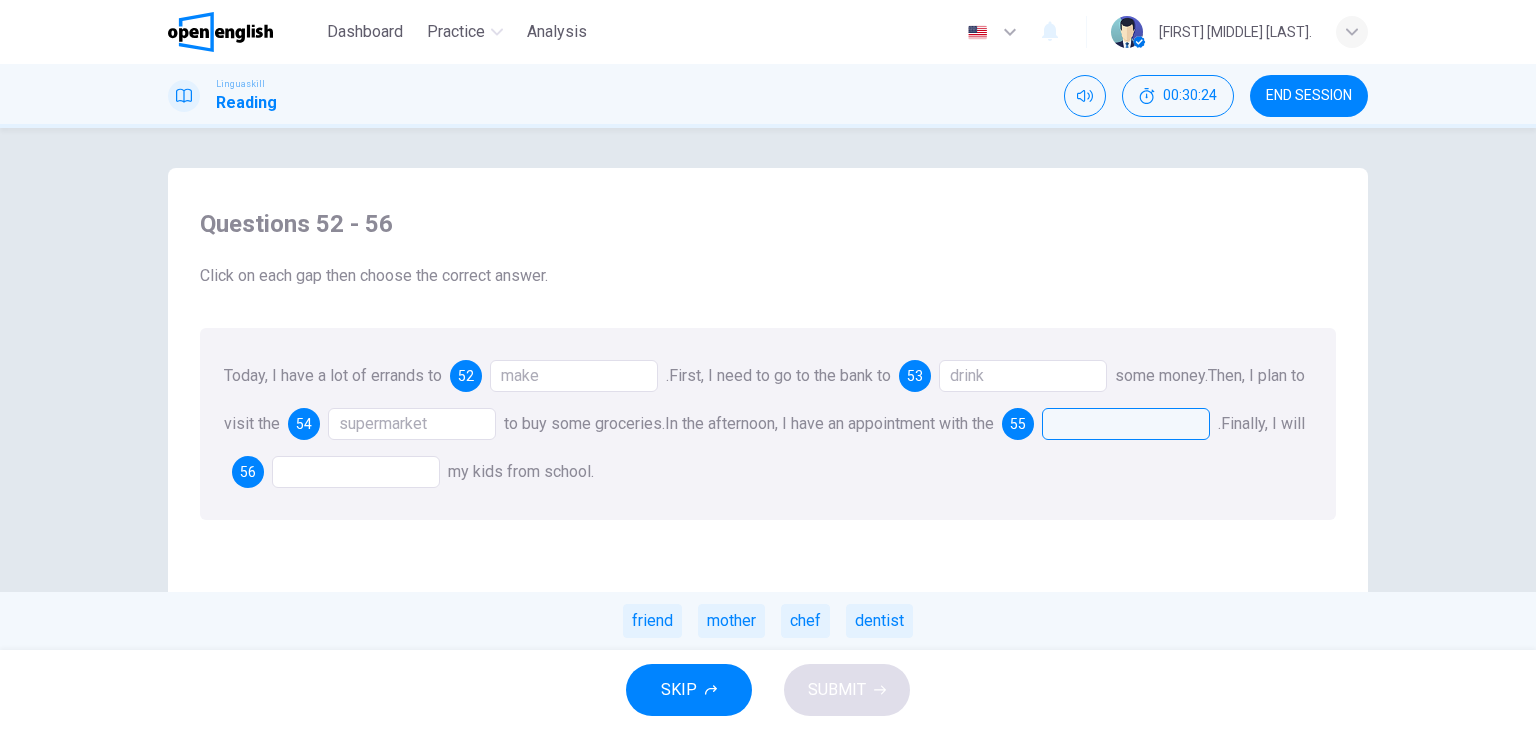 drag, startPoint x: 813, startPoint y: 618, endPoint x: 768, endPoint y: 618, distance: 45 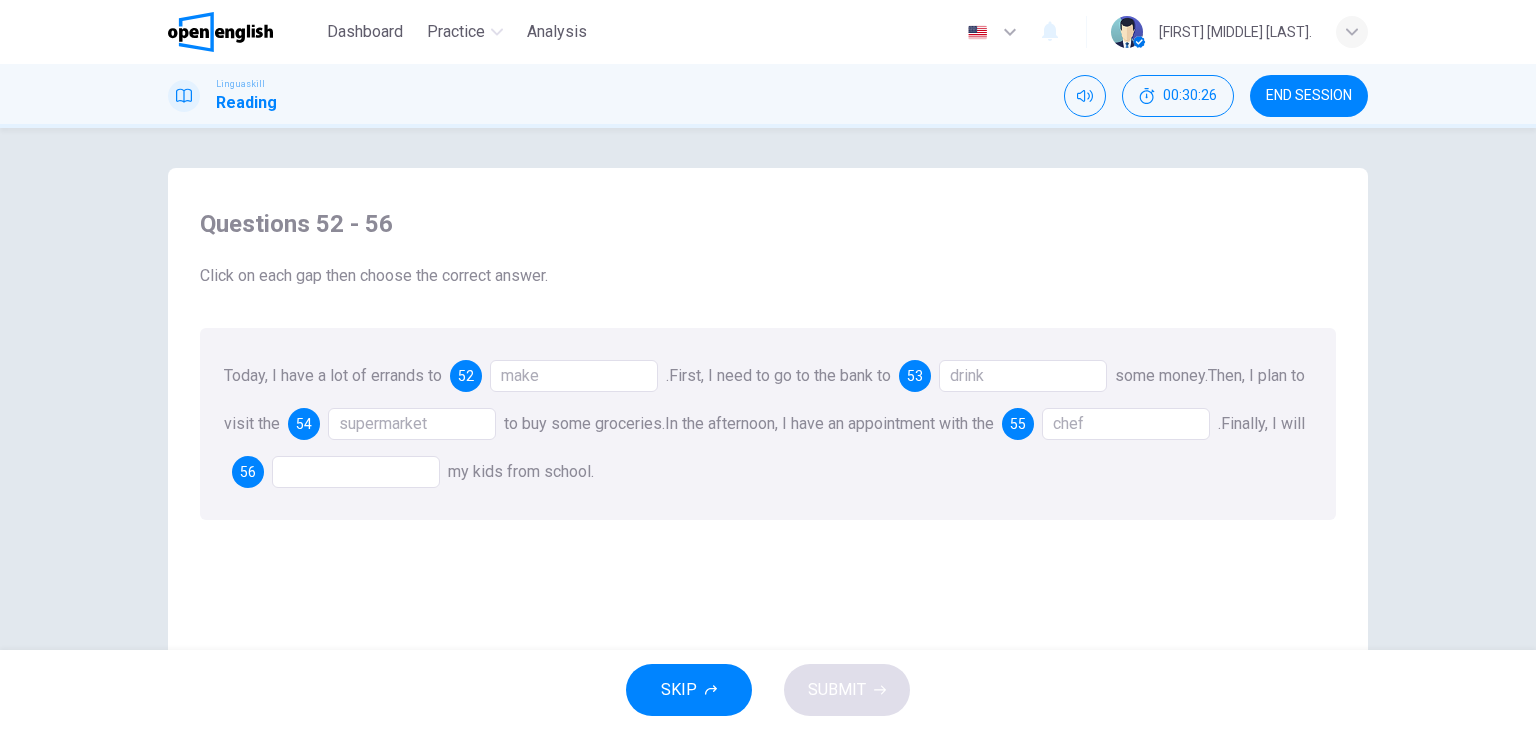 click at bounding box center [356, 472] 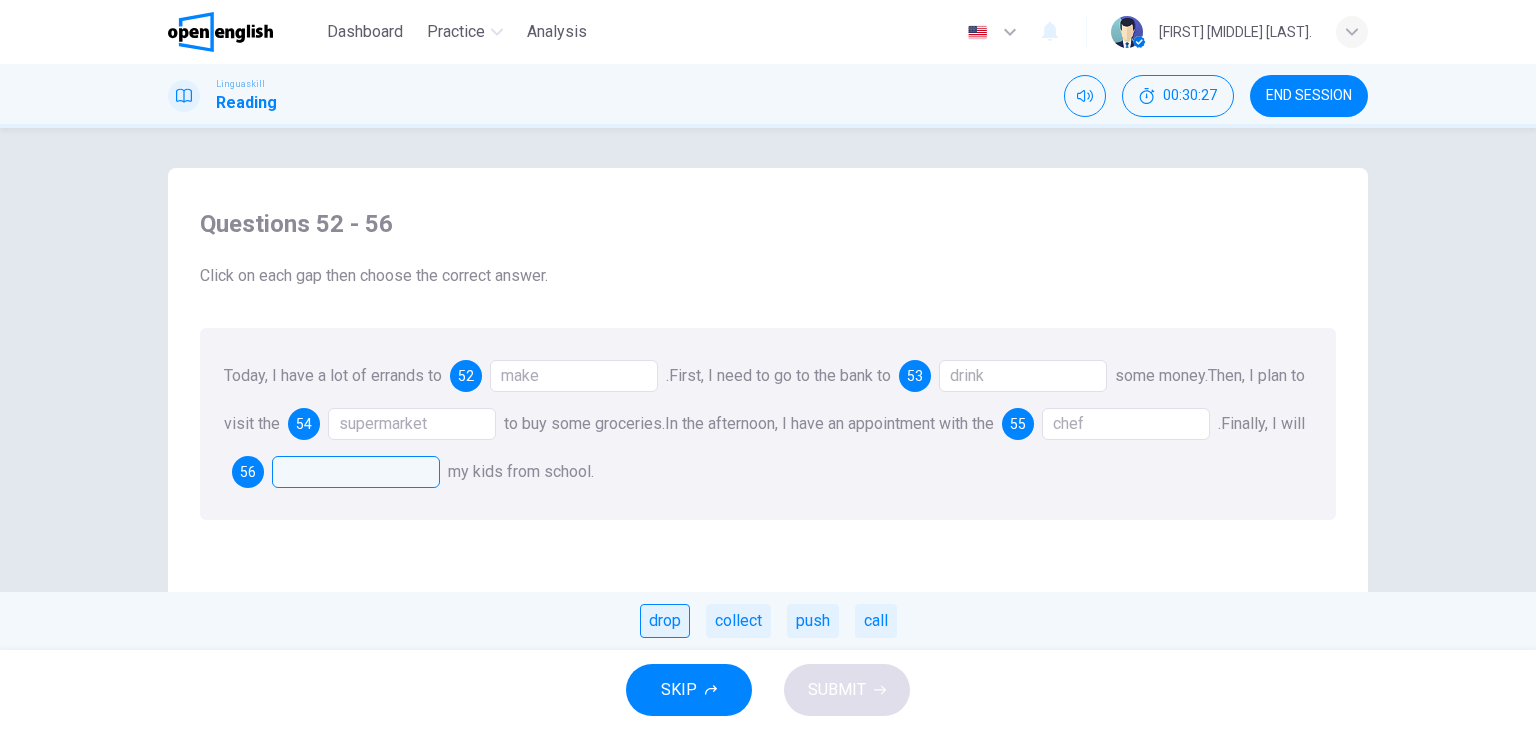 drag, startPoint x: 668, startPoint y: 609, endPoint x: 680, endPoint y: 637, distance: 30.463093 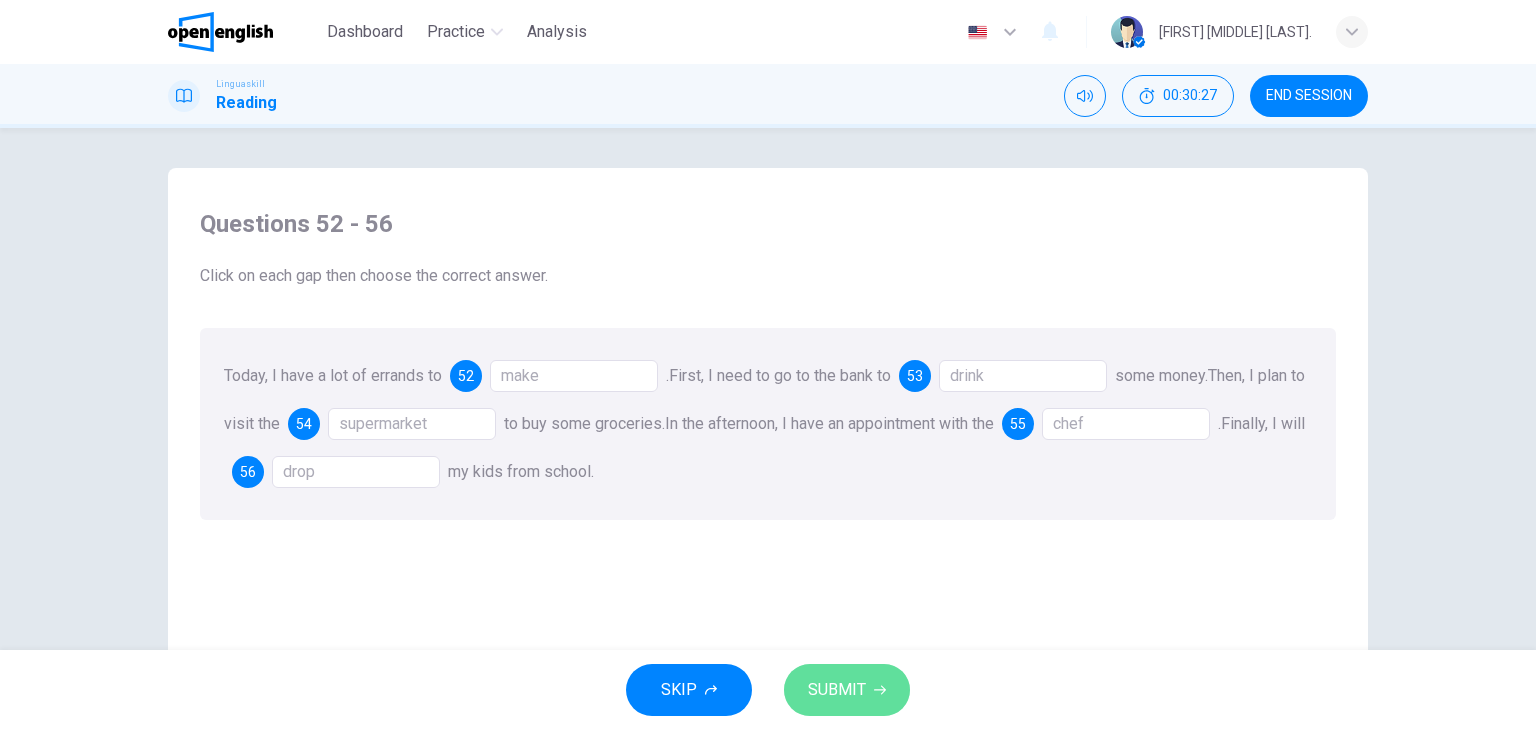 click on "SUBMIT" at bounding box center [847, 690] 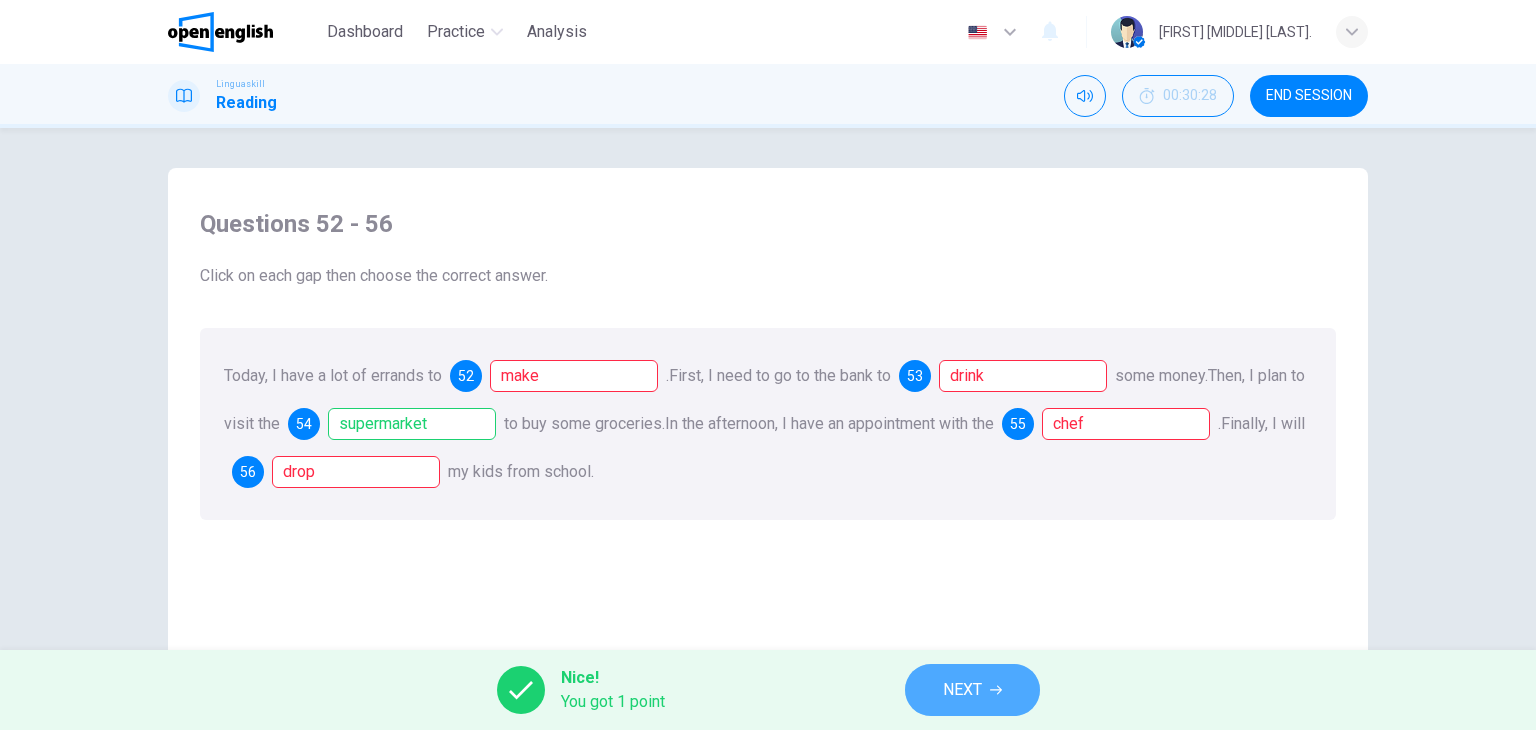 click 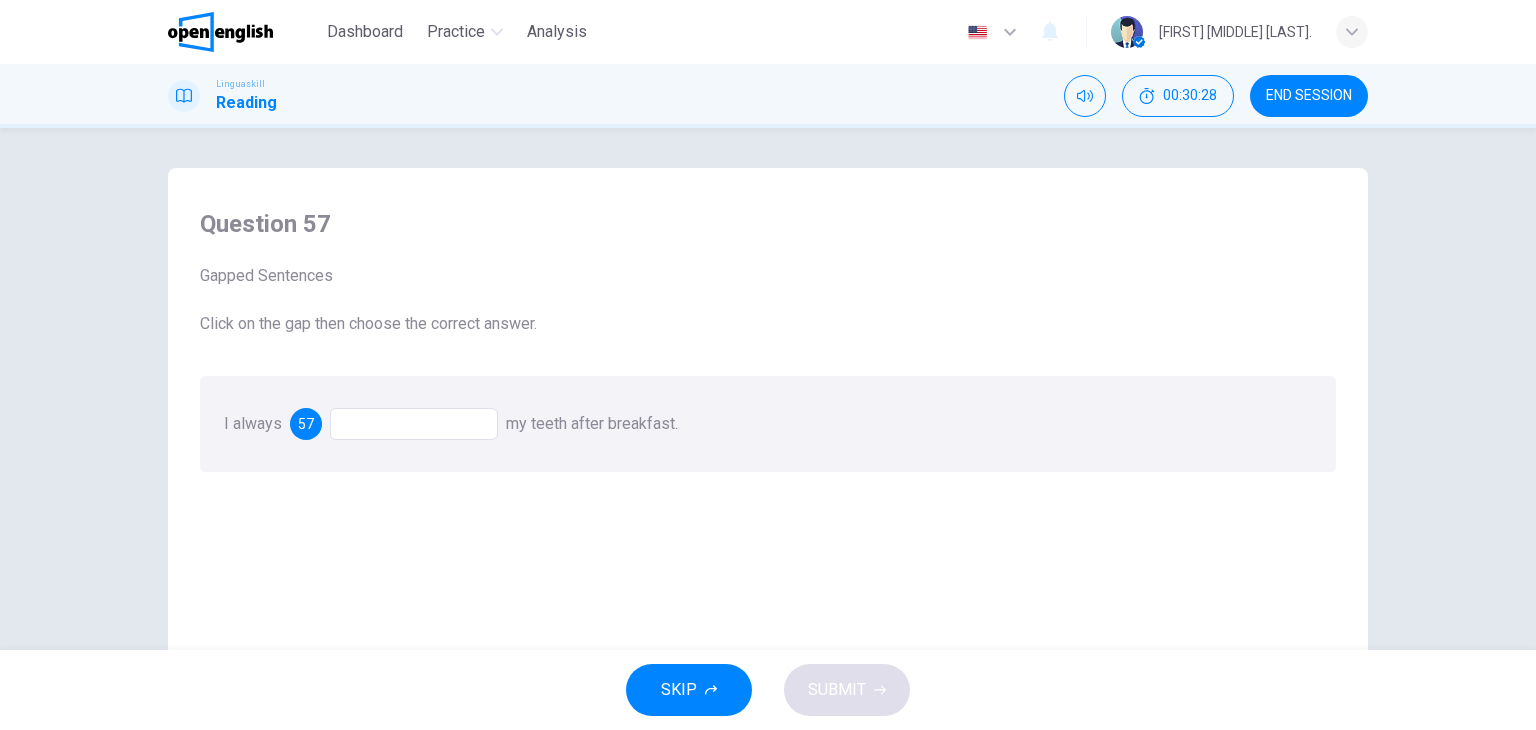 click at bounding box center [414, 424] 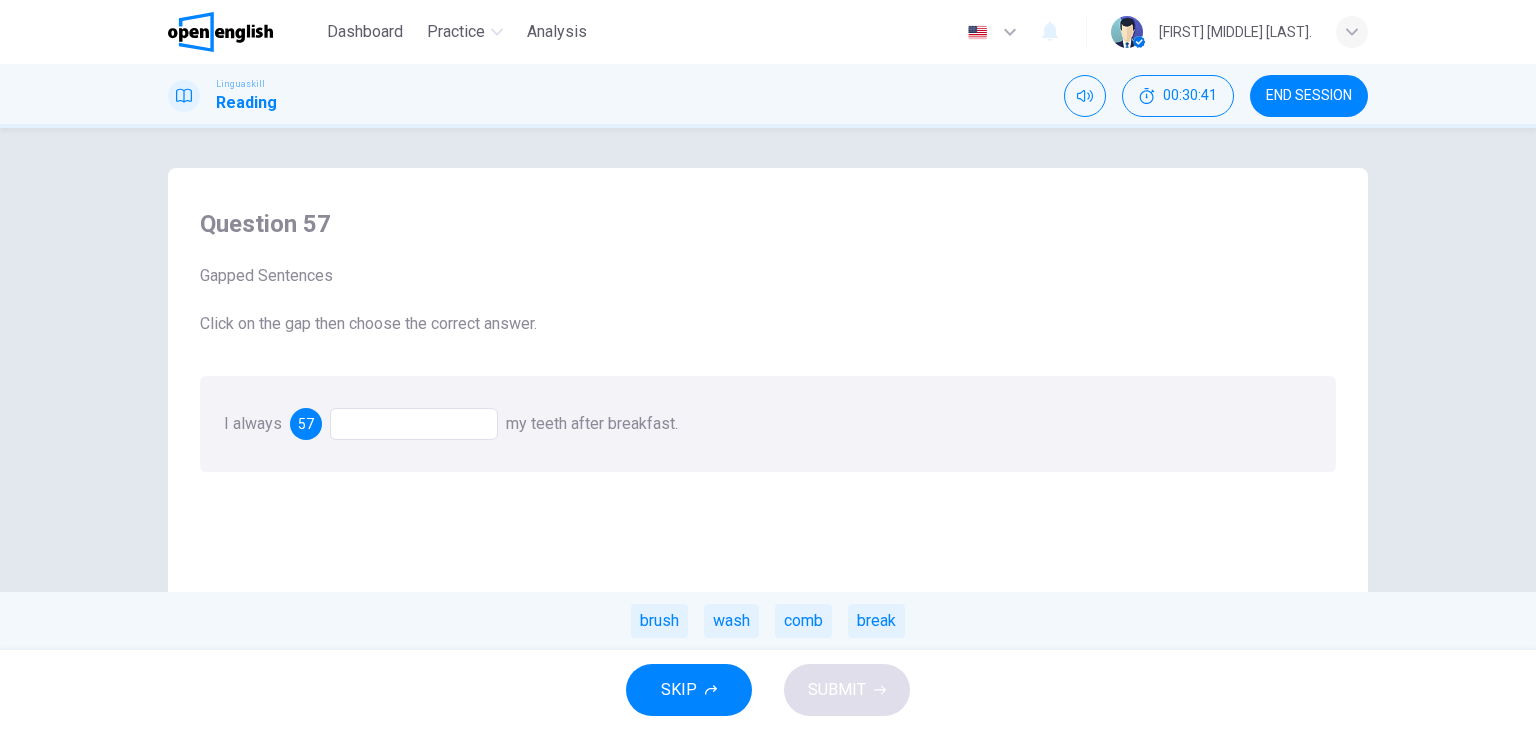 click on "brush" at bounding box center [659, 621] 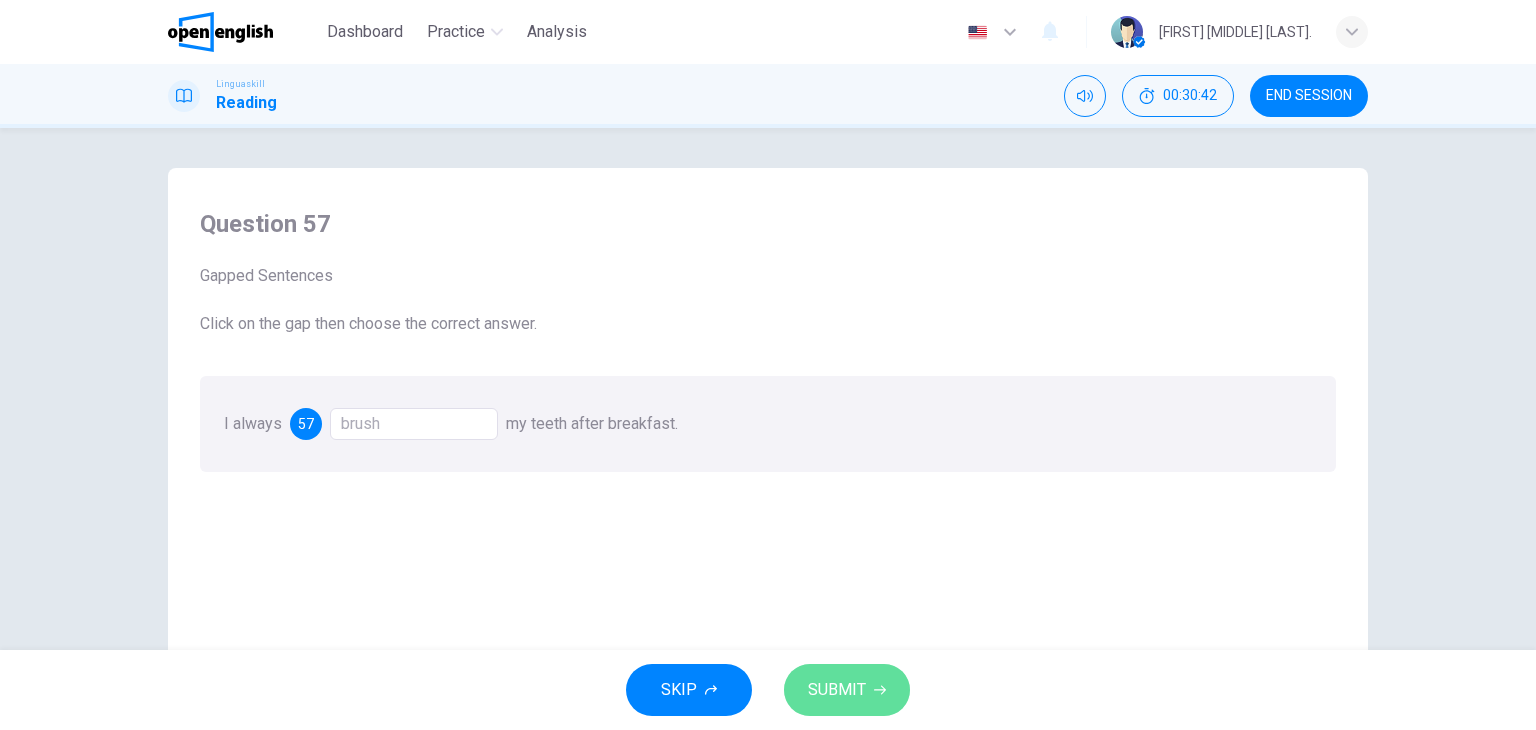 click on "SUBMIT" at bounding box center (837, 690) 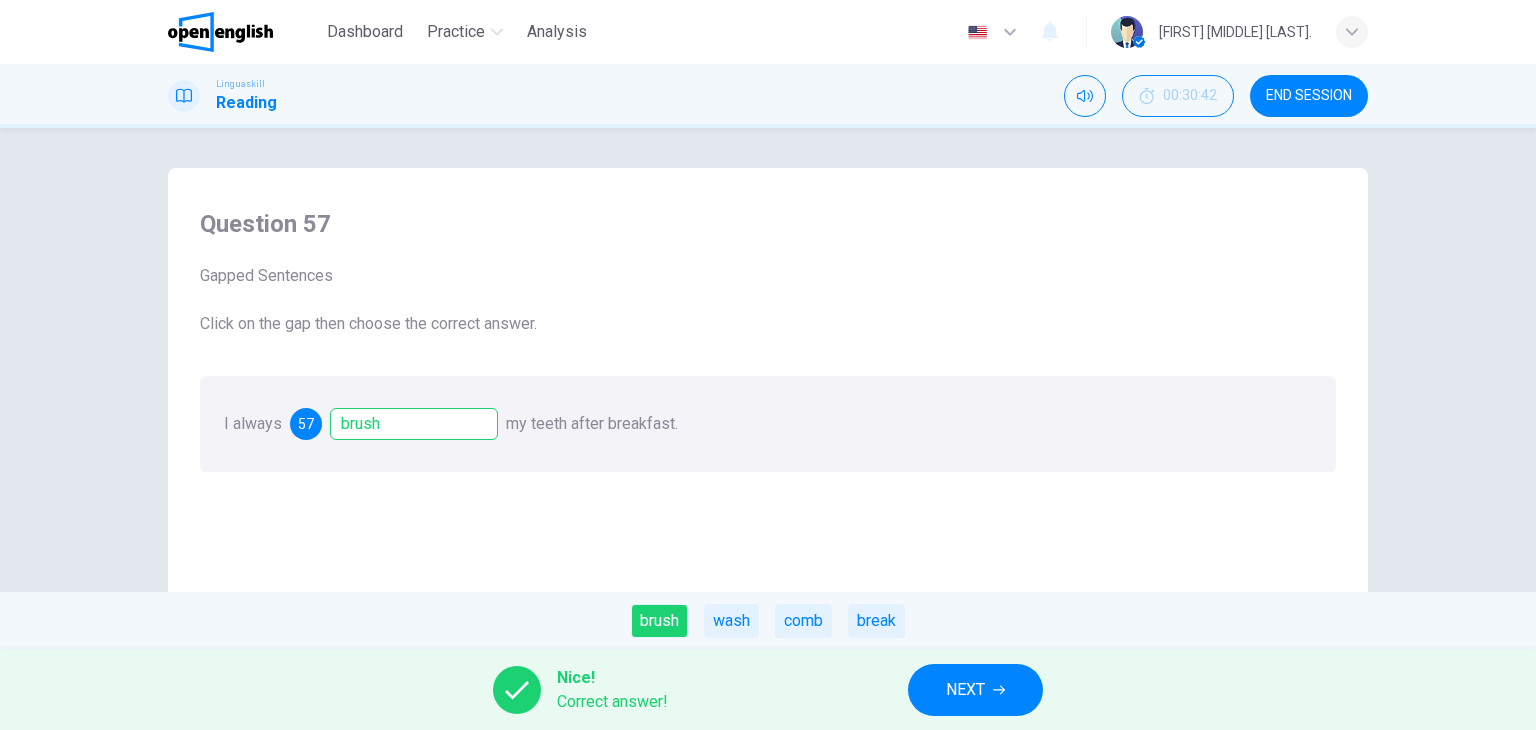click on "NEXT" at bounding box center [965, 690] 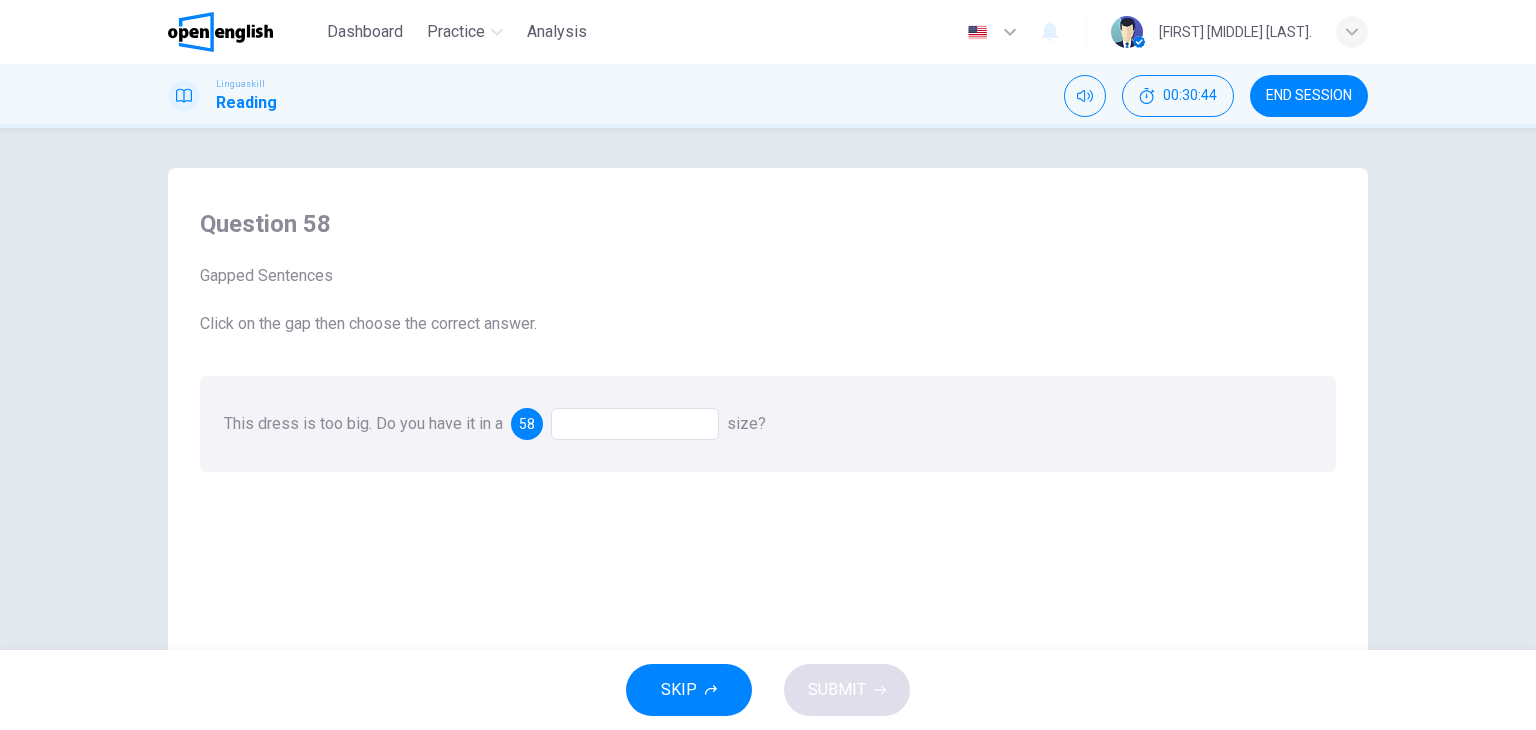 click at bounding box center (635, 424) 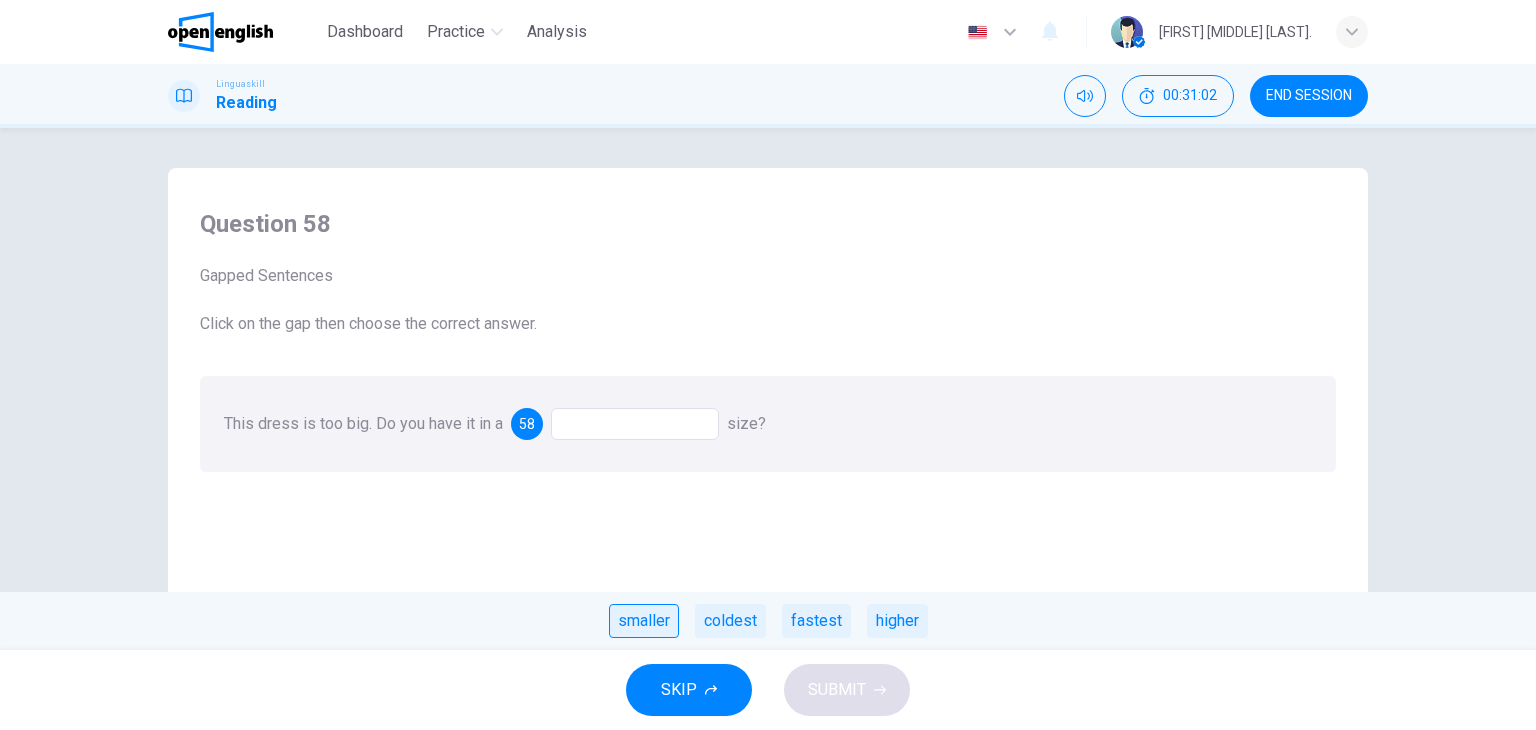 click on "smaller" at bounding box center [644, 621] 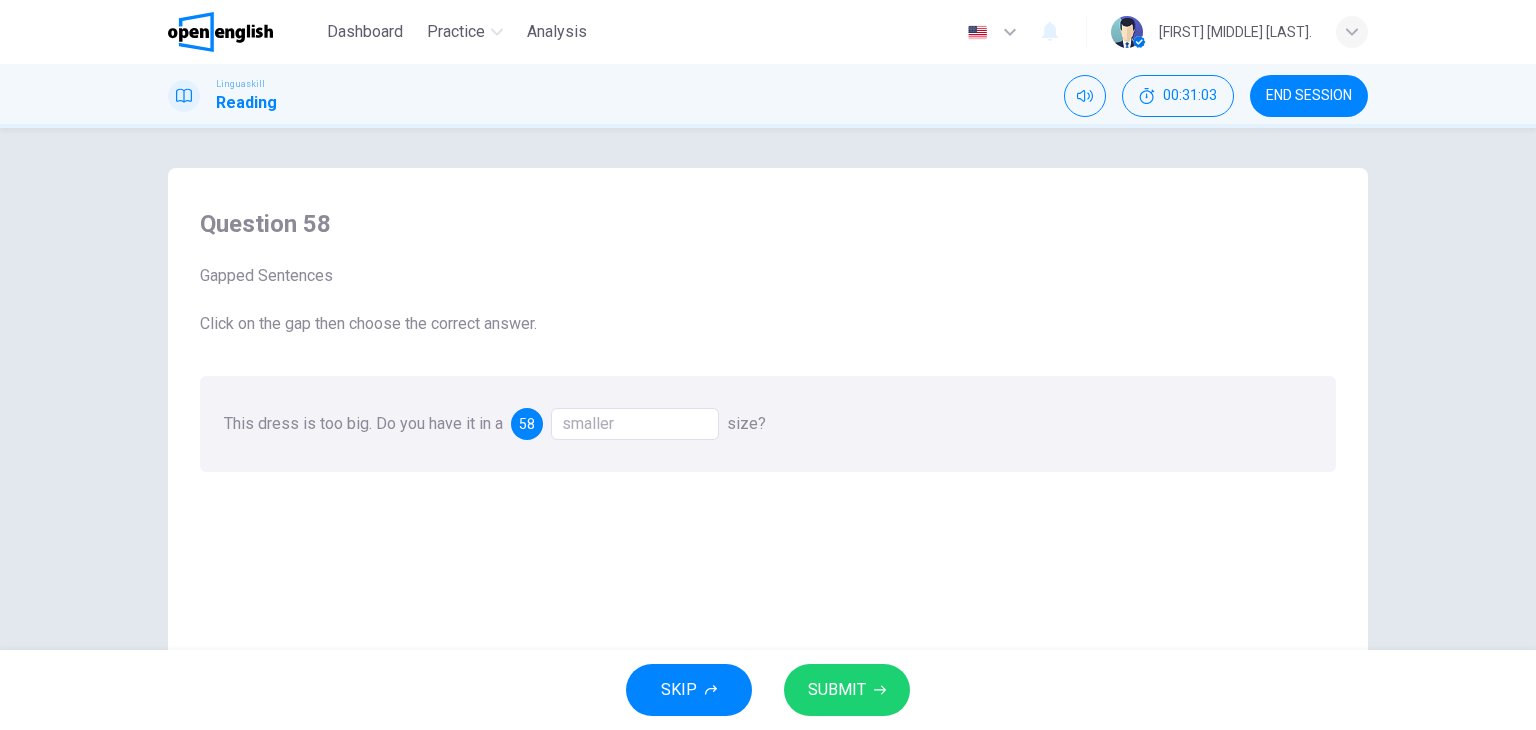 click on "SUBMIT" at bounding box center (837, 690) 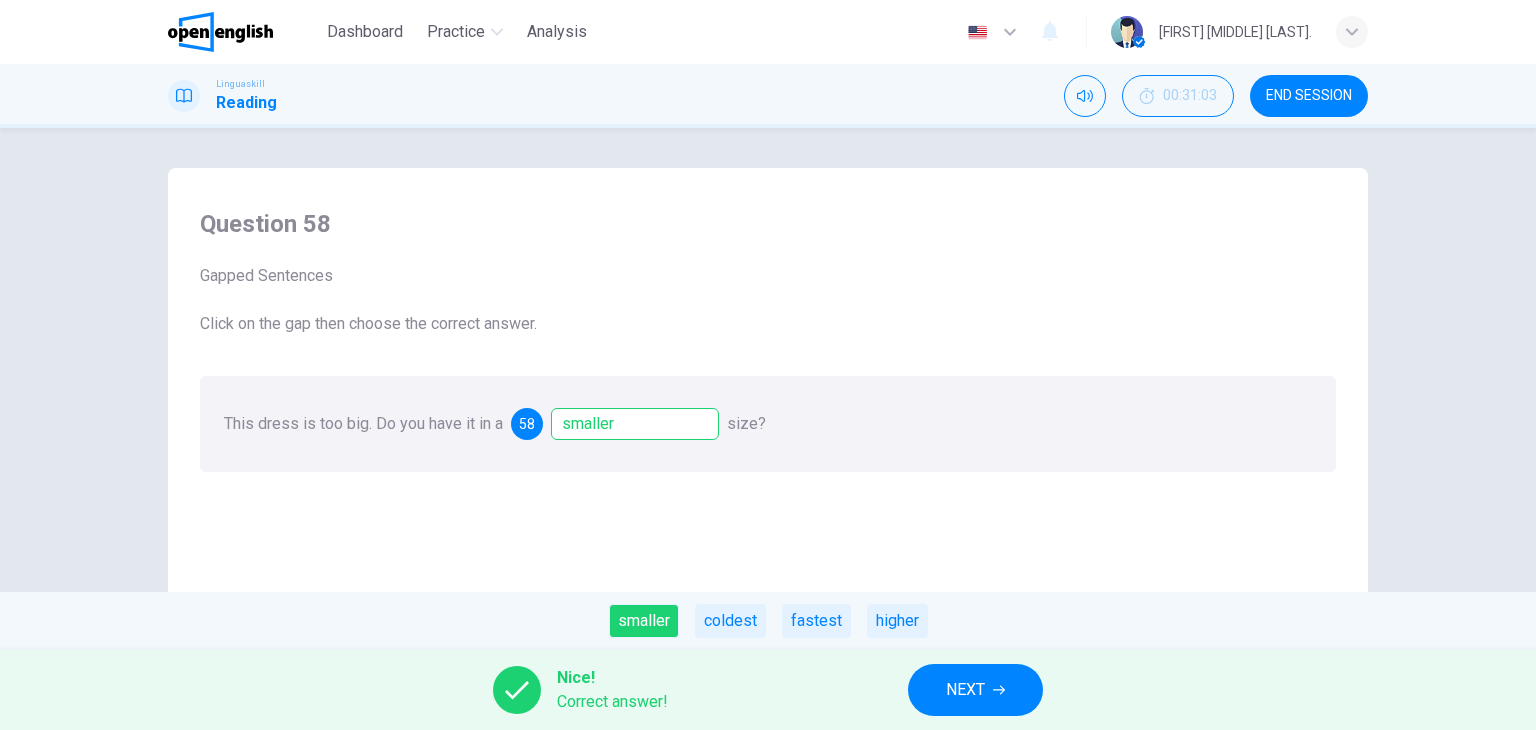 drag, startPoint x: 1044, startPoint y: 680, endPoint x: 1013, endPoint y: 690, distance: 32.572994 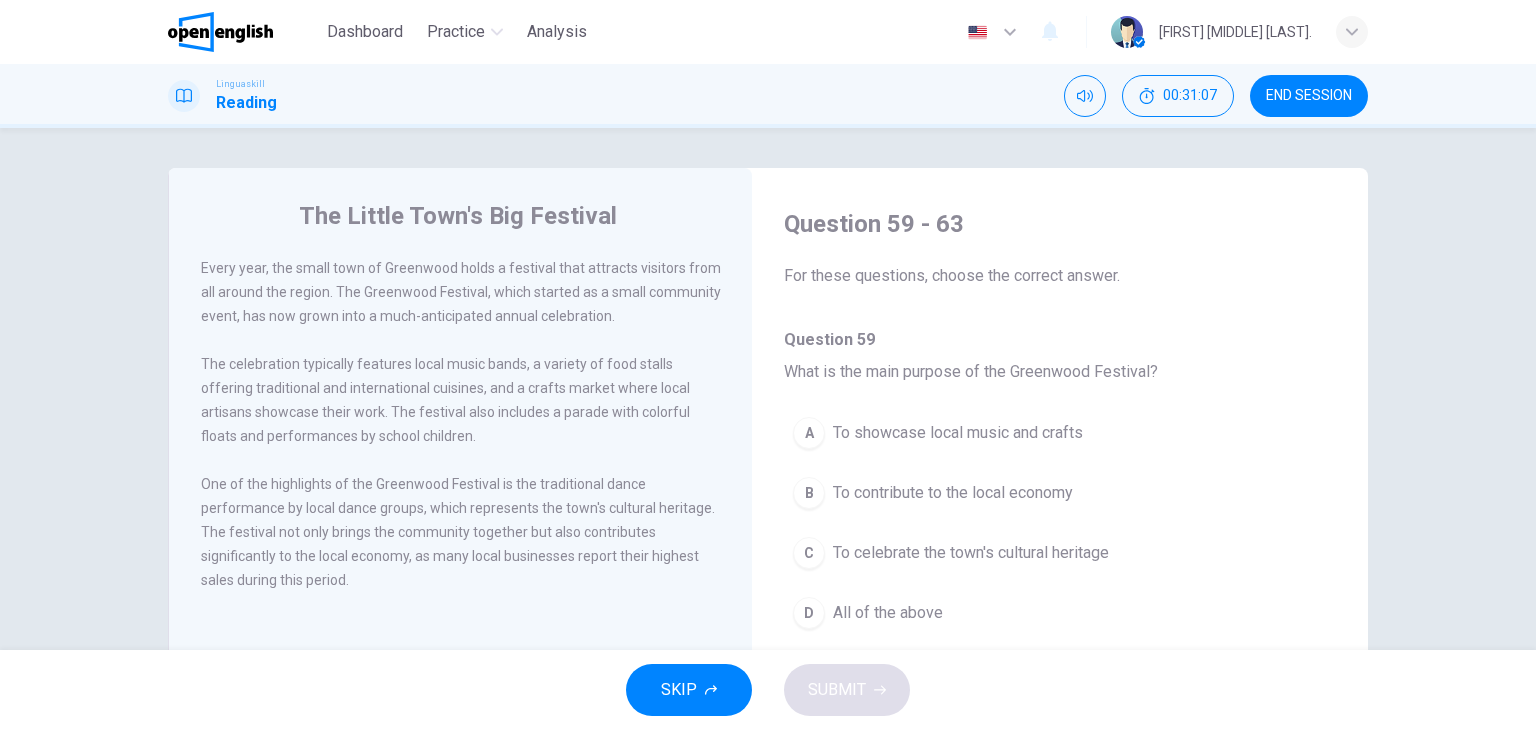 scroll, scrollTop: 100, scrollLeft: 0, axis: vertical 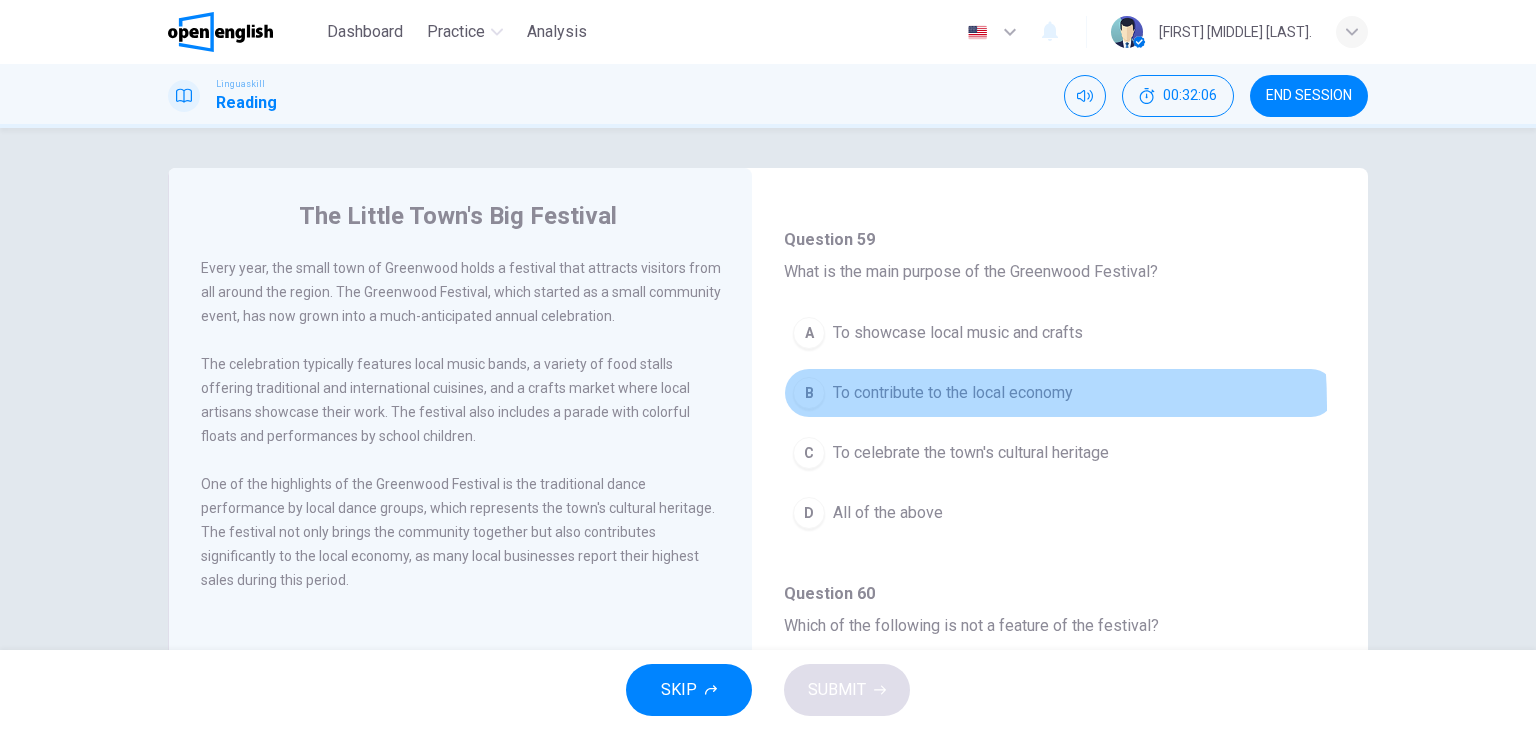 click on "B" at bounding box center [809, 393] 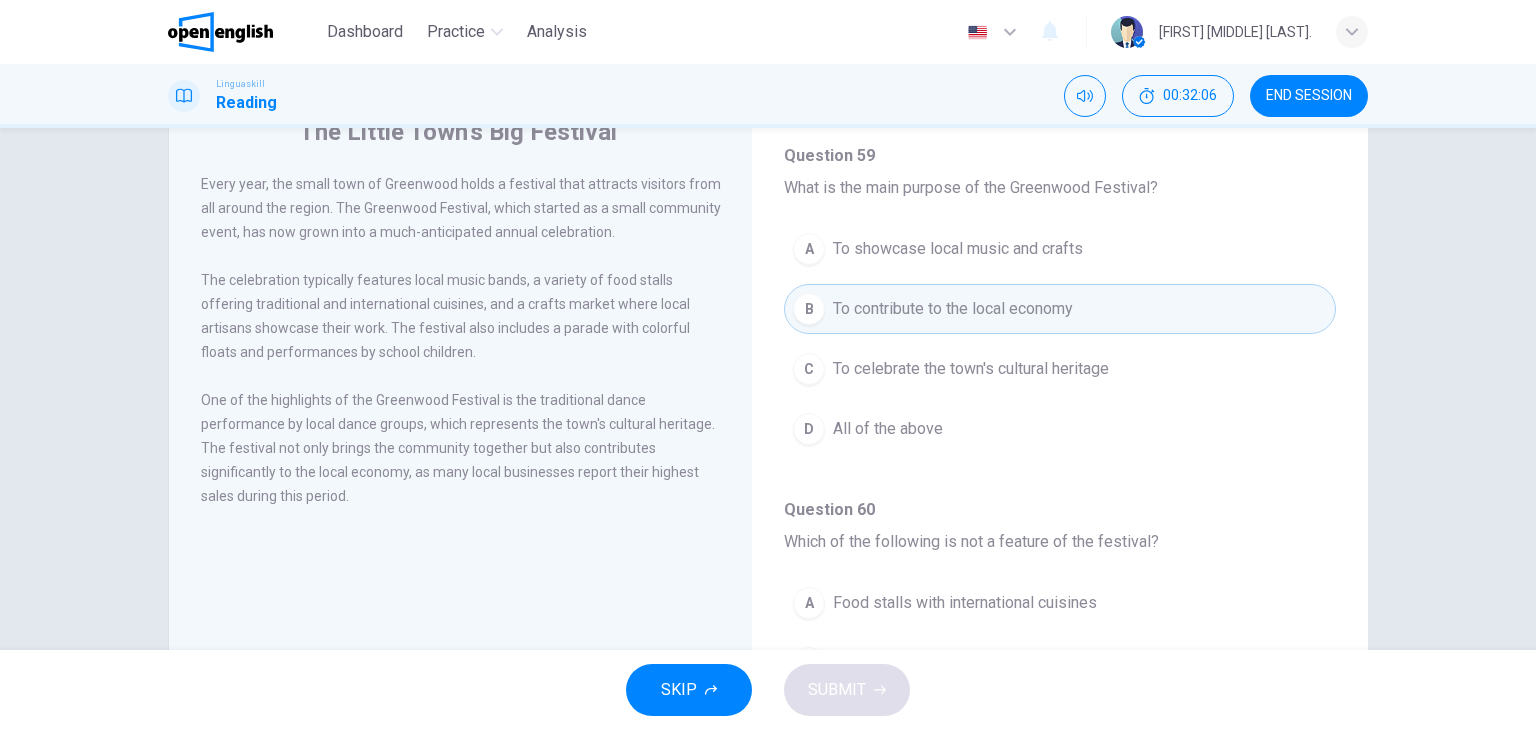 scroll, scrollTop: 253, scrollLeft: 0, axis: vertical 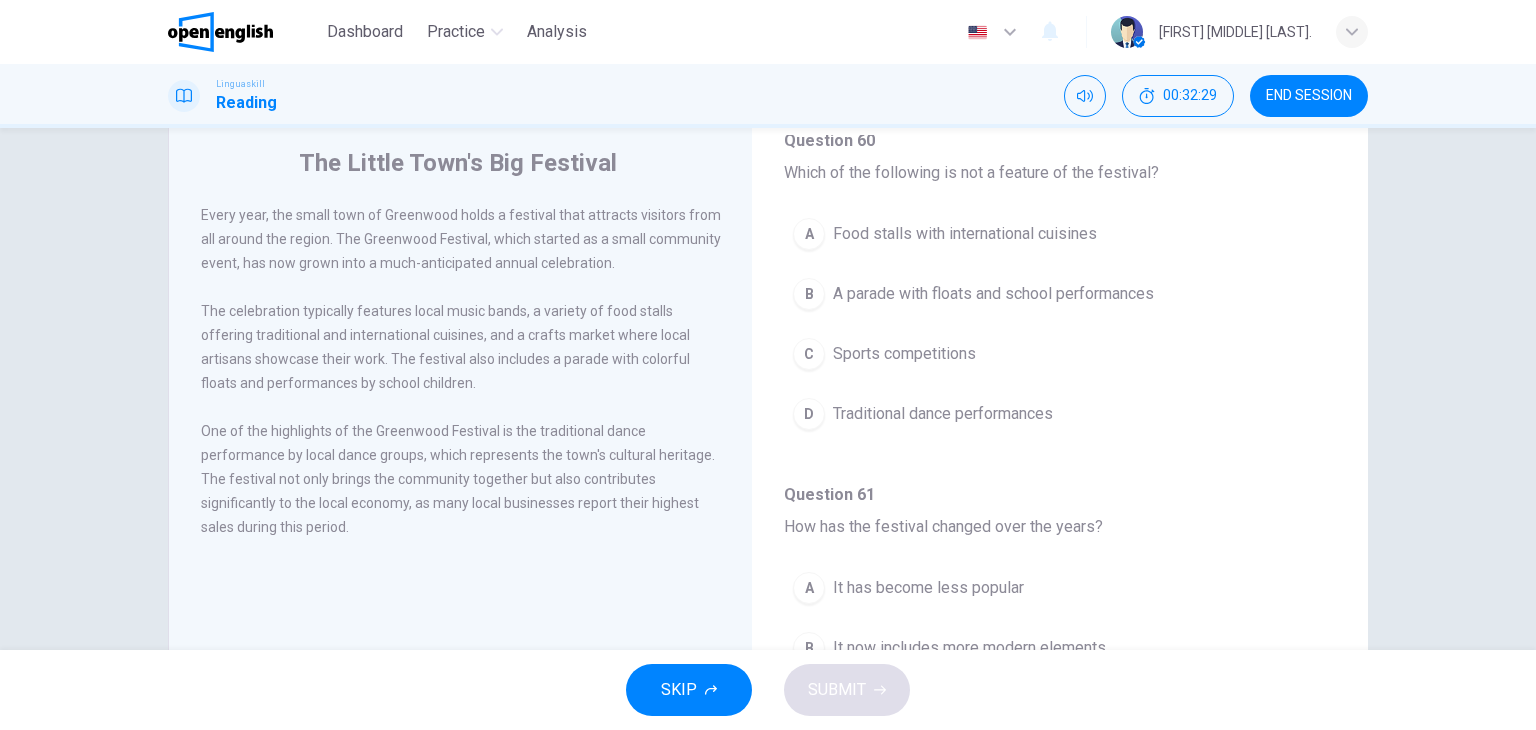 click on "SKIP" at bounding box center [679, 690] 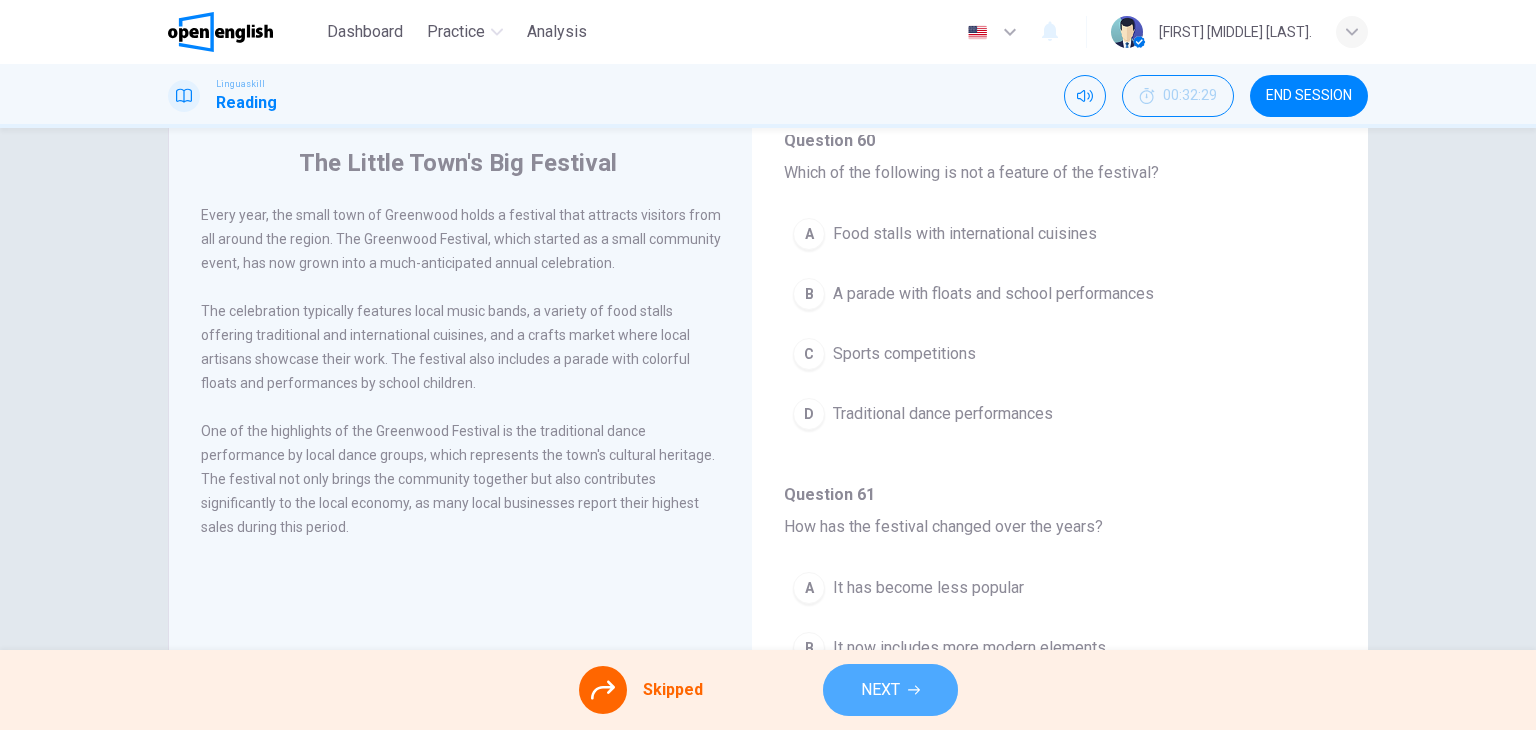 click on "NEXT" at bounding box center [880, 690] 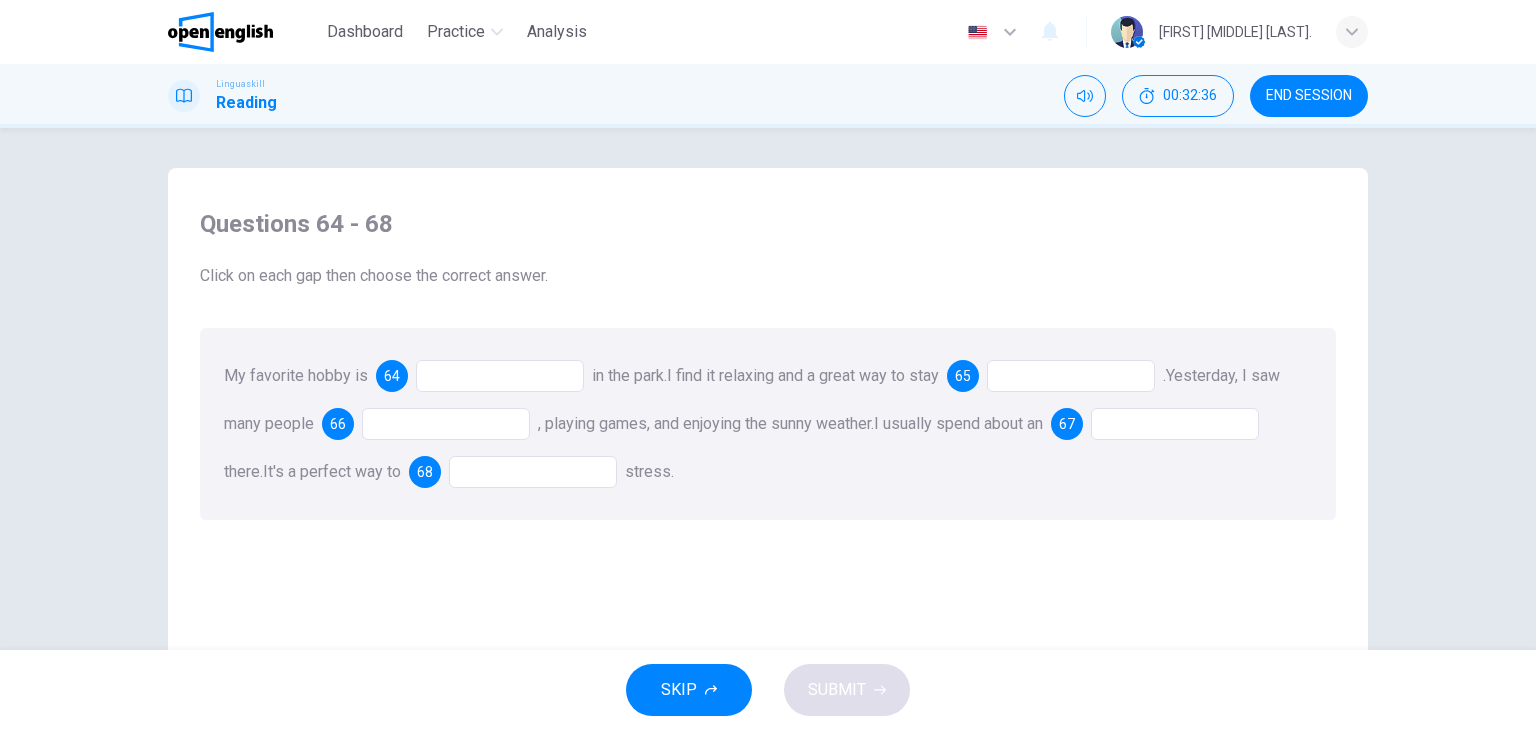 drag, startPoint x: 1291, startPoint y: 103, endPoint x: 845, endPoint y: 132, distance: 446.94183 